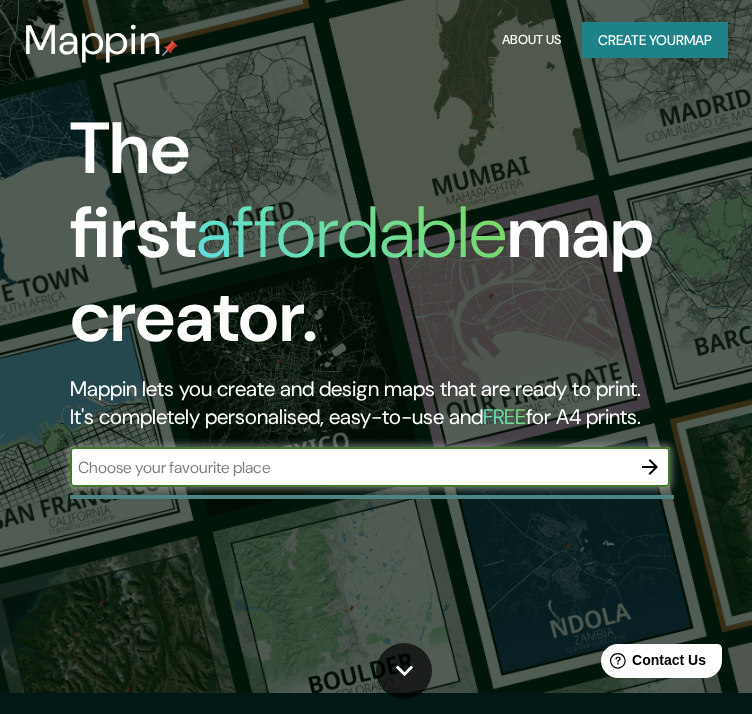 scroll, scrollTop: 0, scrollLeft: 0, axis: both 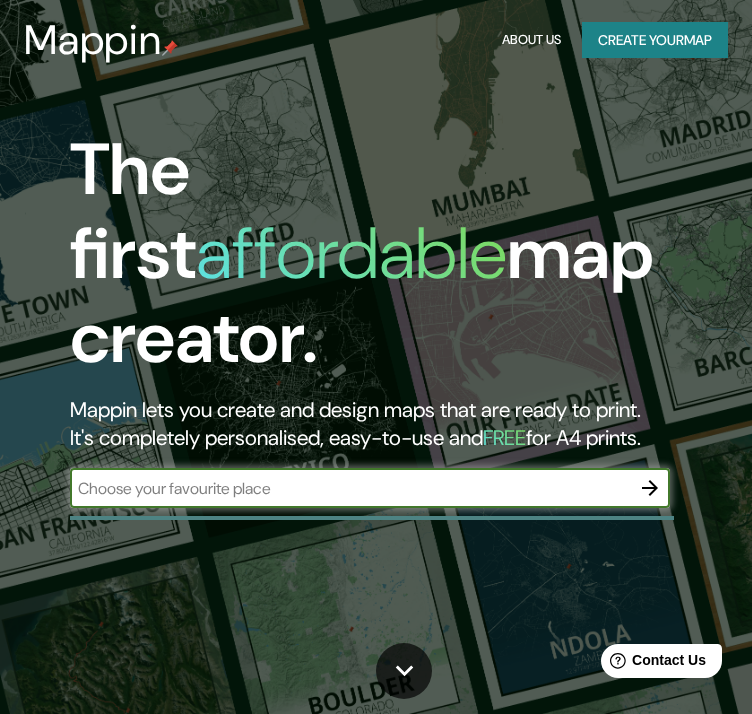click on "Create your   map" at bounding box center [655, 40] 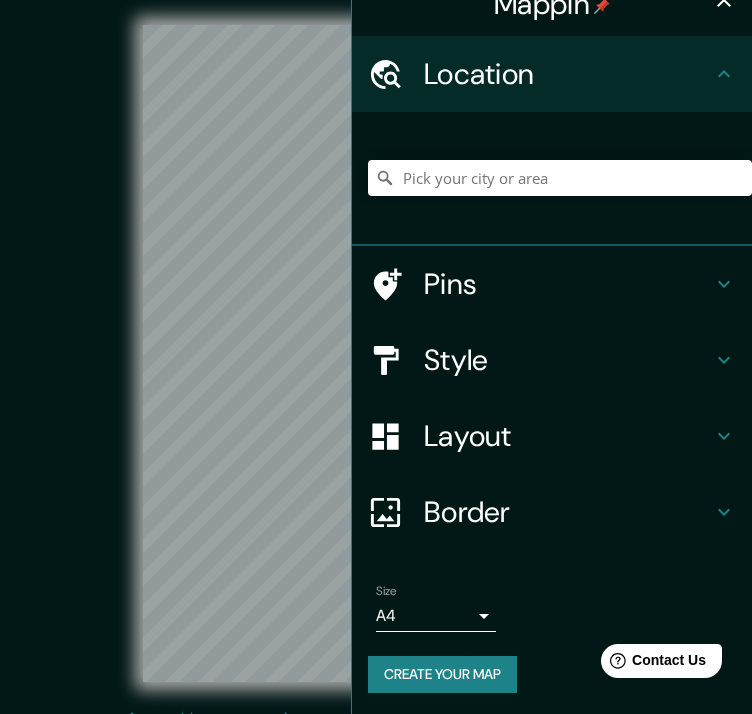scroll, scrollTop: 29, scrollLeft: 0, axis: vertical 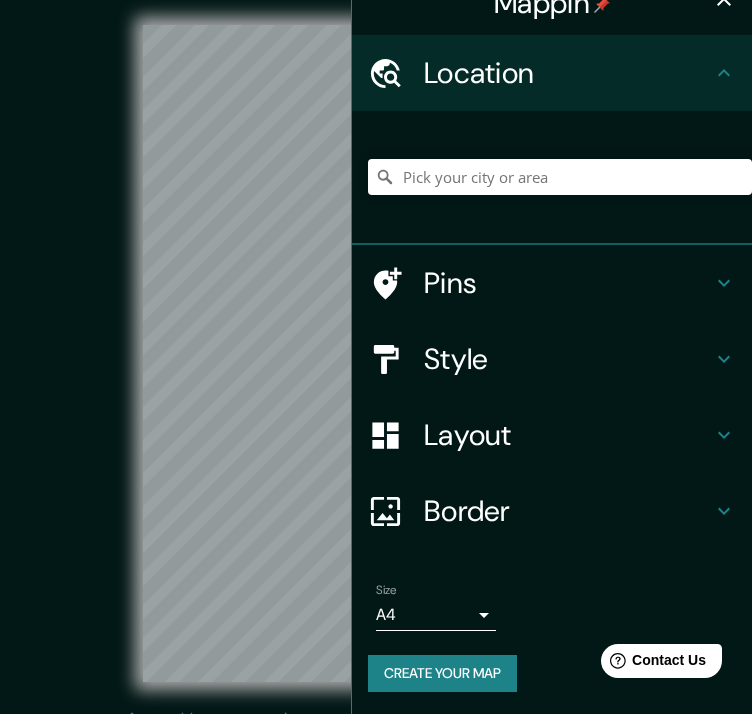 click on "© Mapbox   © OpenStreetMap   Improve this map" at bounding box center (376, 353) 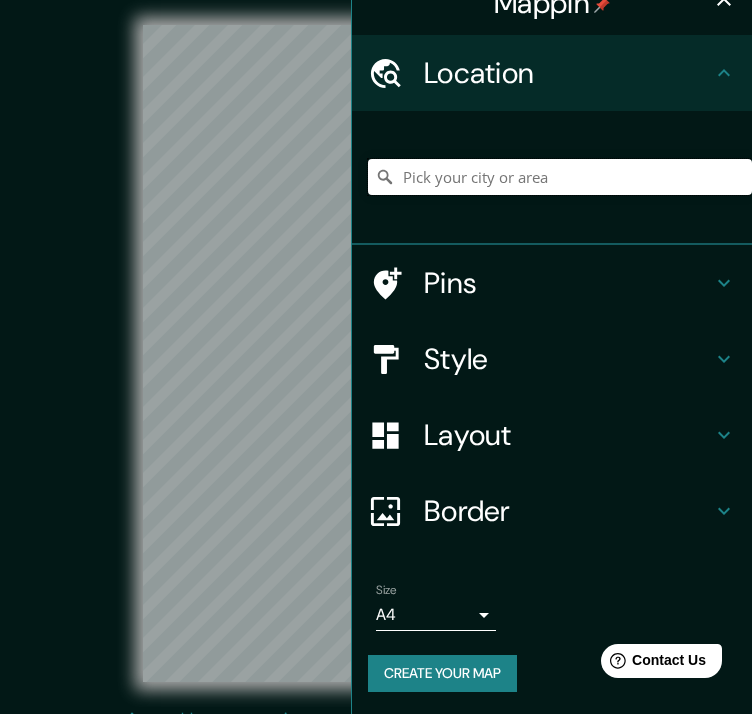 click at bounding box center [560, 177] 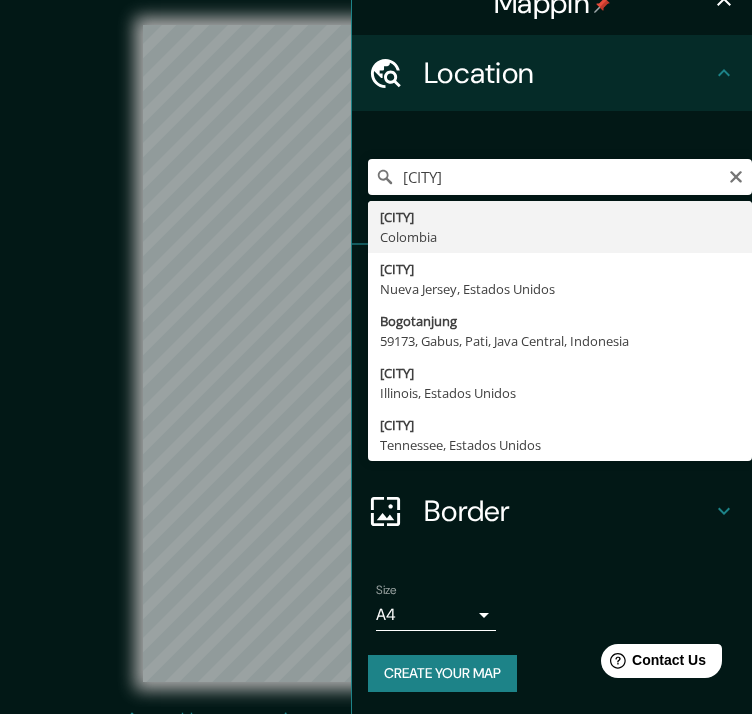 type on "[CITY], [COUNTRY]" 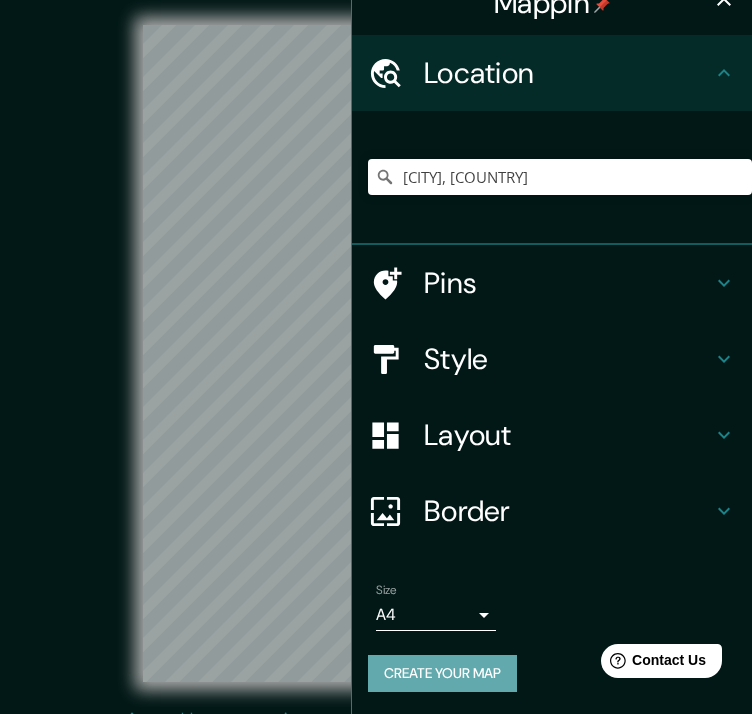 click on "Create your map" at bounding box center [442, 673] 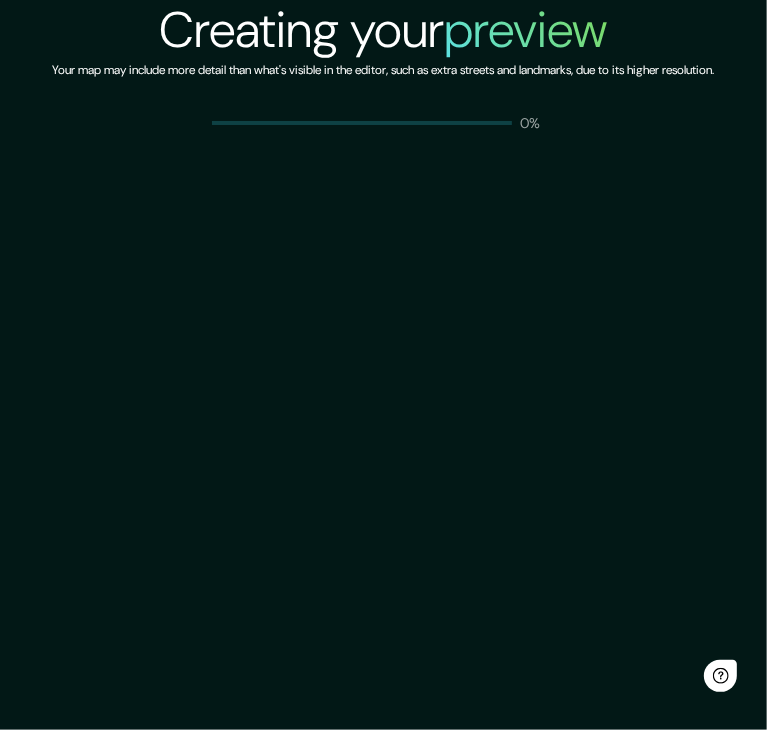 scroll, scrollTop: 0, scrollLeft: 0, axis: both 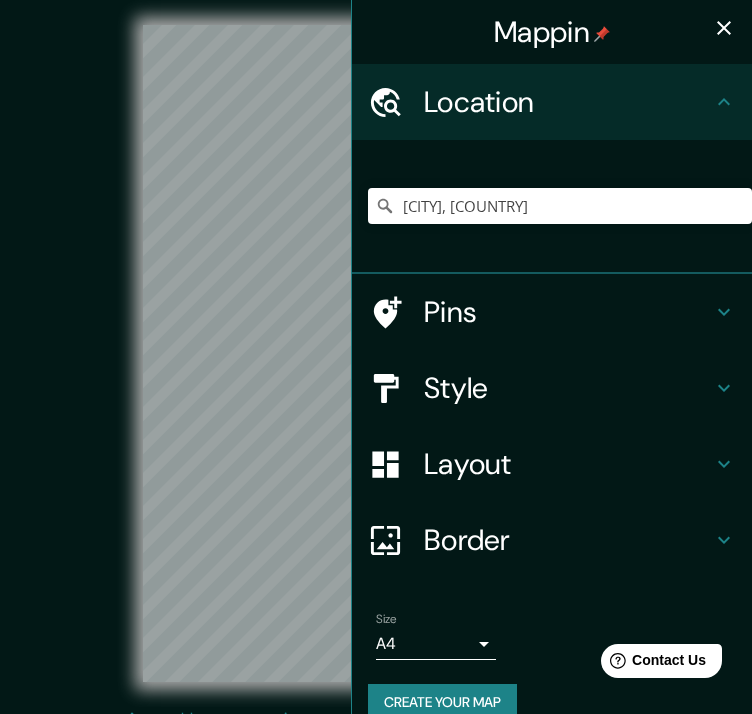 click on "© Mapbox   © OpenStreetMap   Improve this map" at bounding box center [376, 353] 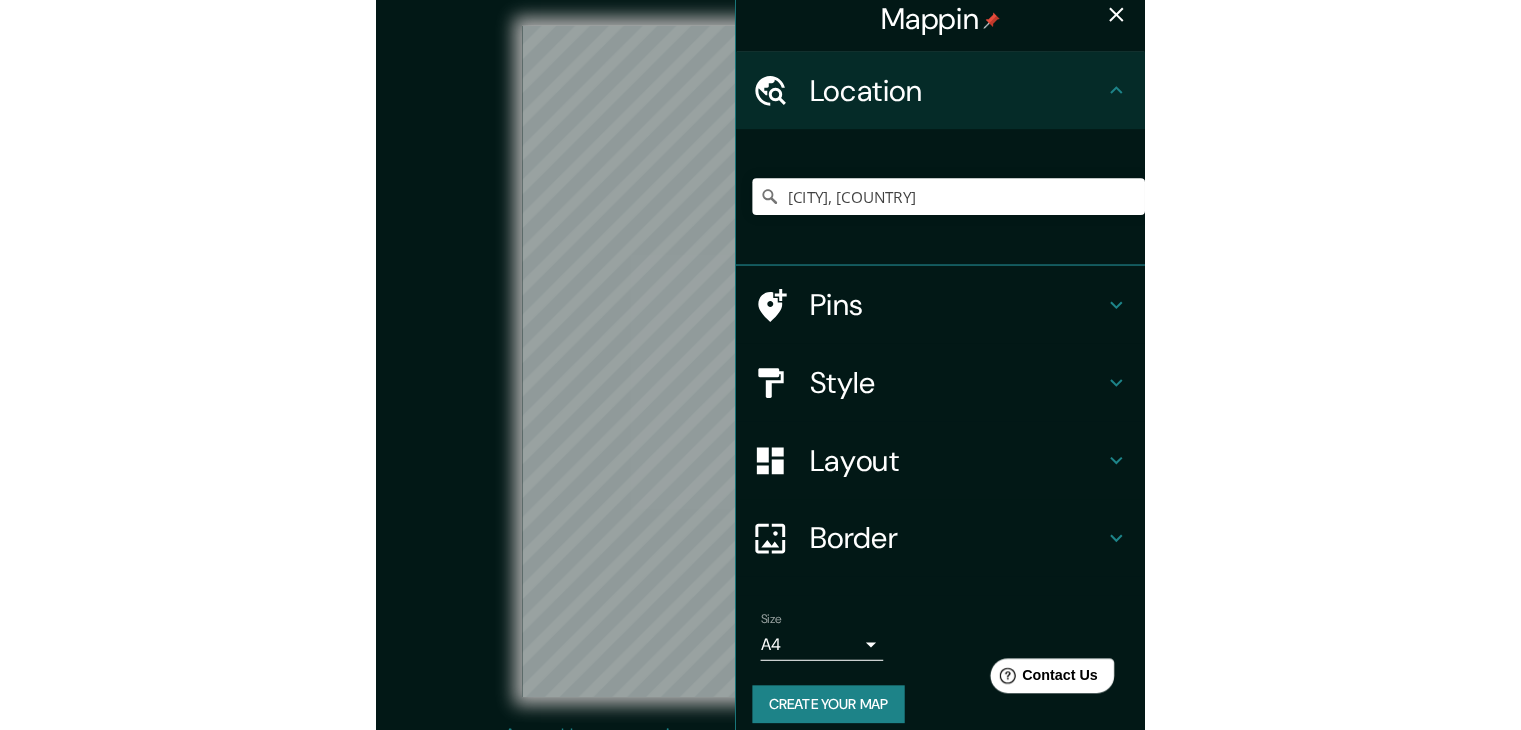 scroll, scrollTop: 29, scrollLeft: 0, axis: vertical 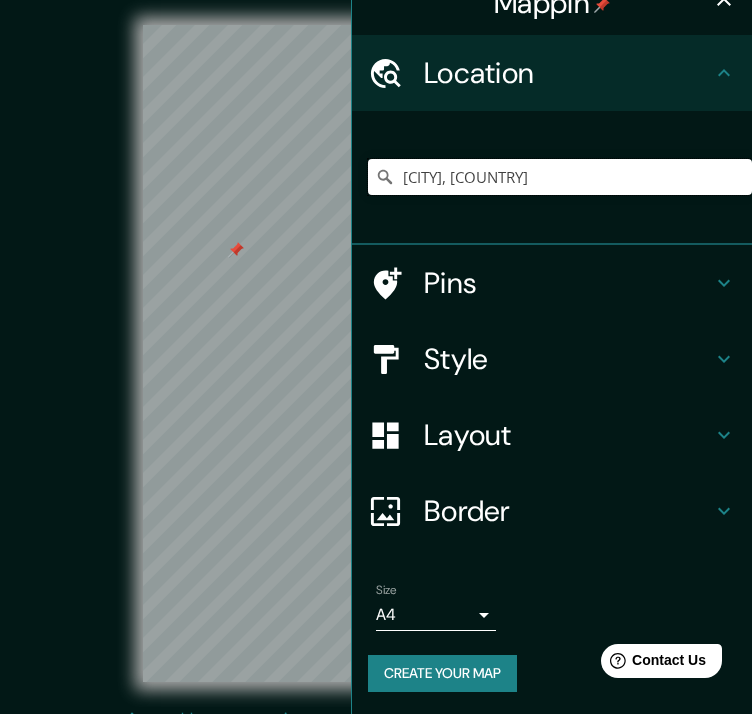 click on "Bogotá, Colombia" at bounding box center [560, 177] 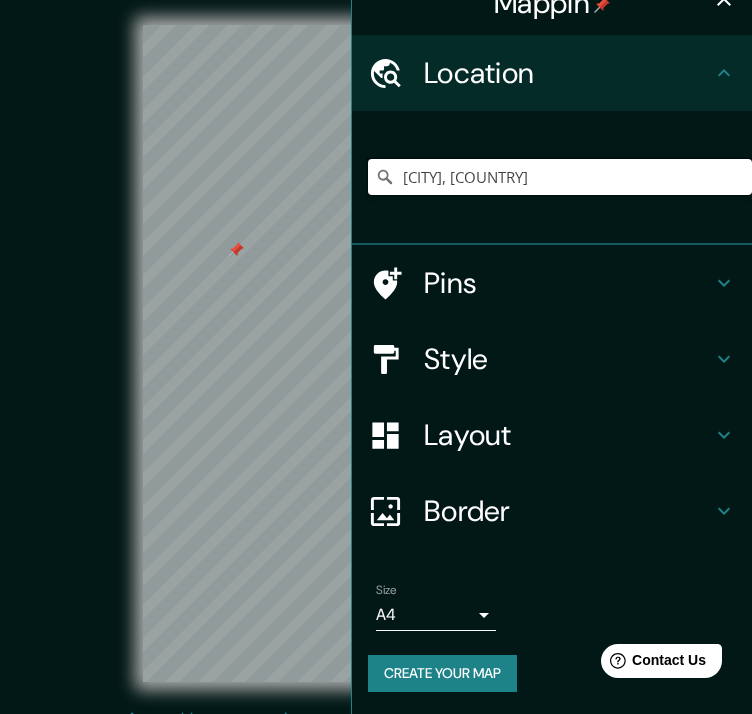 click on "Bogotá, Colombia" at bounding box center (560, 177) 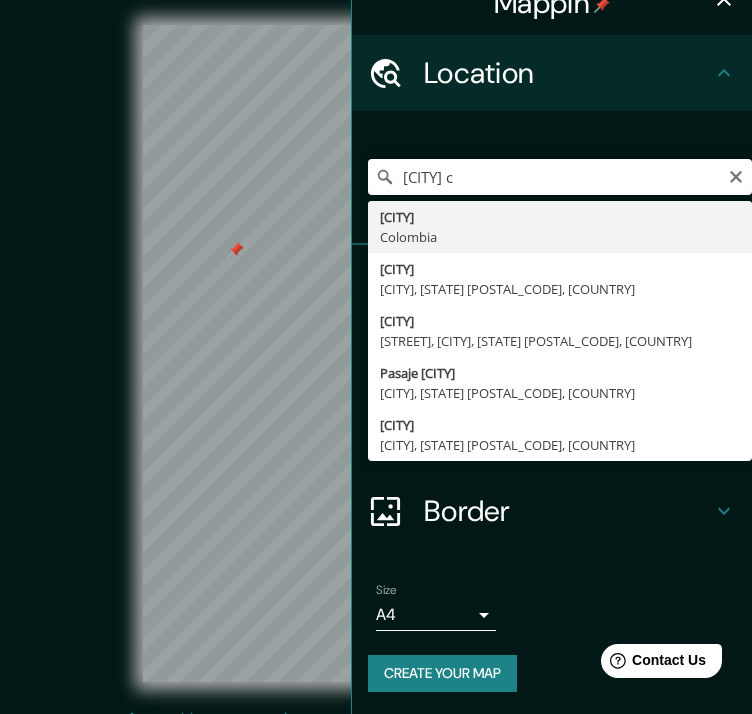 type on "Bogotá, Colombia" 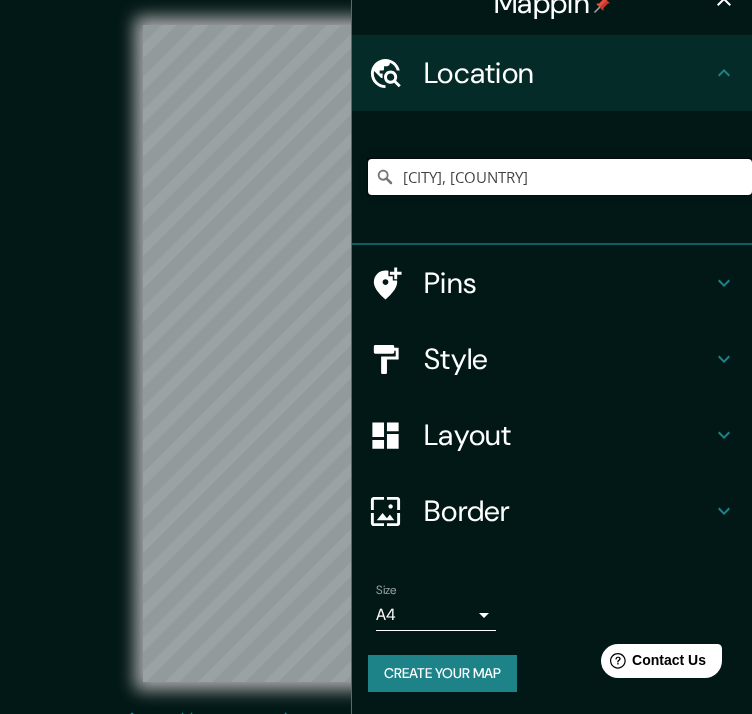 scroll, scrollTop: 26, scrollLeft: 0, axis: vertical 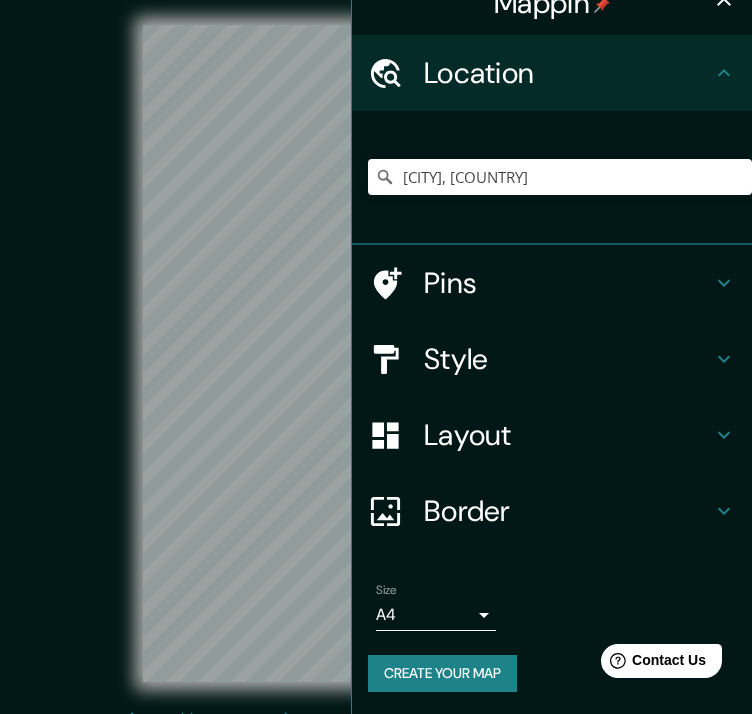click on "© Mapbox   © OpenStreetMap   Improve this map" at bounding box center (376, 353) 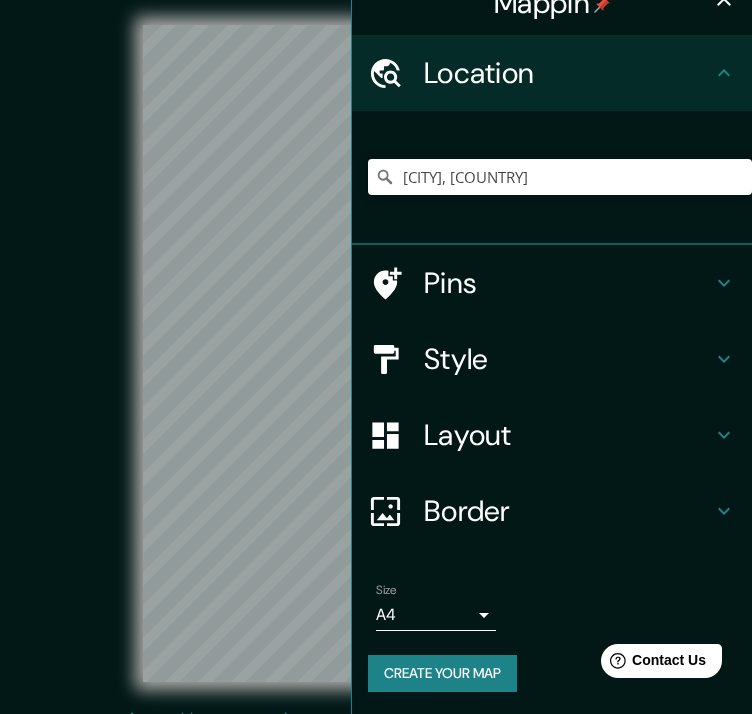 click 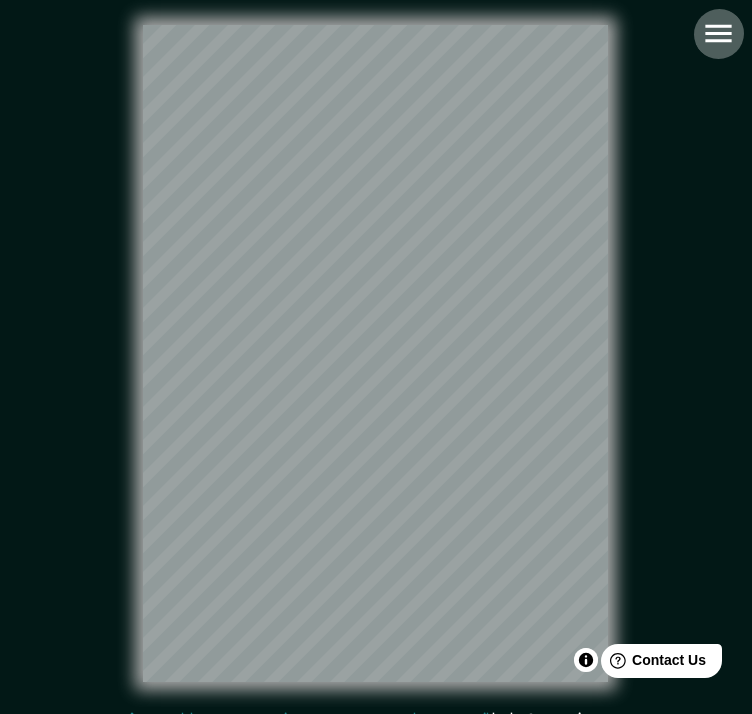 click 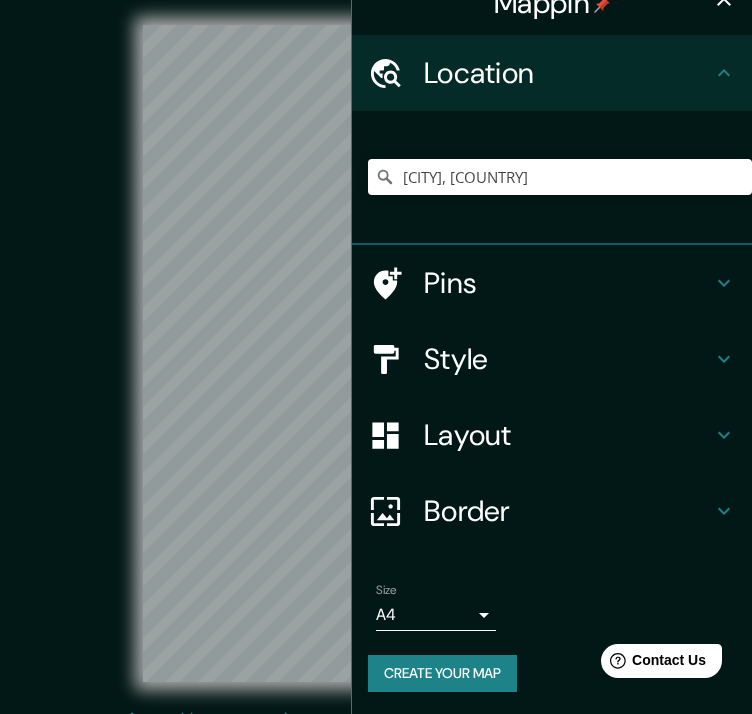 click on "Style" at bounding box center (568, 359) 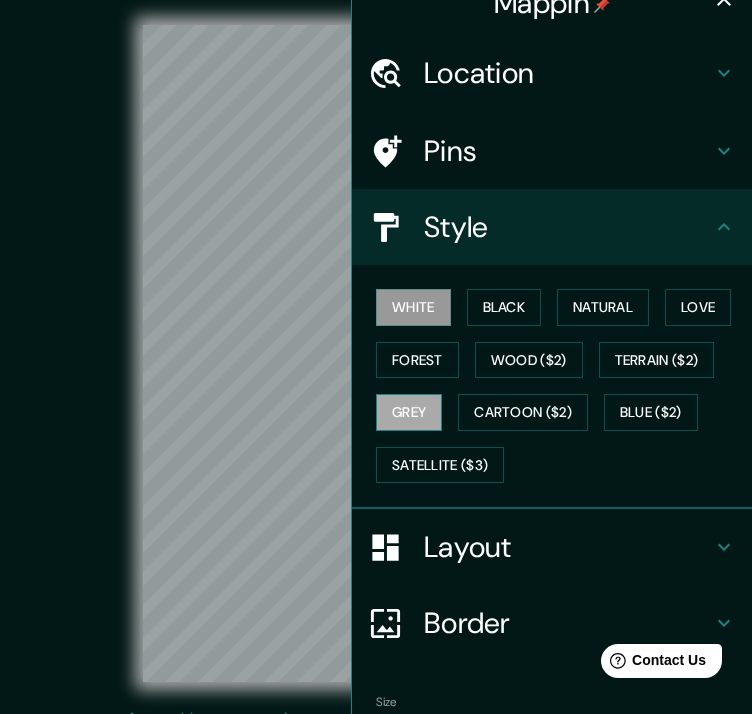 click on "Grey" at bounding box center (409, 412) 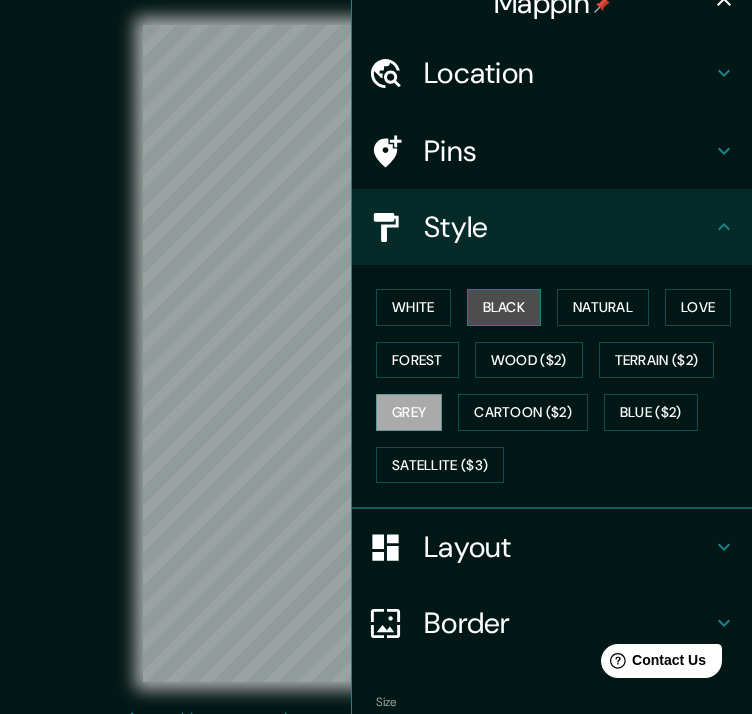 click on "Black" at bounding box center [504, 307] 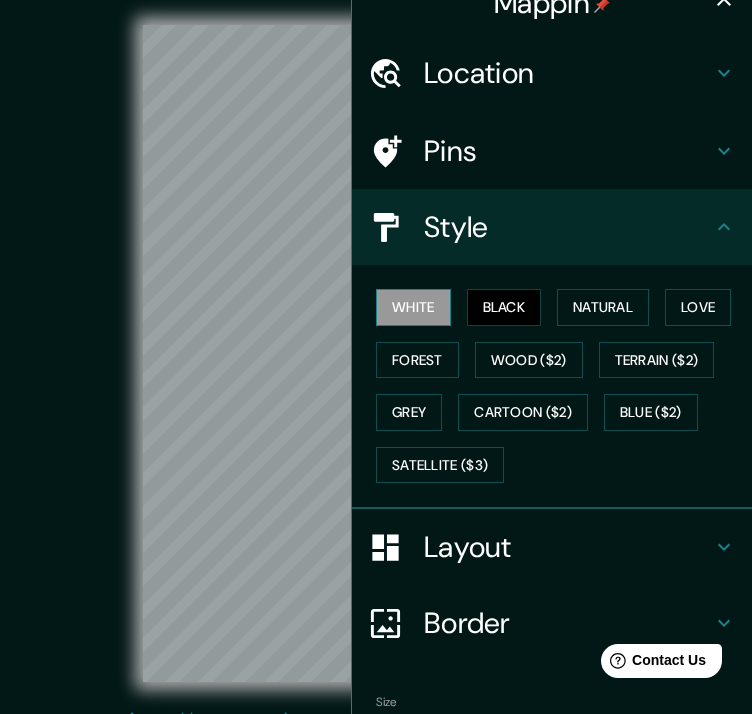 click on "White" at bounding box center (413, 307) 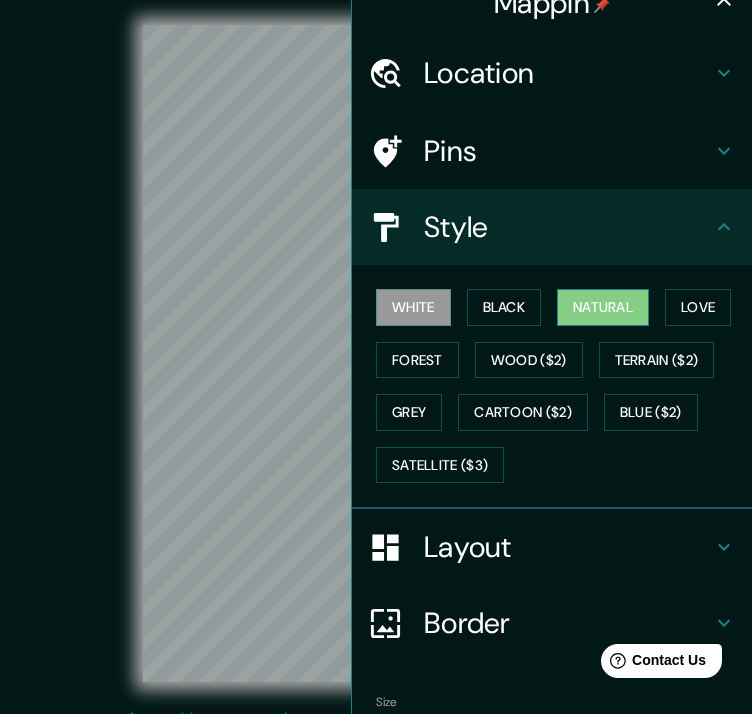 click on "Natural" at bounding box center (603, 307) 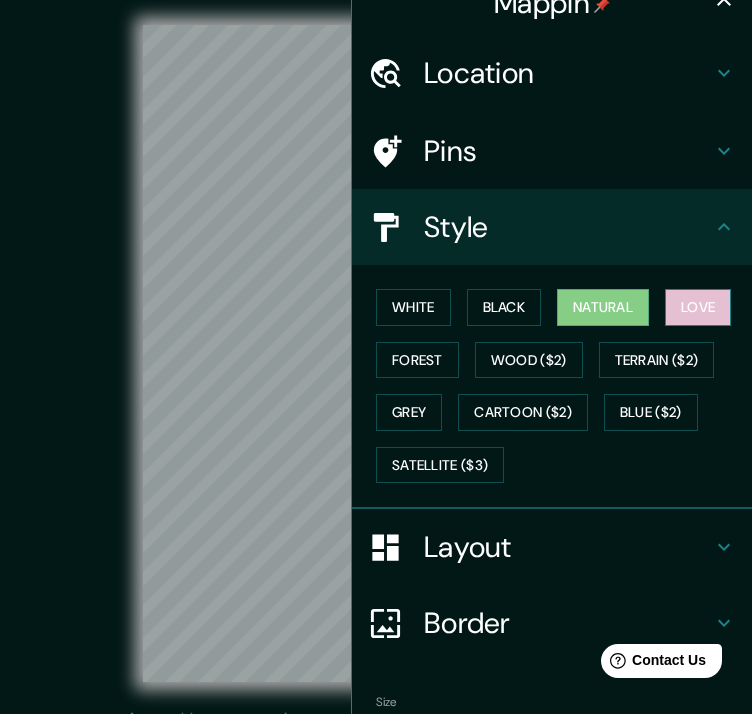 click on "Love" at bounding box center [698, 307] 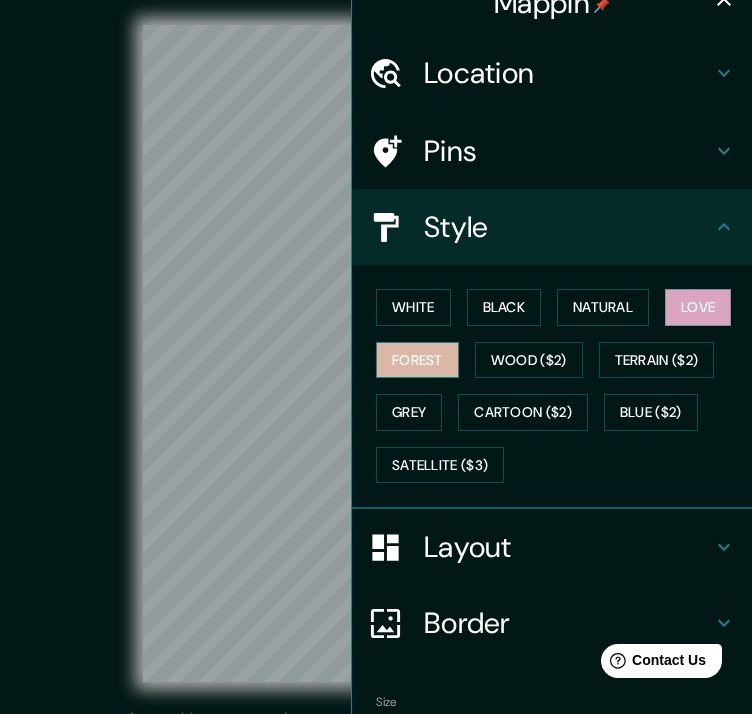 click on "Forest" at bounding box center [417, 360] 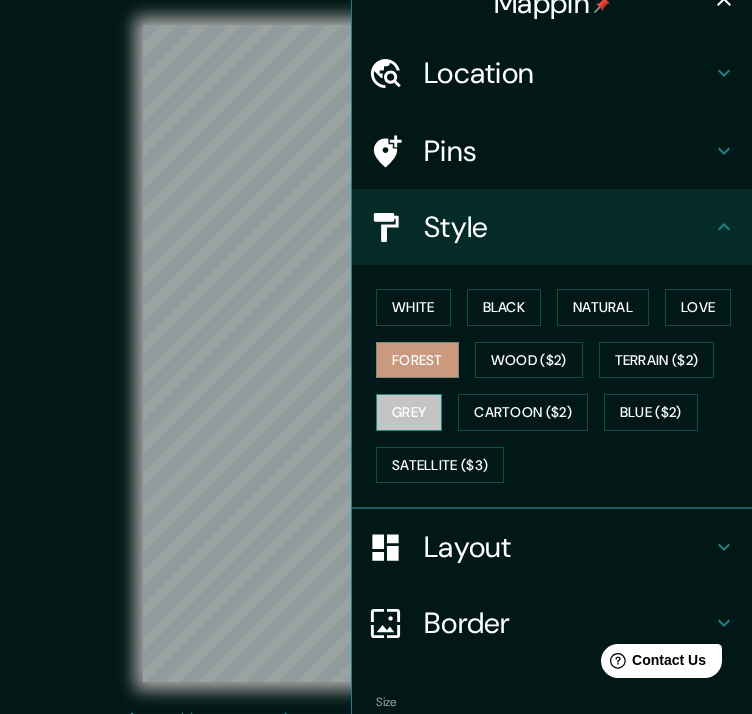 click on "Grey" at bounding box center (409, 412) 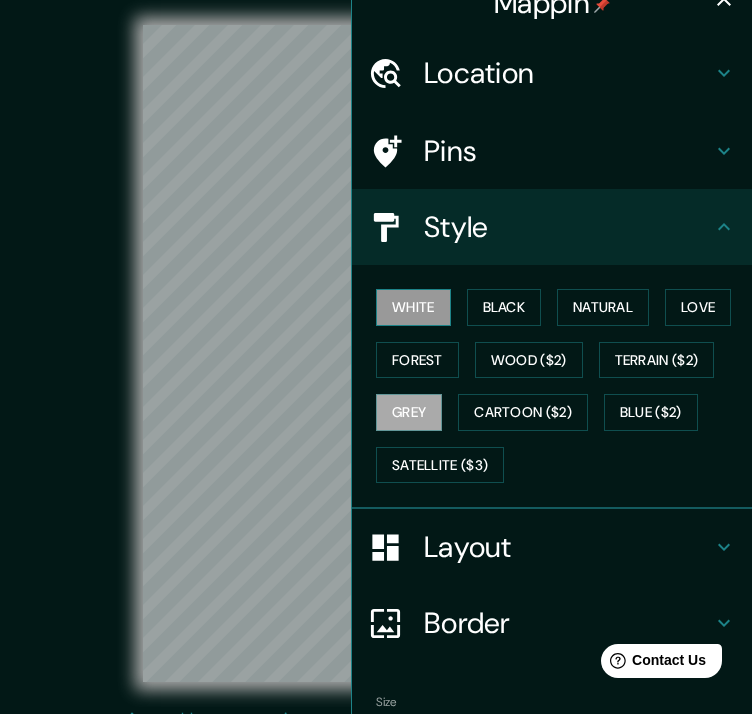 click on "White" at bounding box center (413, 307) 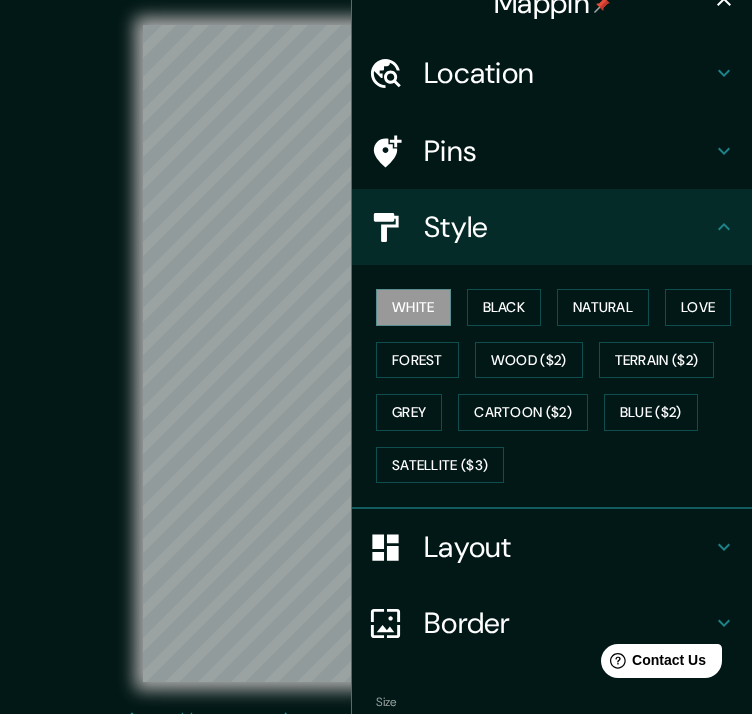 click on "© Mapbox   © OpenStreetMap   Improve this map" at bounding box center (376, 353) 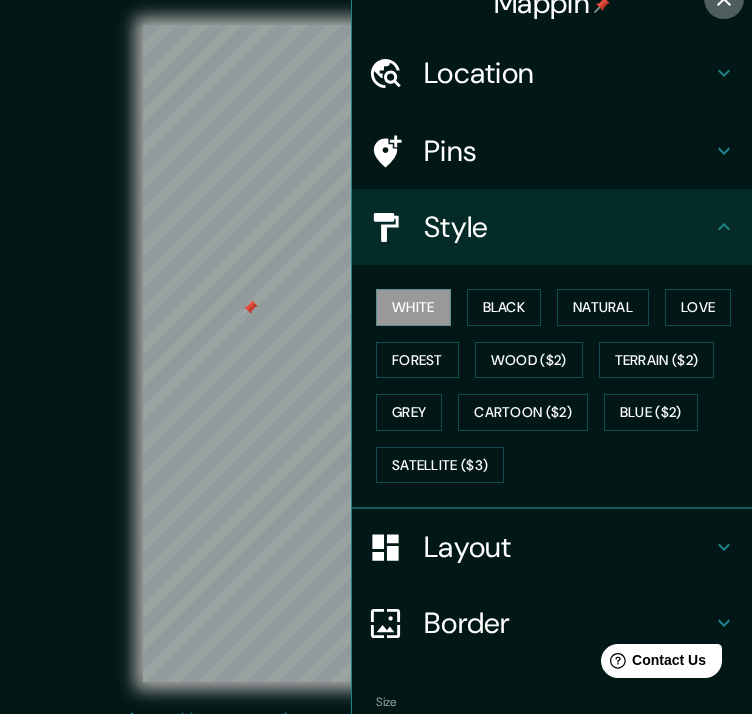 click 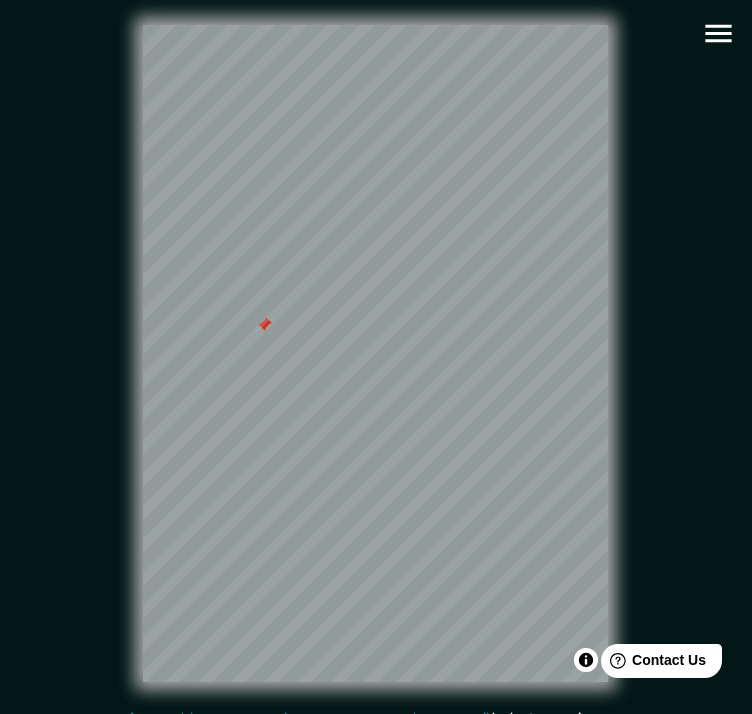 click at bounding box center [375, 25] 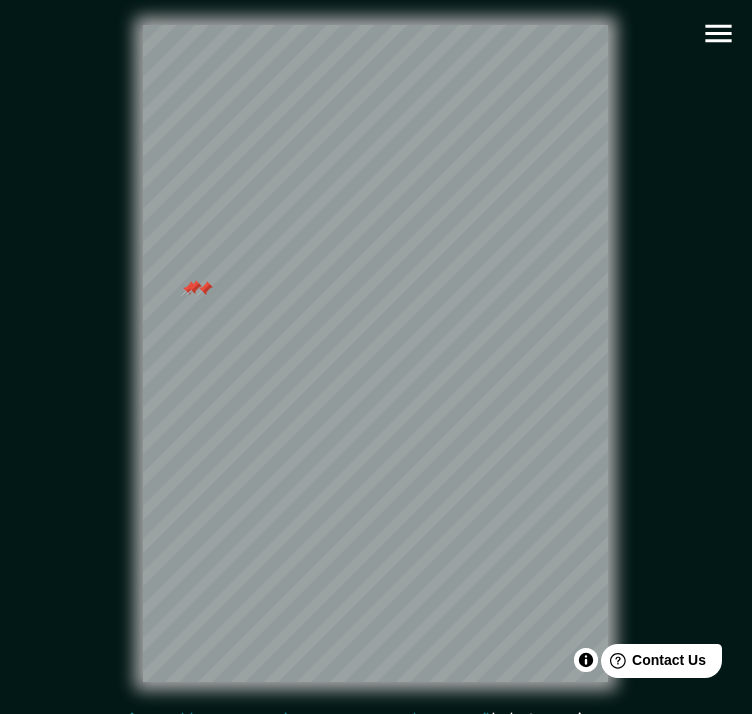 click at bounding box center (194, 288) 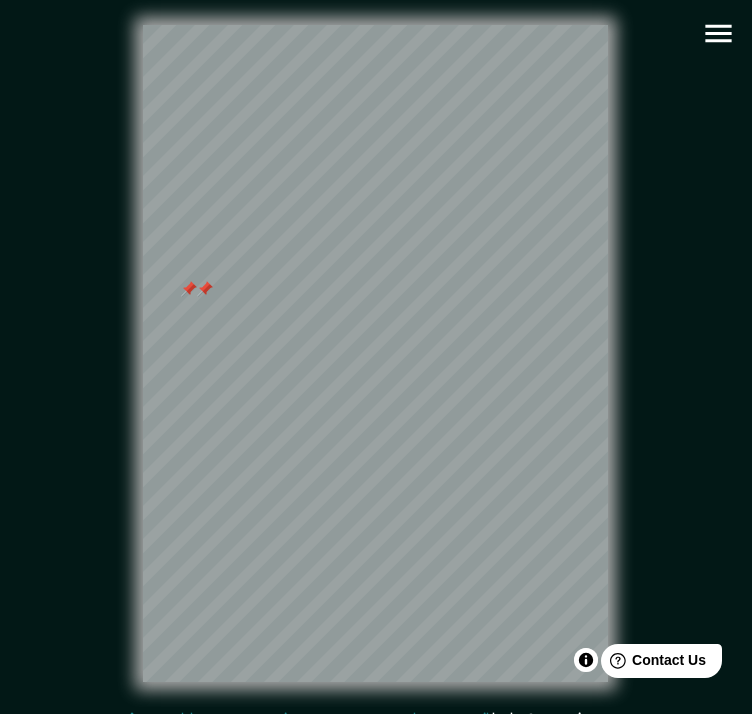 click at bounding box center (205, 289) 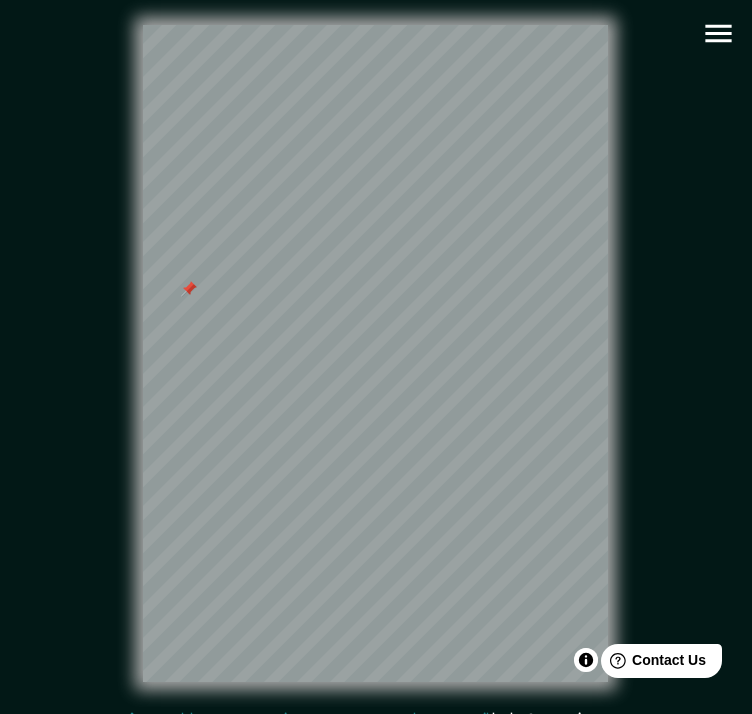 click at bounding box center [189, 289] 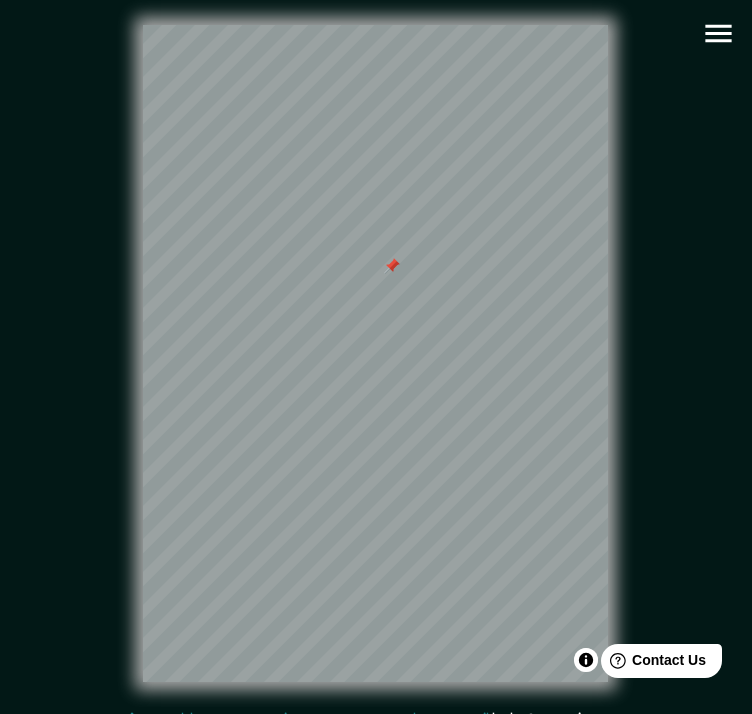 click at bounding box center (392, 266) 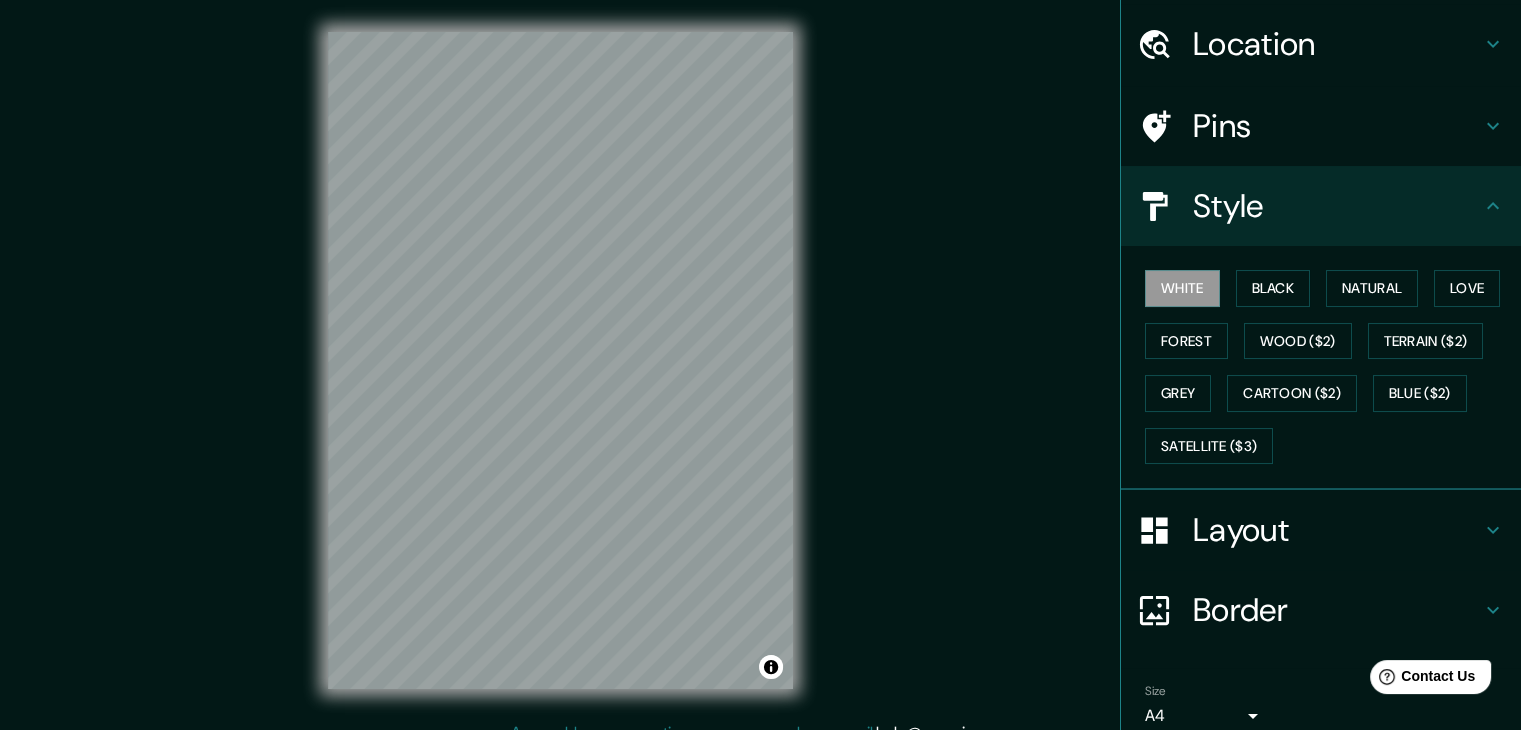 scroll, scrollTop: 144, scrollLeft: 0, axis: vertical 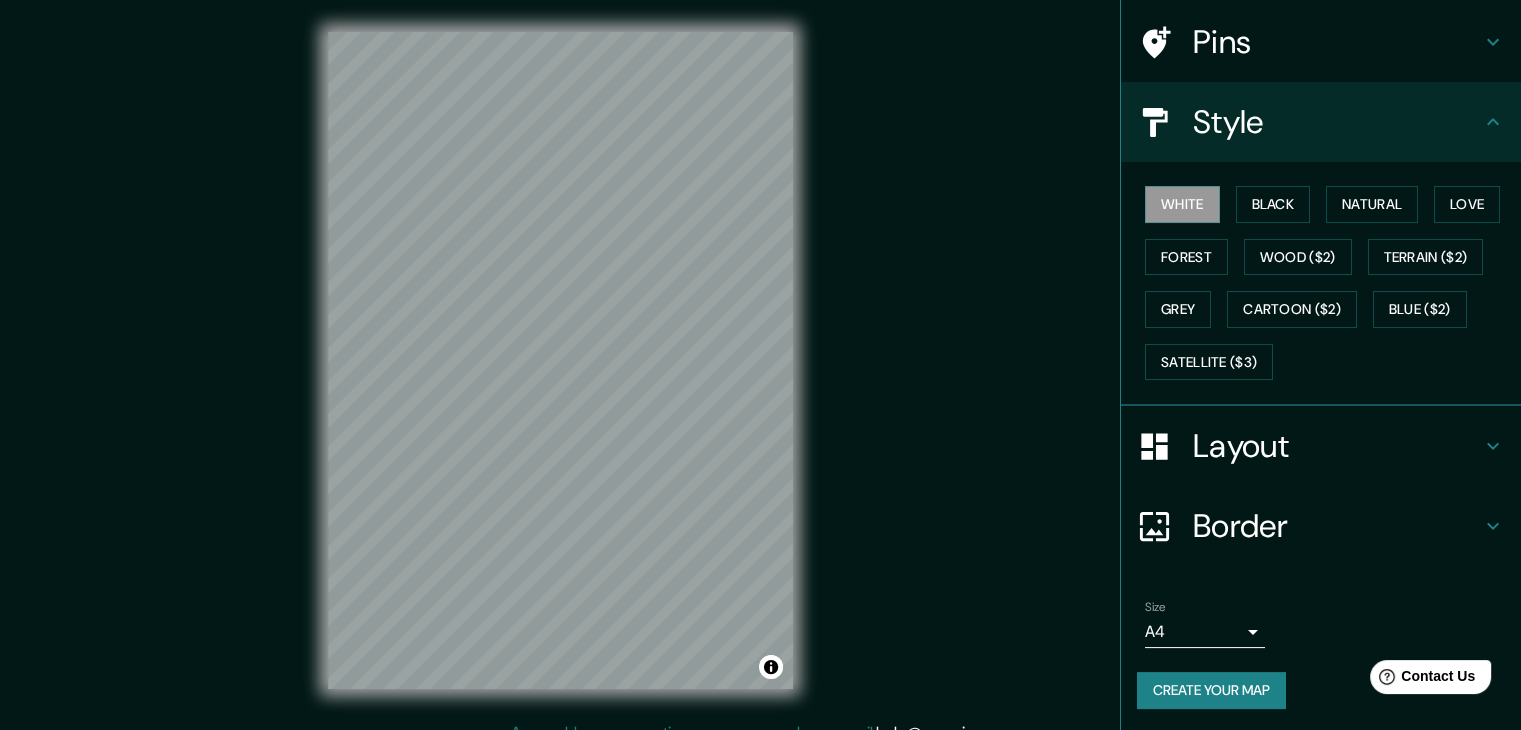 click on "Create your map" at bounding box center [1211, 690] 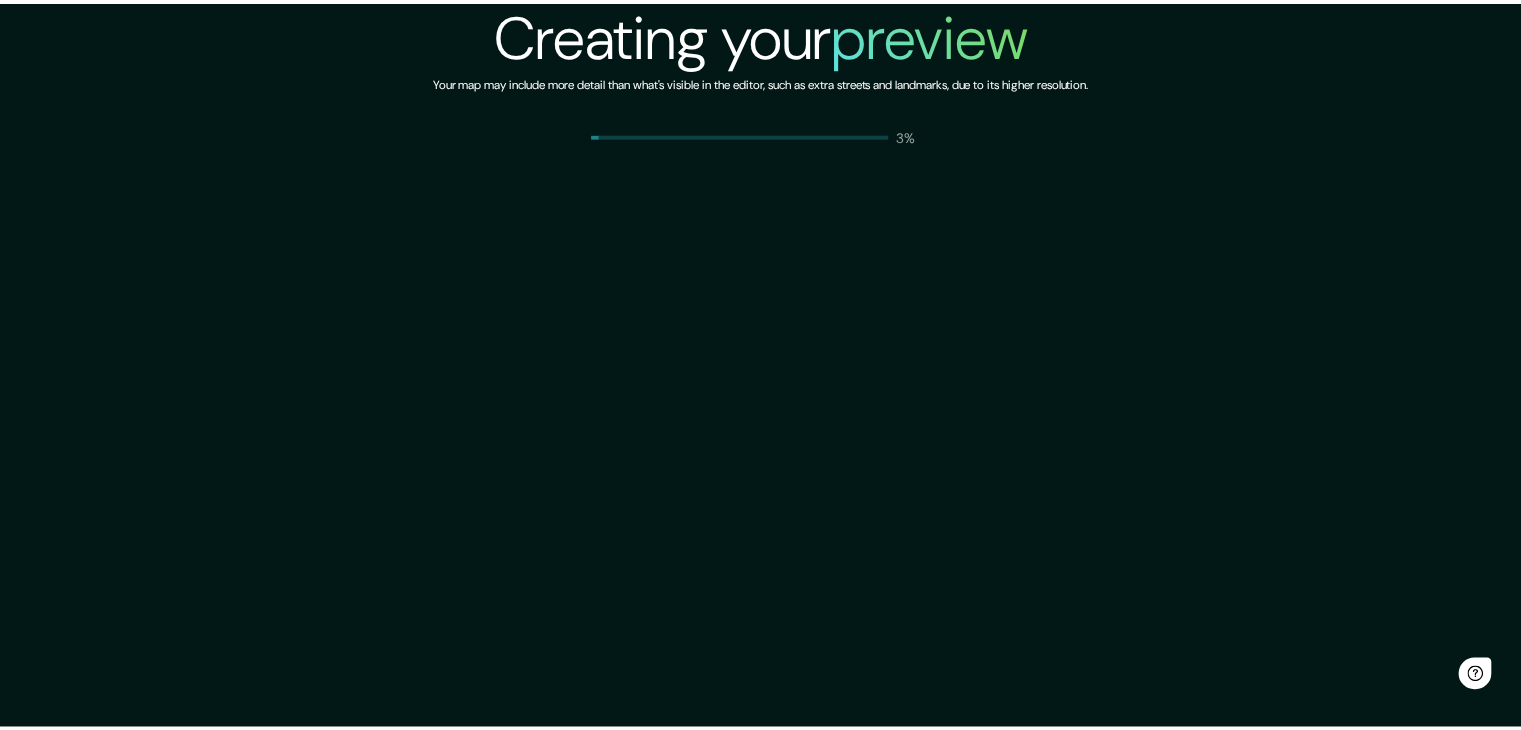scroll, scrollTop: 0, scrollLeft: 0, axis: both 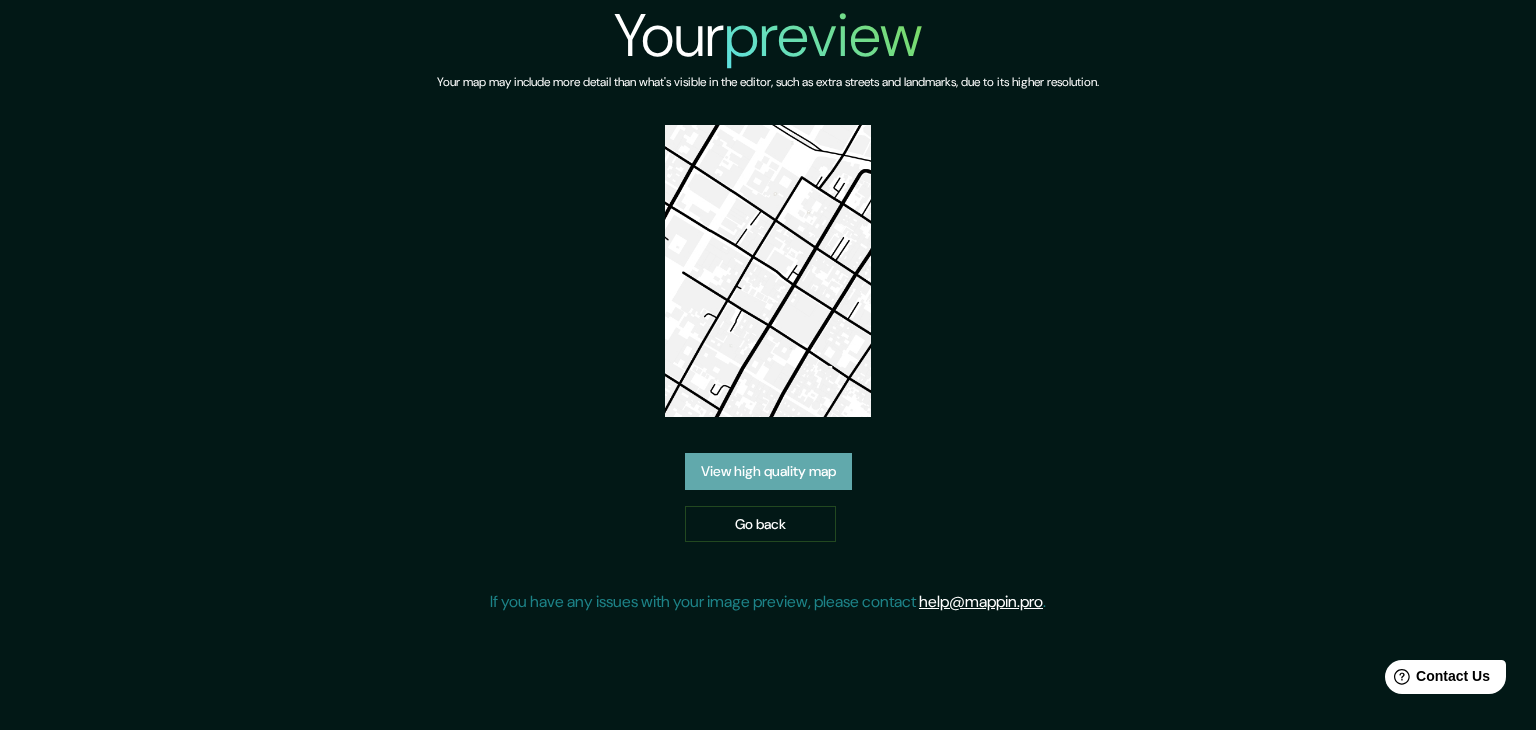 click on "View high quality map" at bounding box center [768, 471] 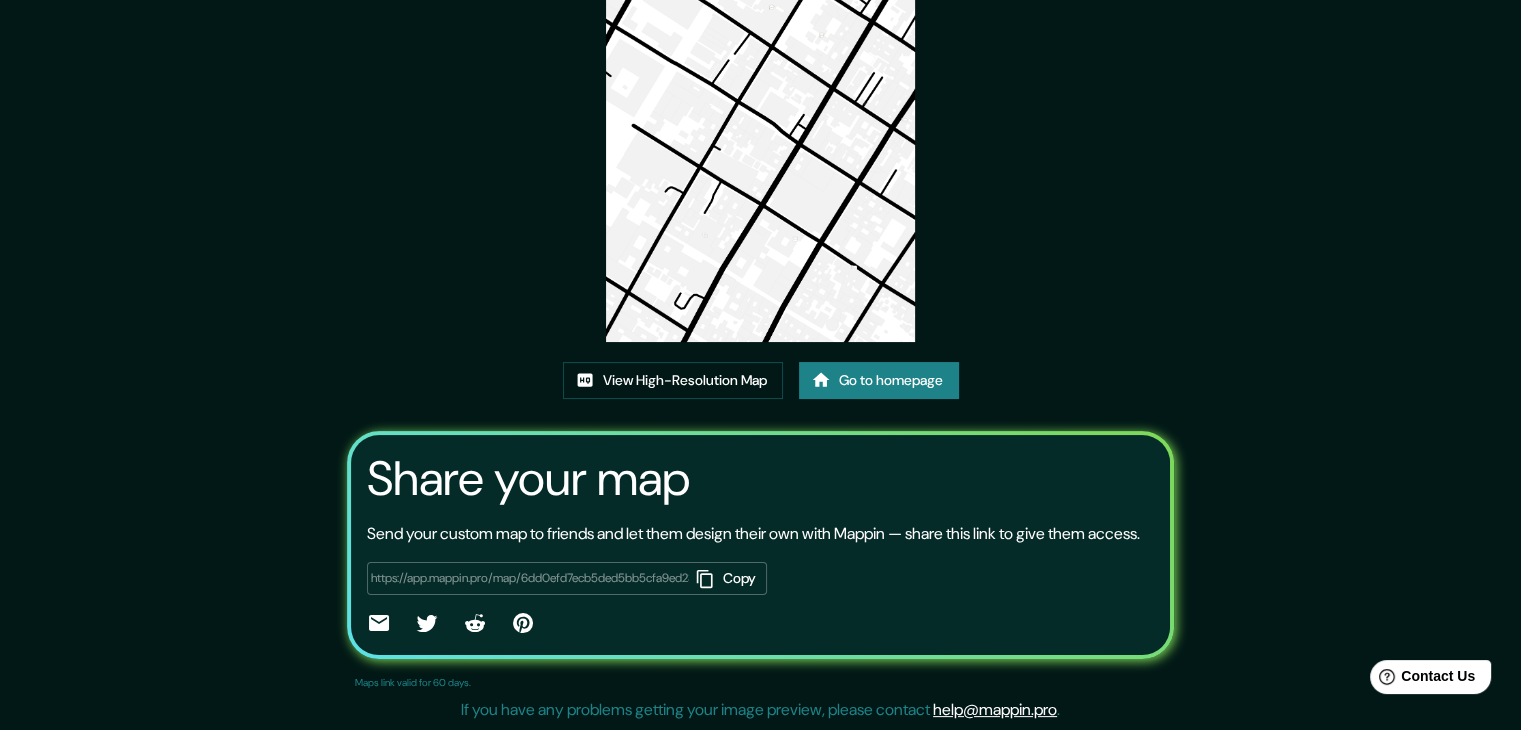 scroll, scrollTop: 200, scrollLeft: 0, axis: vertical 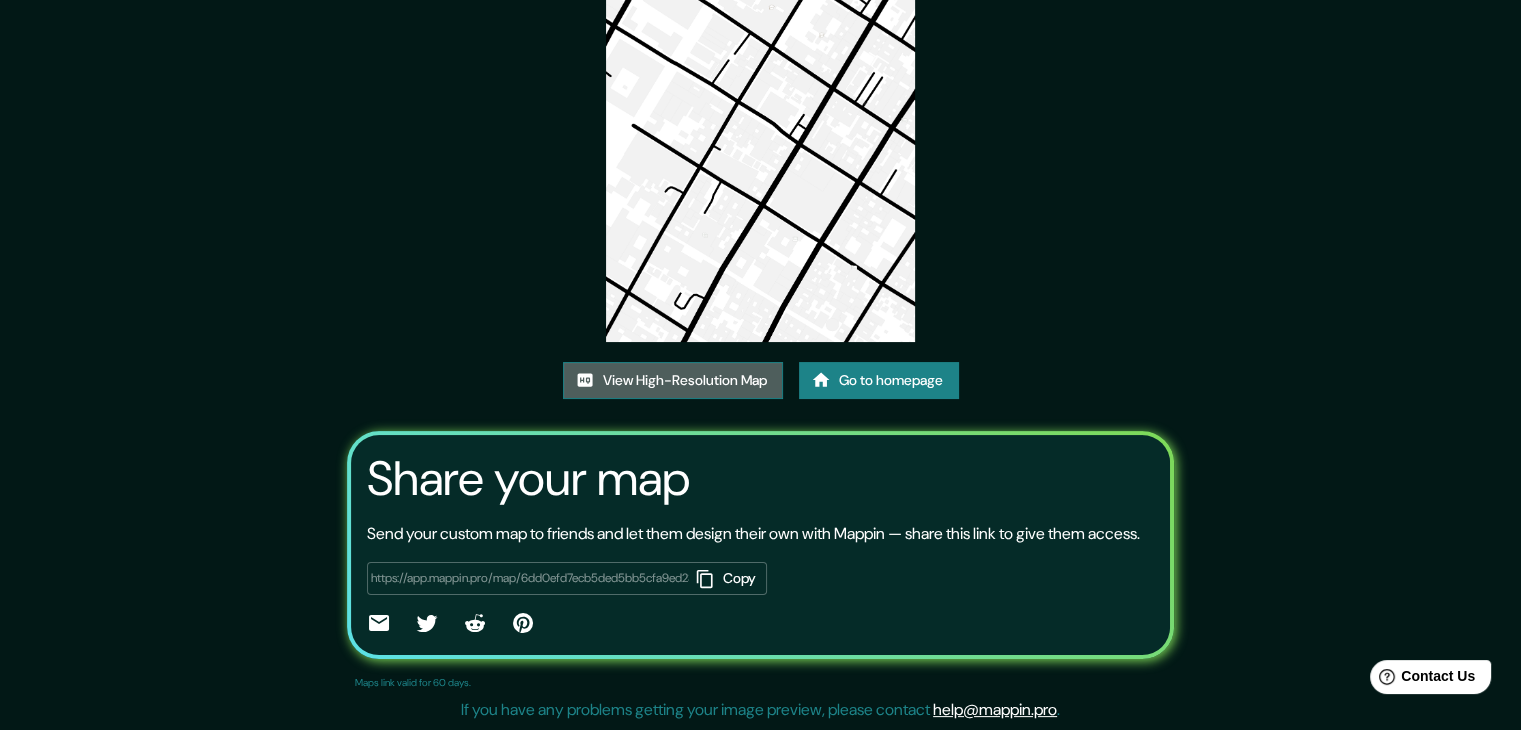 click on "View High-Resolution Map" at bounding box center [673, 380] 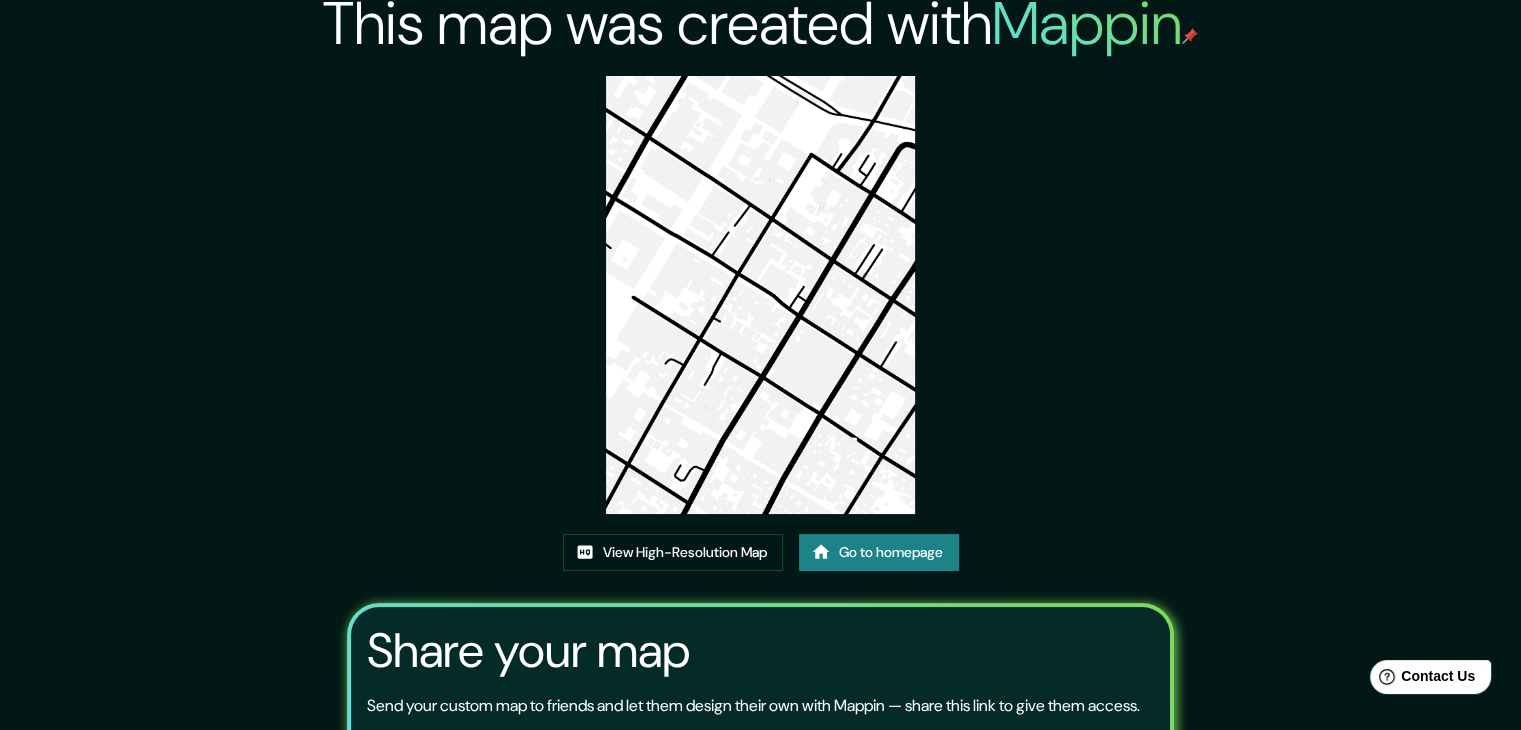 scroll, scrollTop: 0, scrollLeft: 0, axis: both 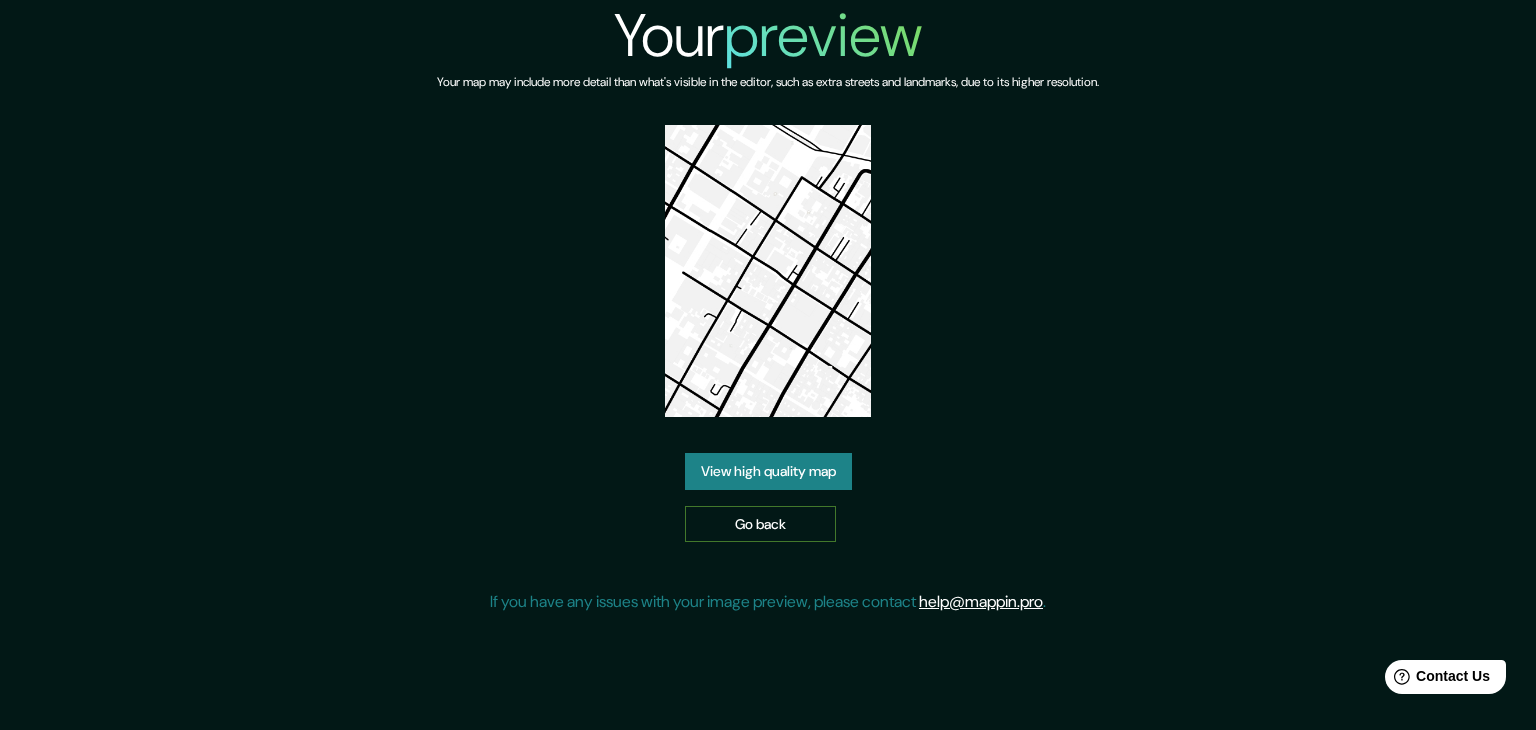 click on "Go back" at bounding box center (760, 524) 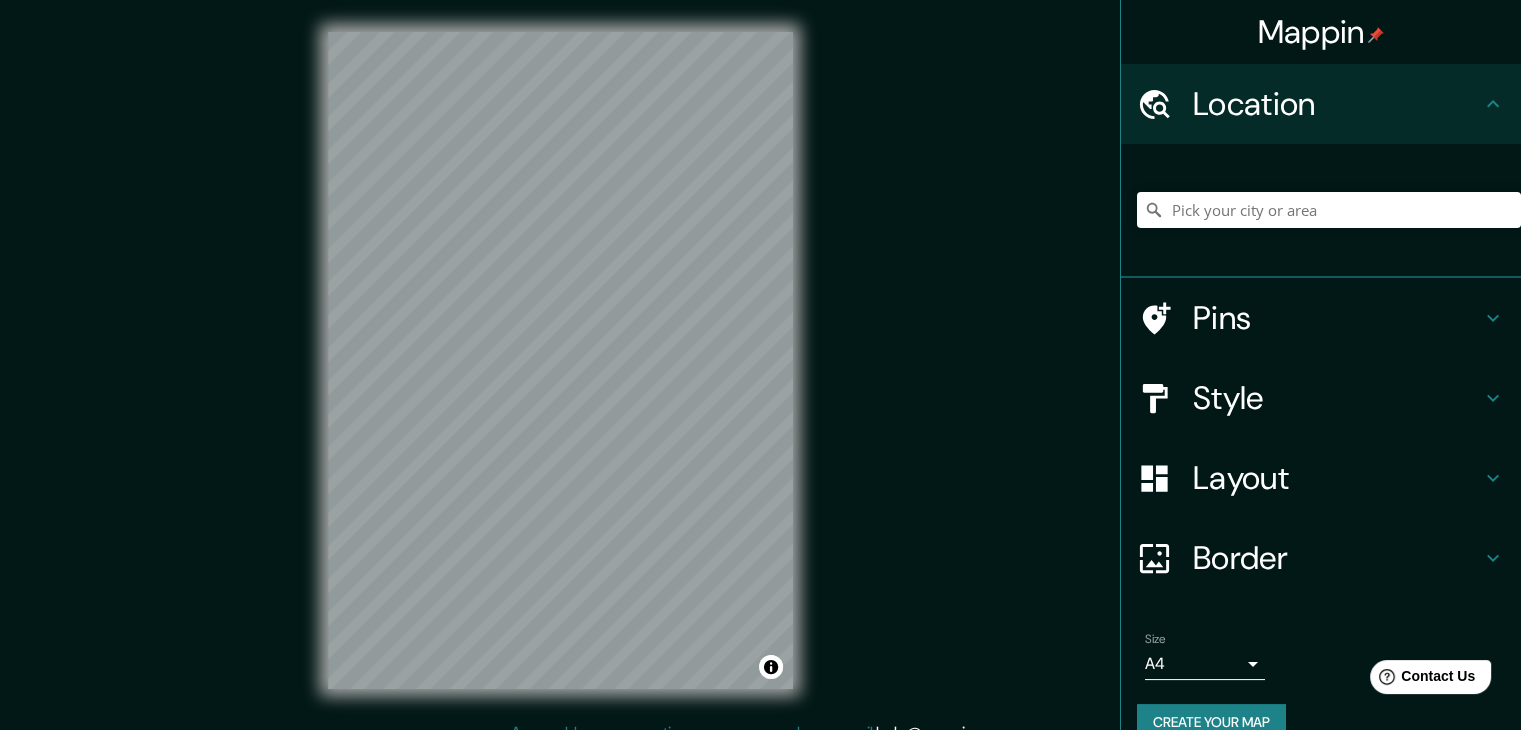click on "Style" at bounding box center (1337, 398) 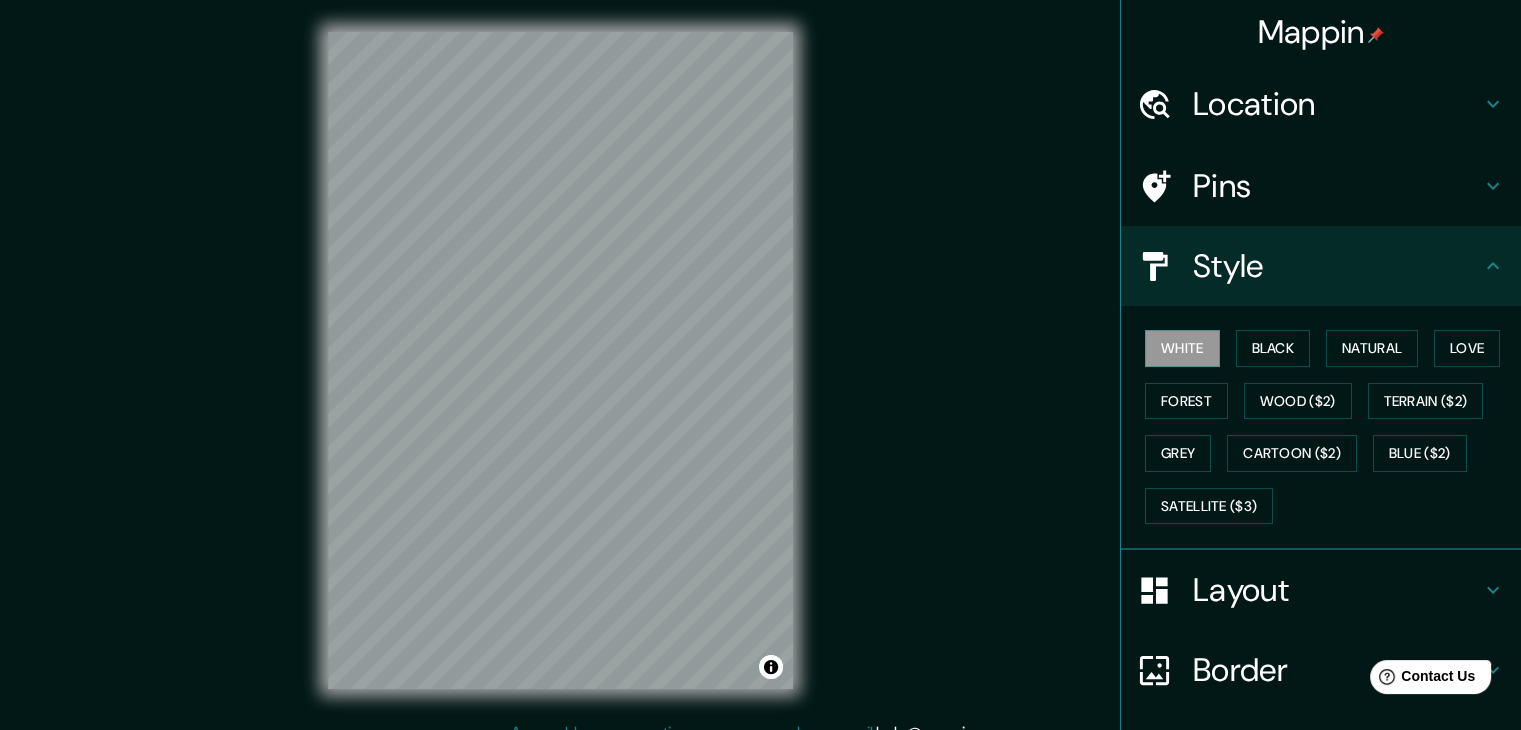 click on "Layout" at bounding box center [1321, 590] 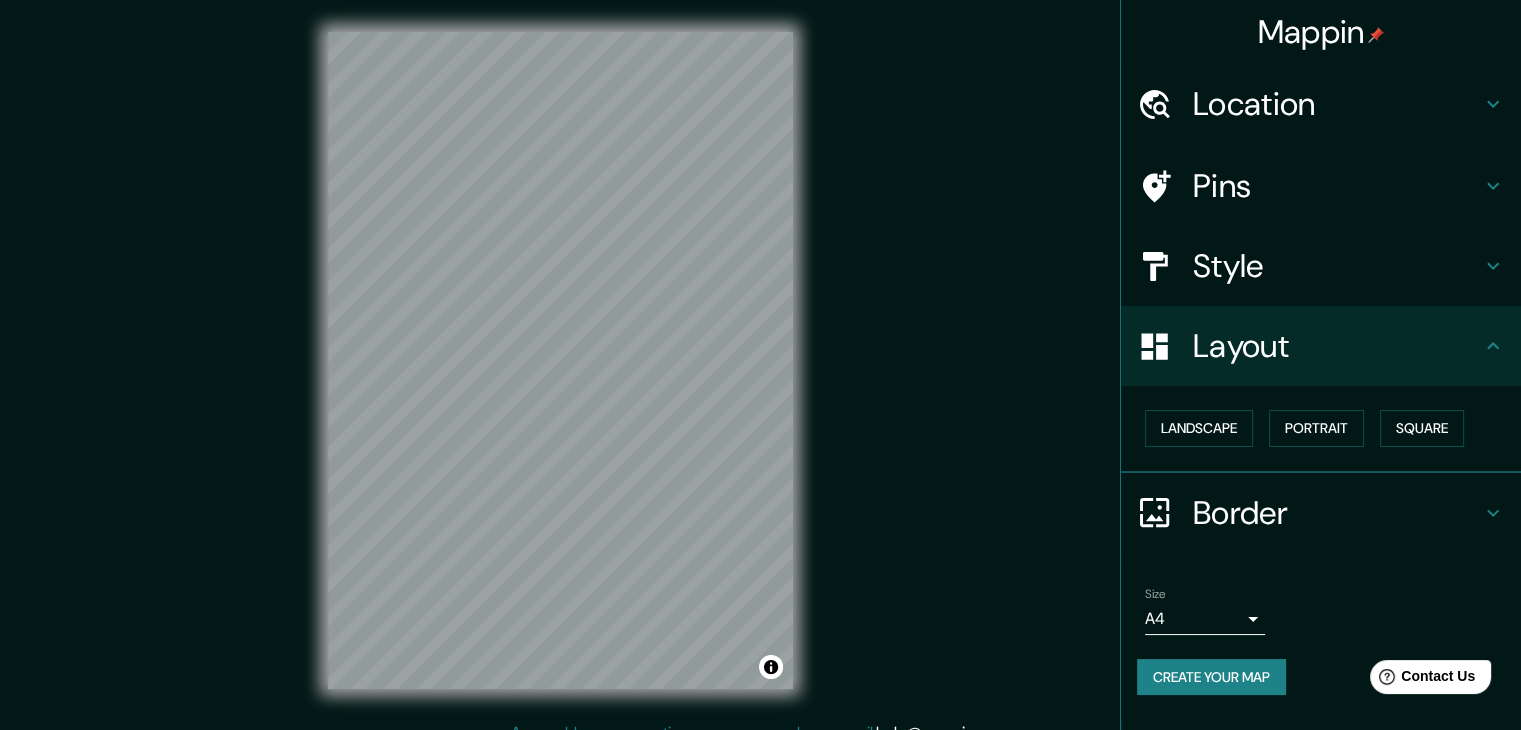 drag, startPoint x: 1232, startPoint y: 356, endPoint x: 1136, endPoint y: 359, distance: 96.04687 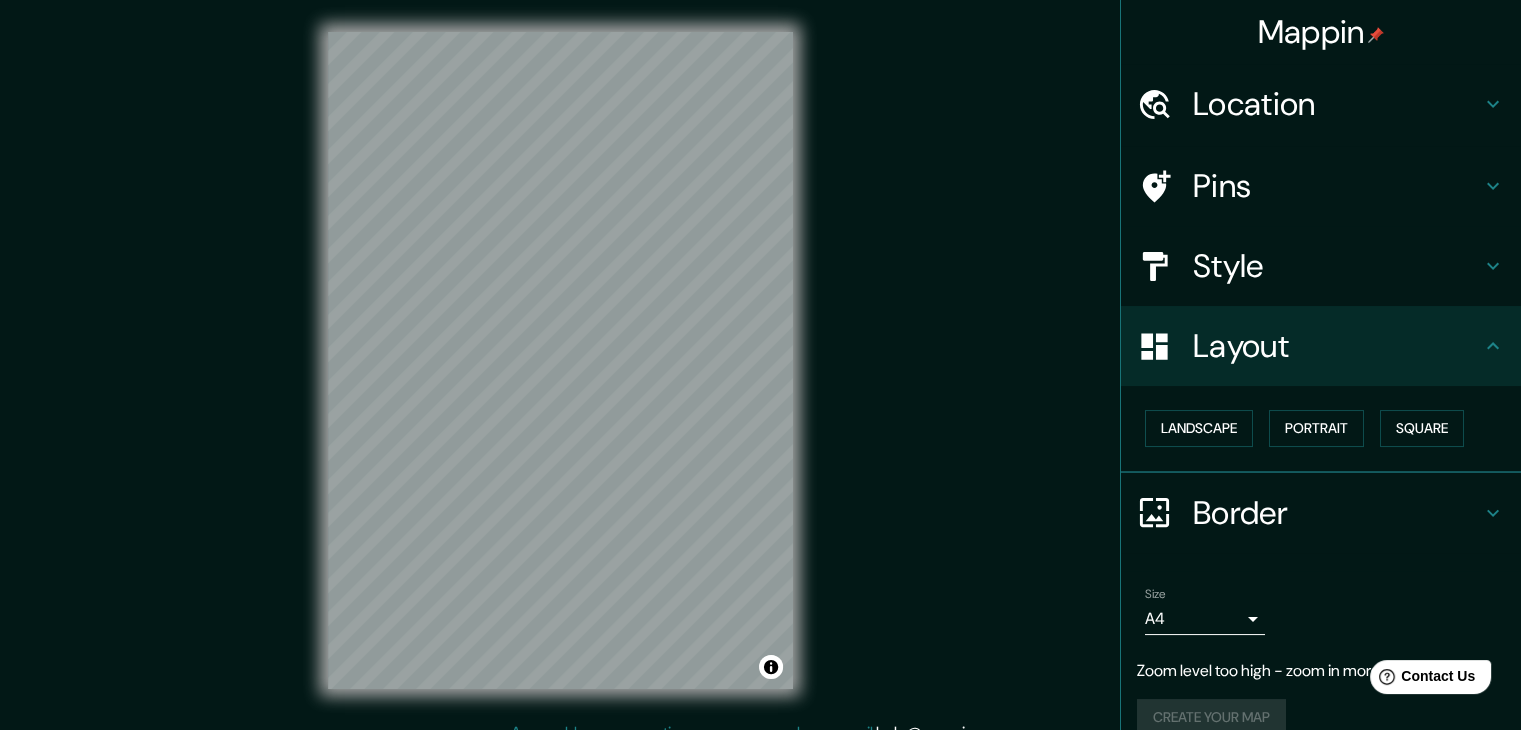 click on "Location" at bounding box center (1337, 104) 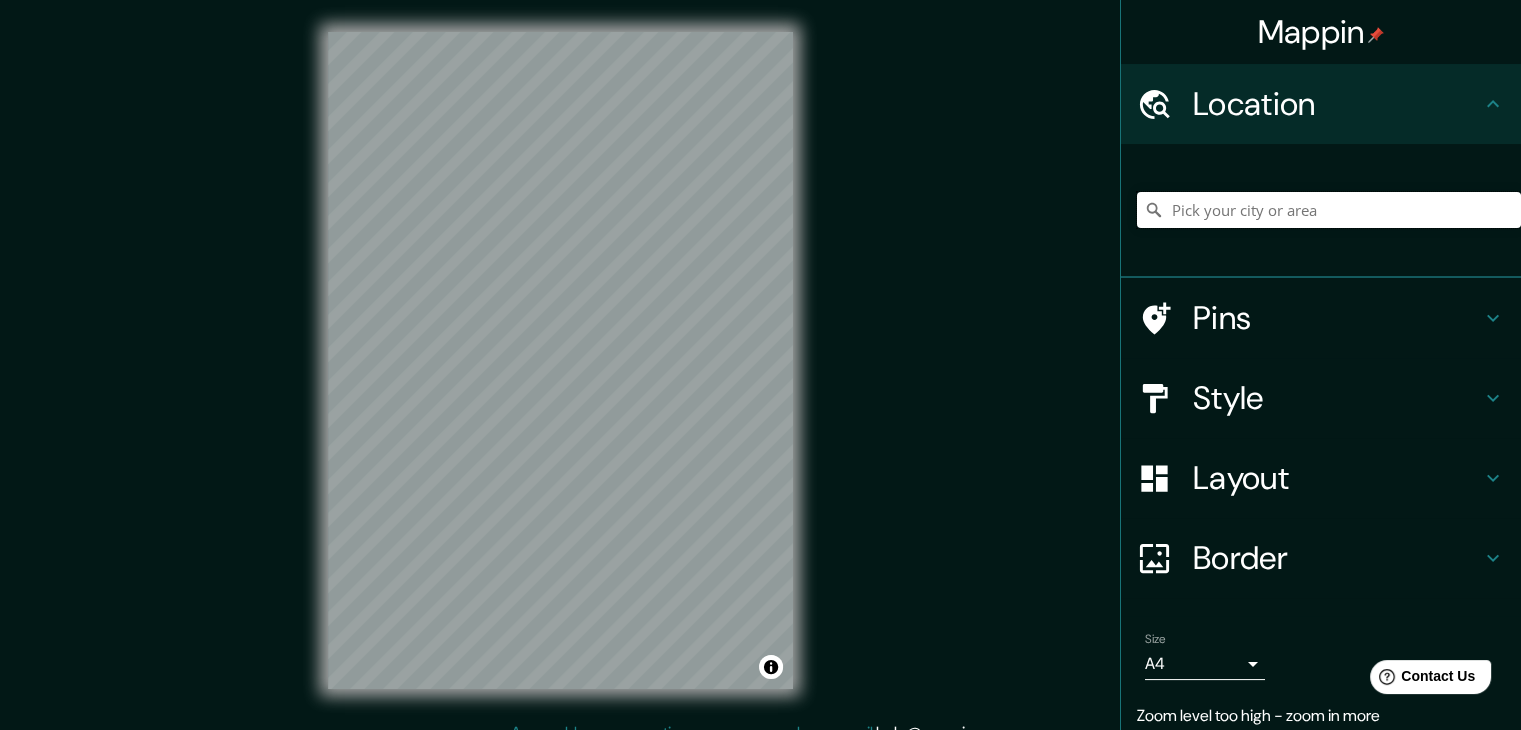 click at bounding box center [1329, 210] 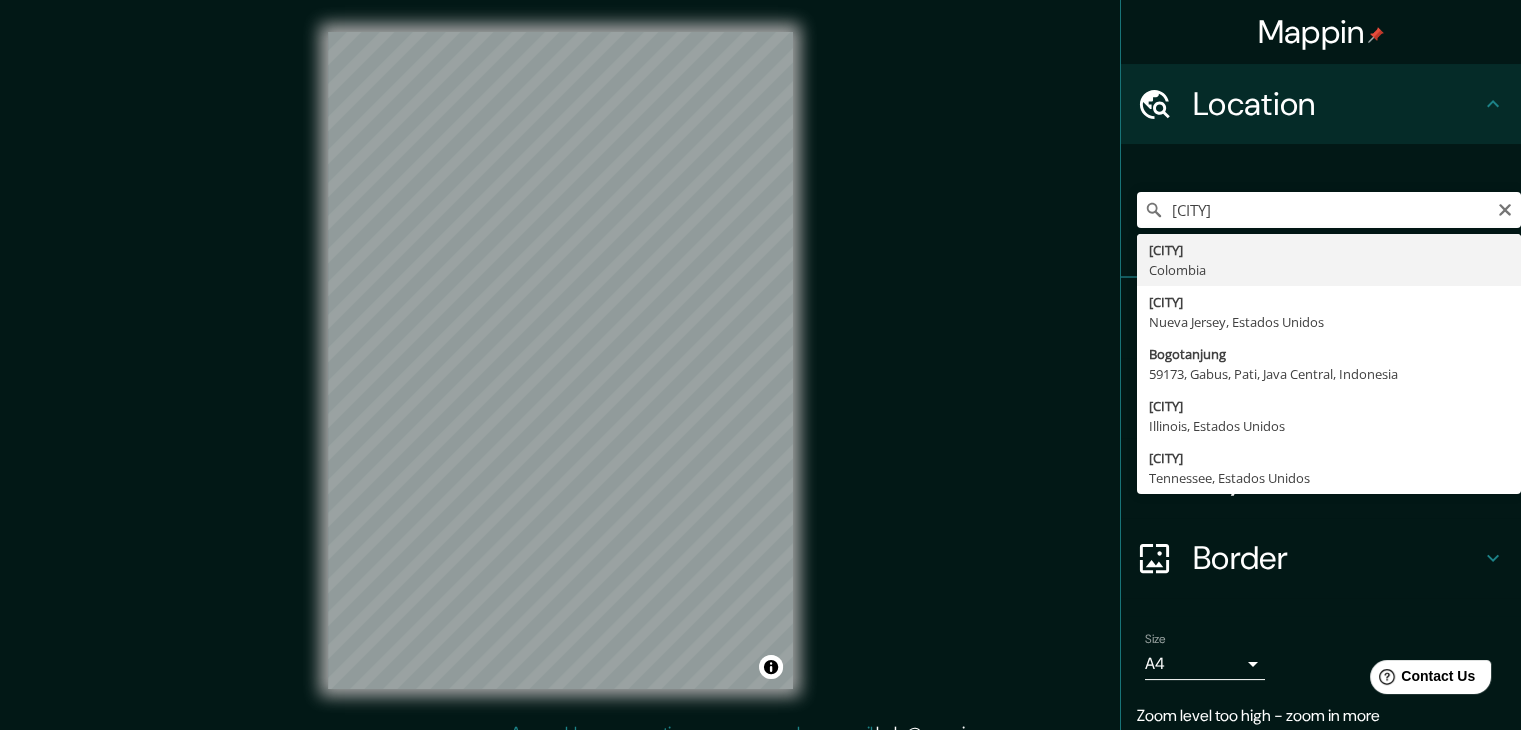 type on "[CITY], [COUNTRY]" 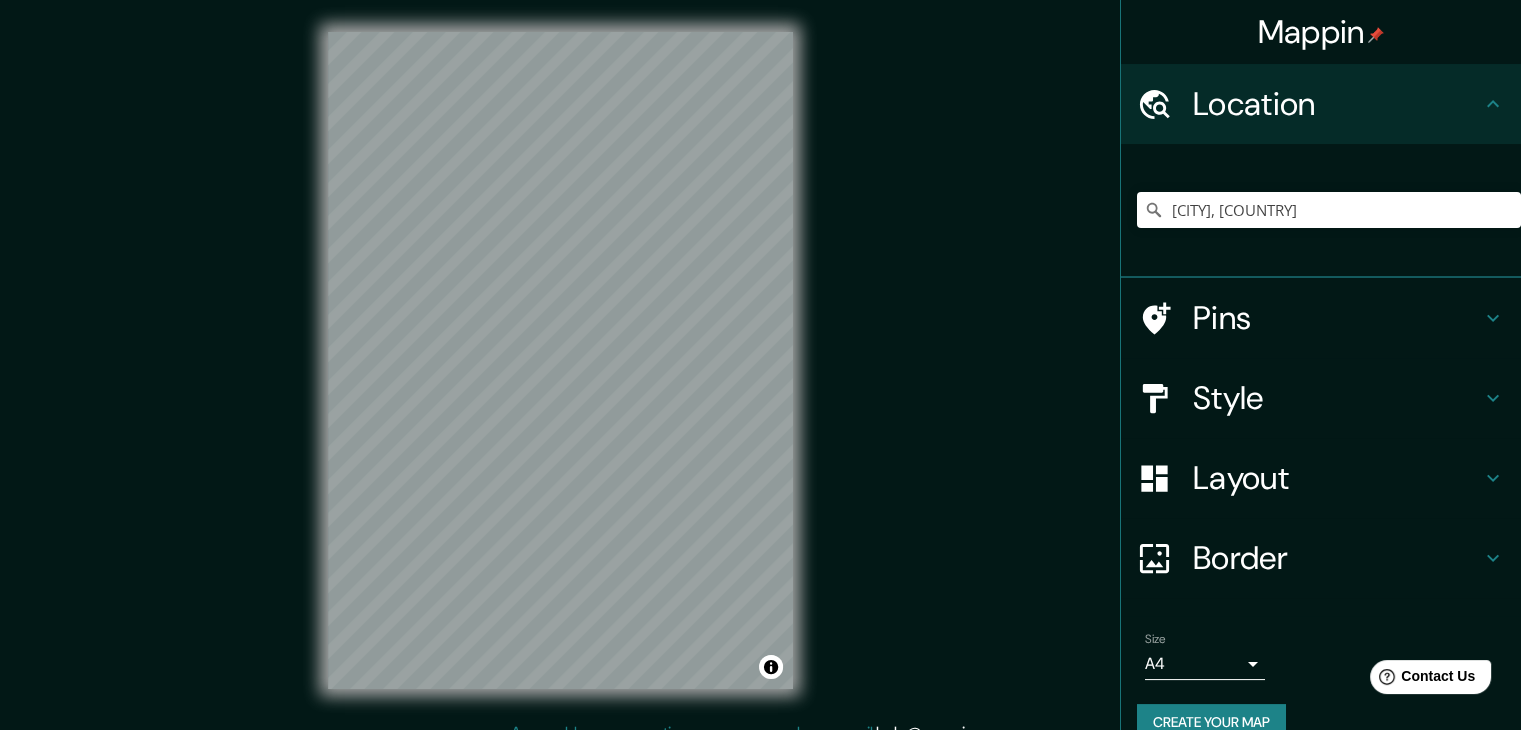 click on "Style" at bounding box center [1337, 398] 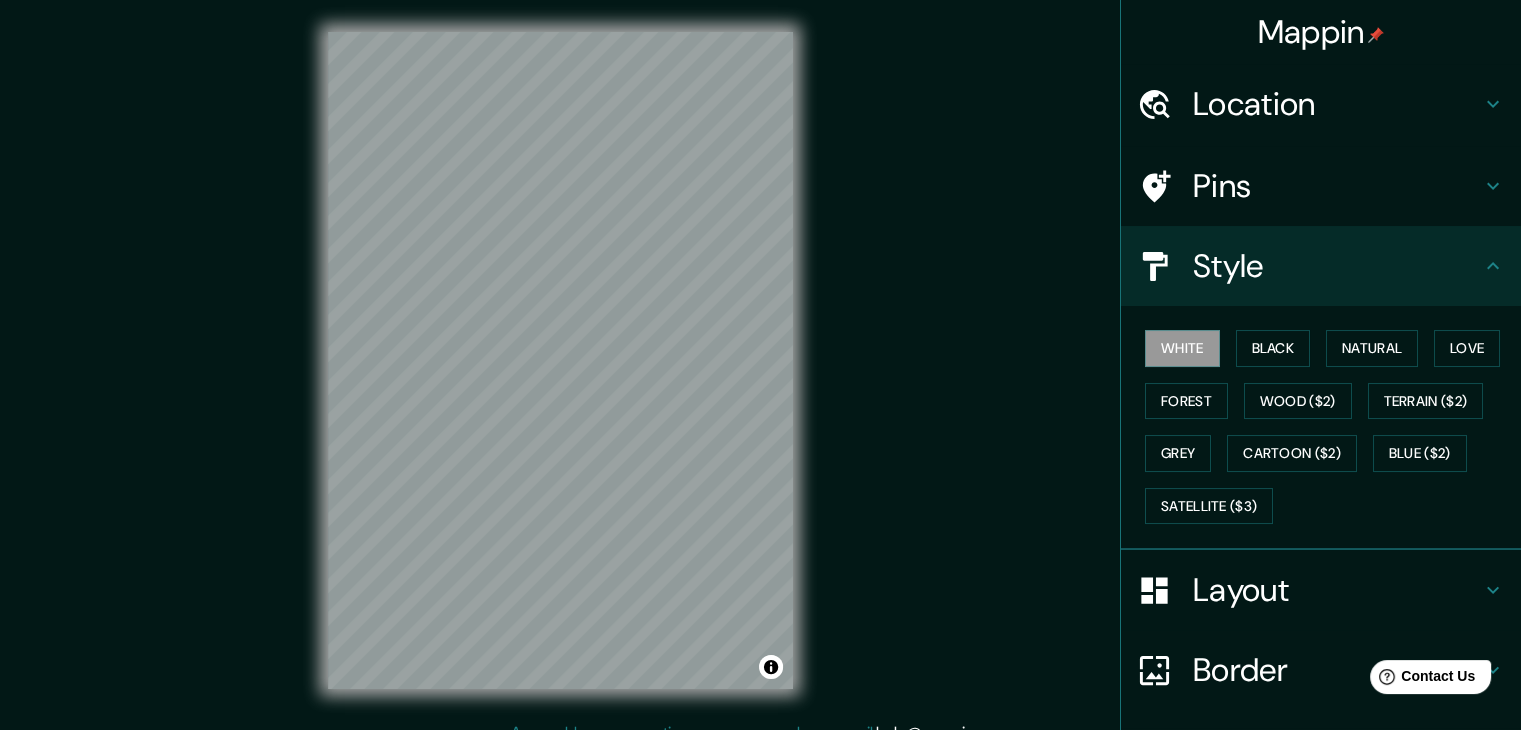 click on "White Black Natural Love Forest Wood ($2) Terrain ($2) Grey Cartoon ($2) Blue ($2) Satellite ($3)" at bounding box center (1329, 427) 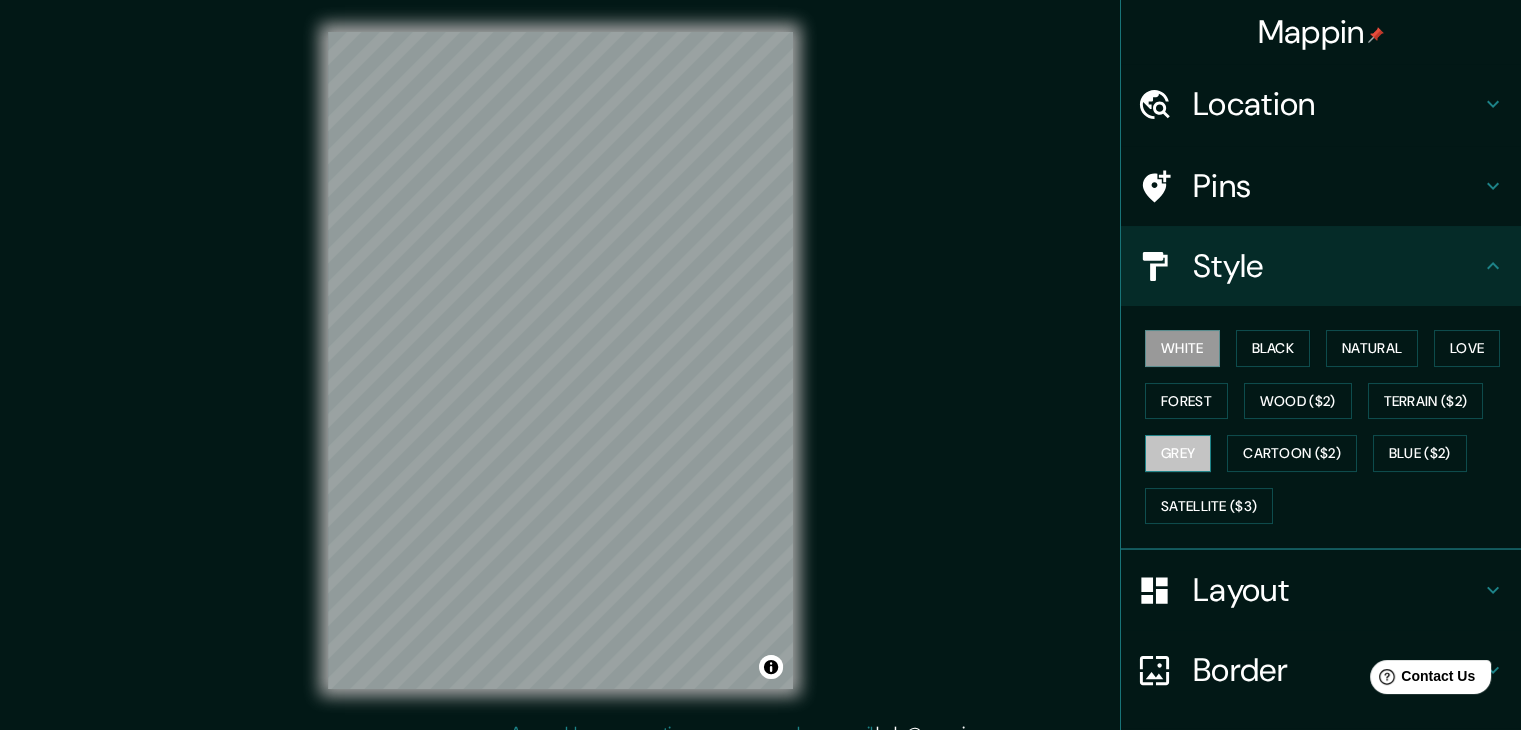 click on "Grey" at bounding box center [1178, 453] 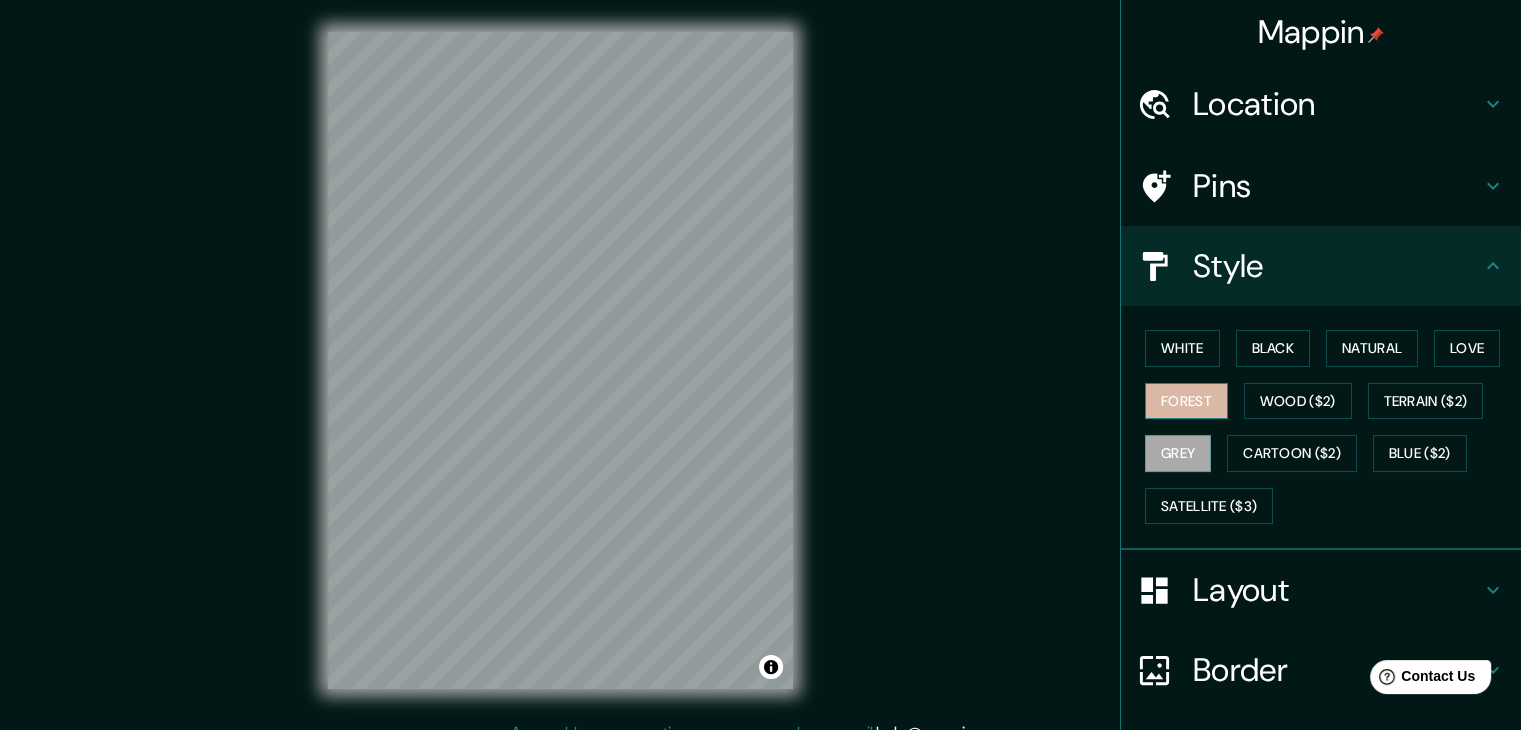 click on "Forest" at bounding box center (1186, 401) 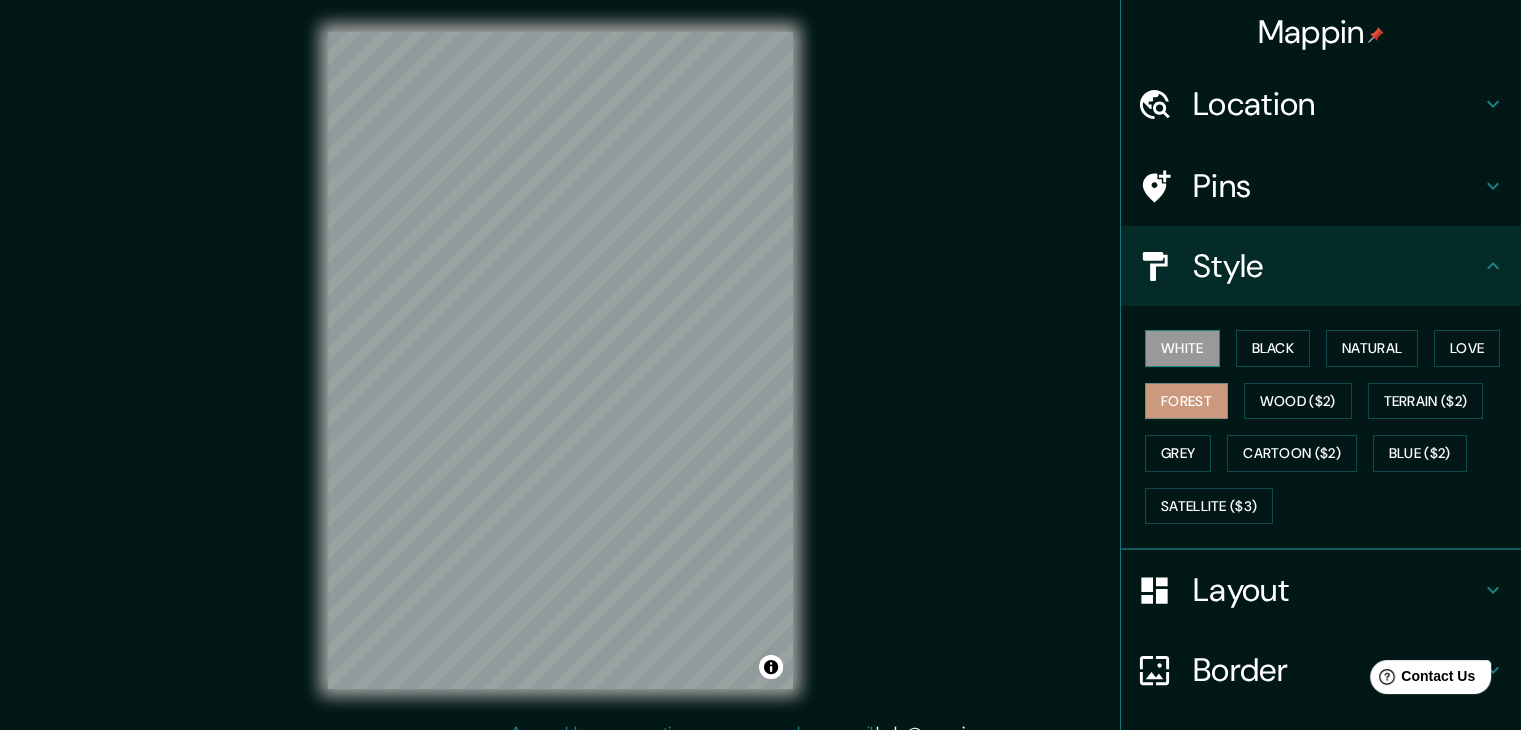 click on "White" at bounding box center (1182, 348) 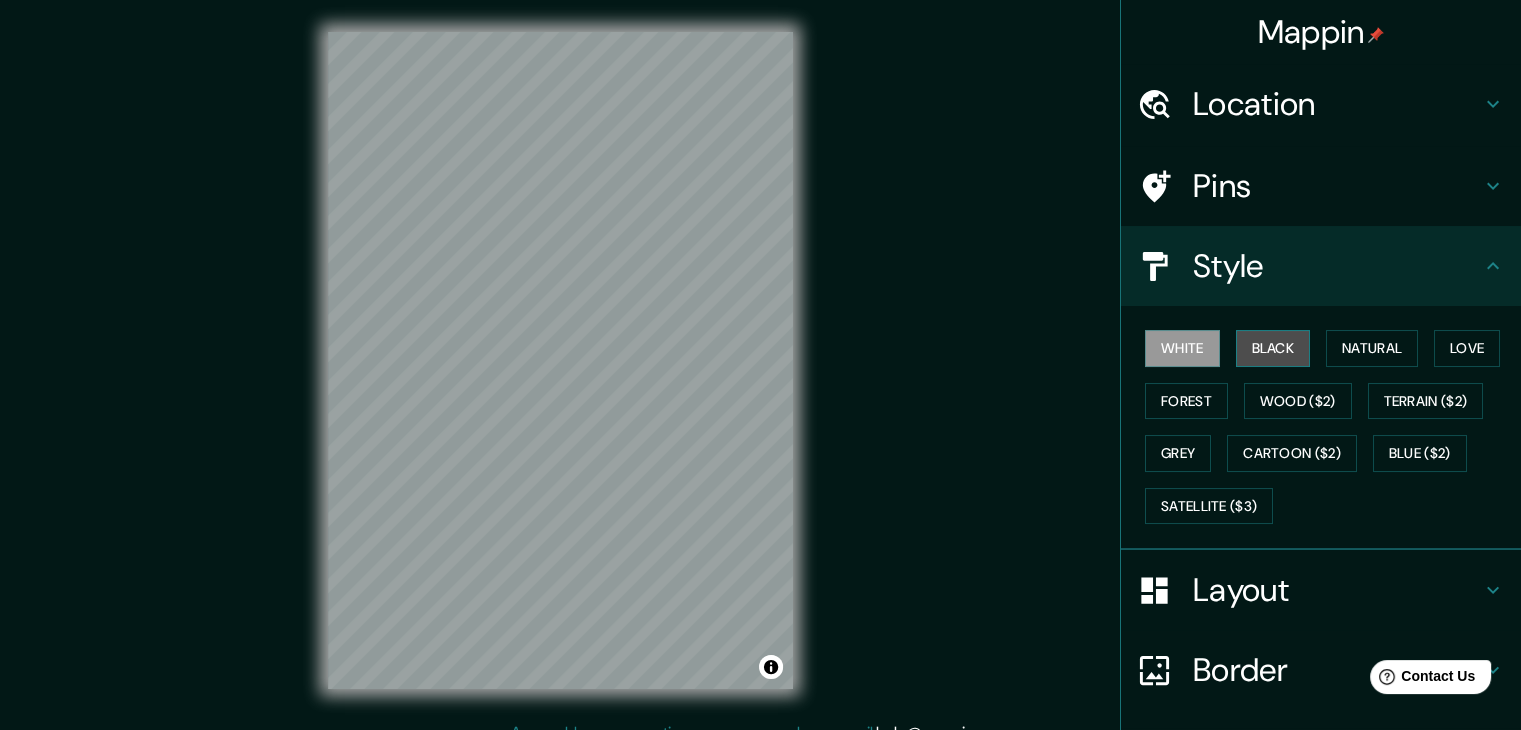 click on "Black" at bounding box center (1273, 348) 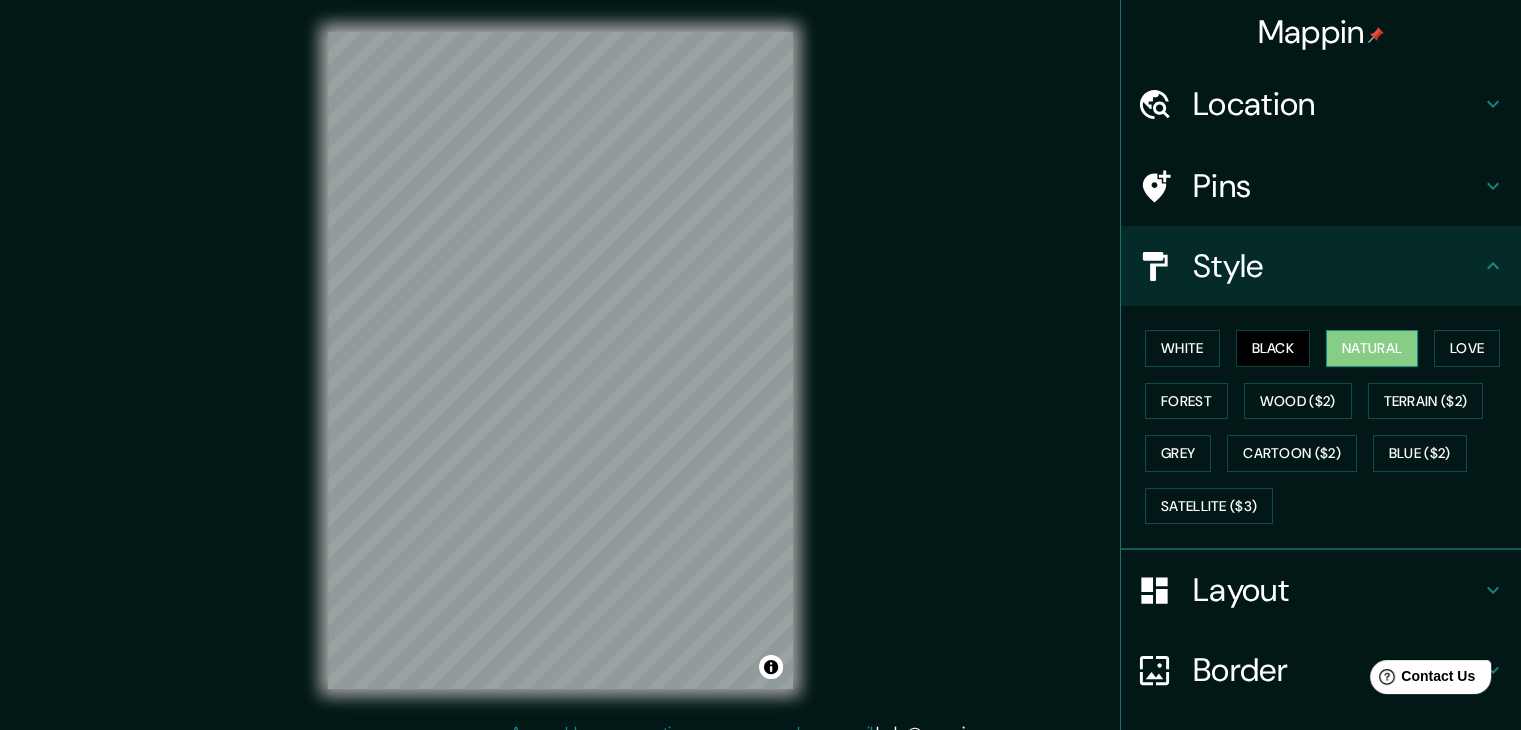 click on "Natural" at bounding box center (1372, 348) 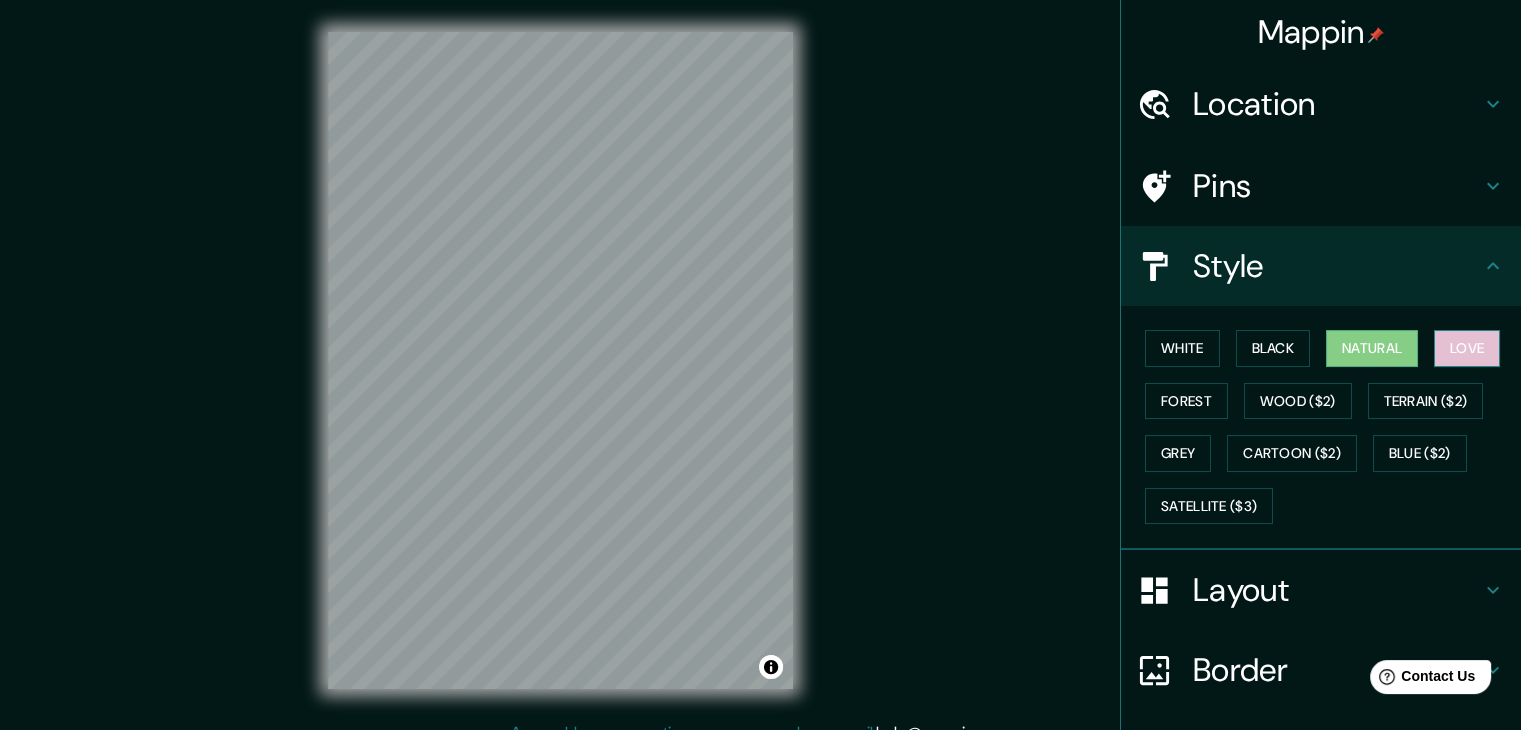 click on "Love" at bounding box center [1467, 348] 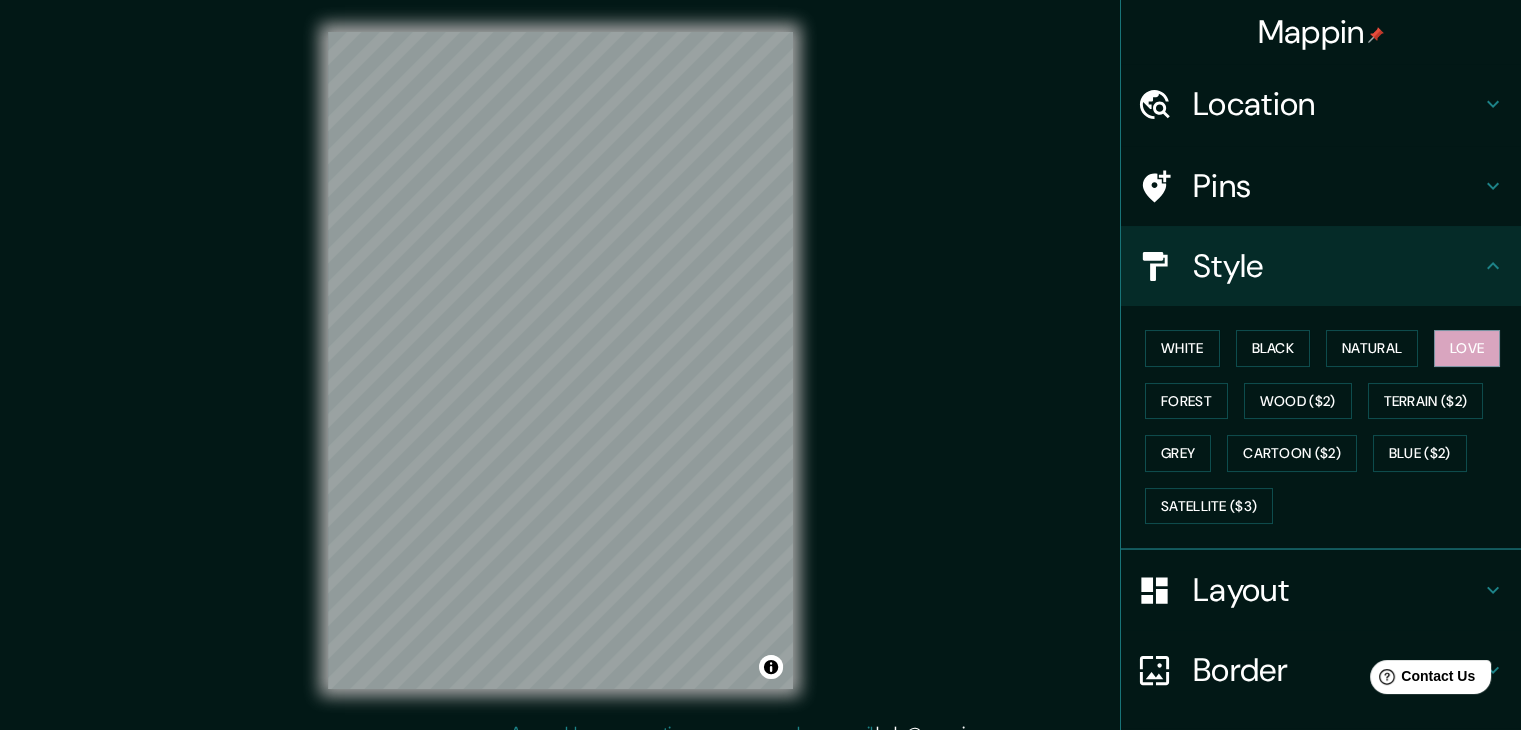 click on "White Black Natural Love Forest Wood ($2) Terrain ($2) Grey Cartoon ($2) Blue ($2) Satellite ($3)" at bounding box center [1329, 427] 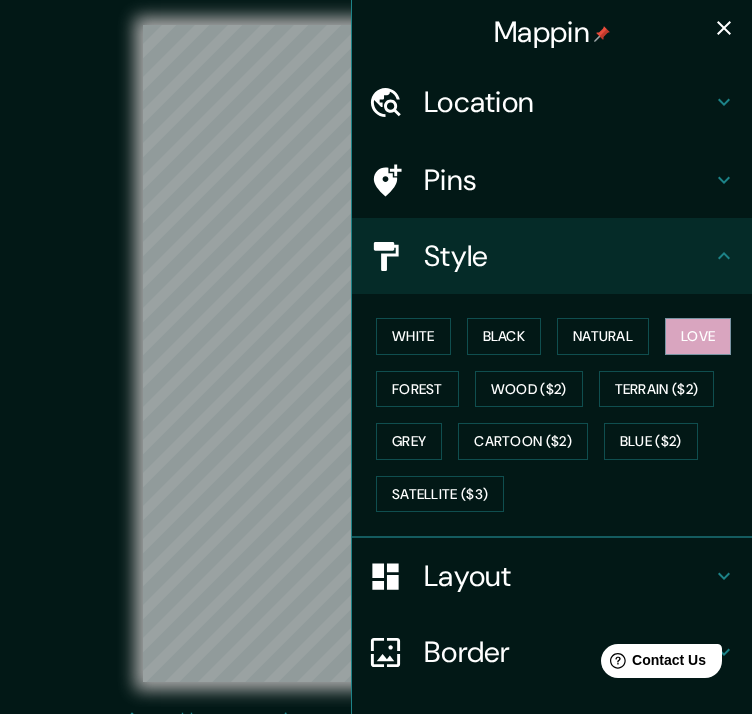 click 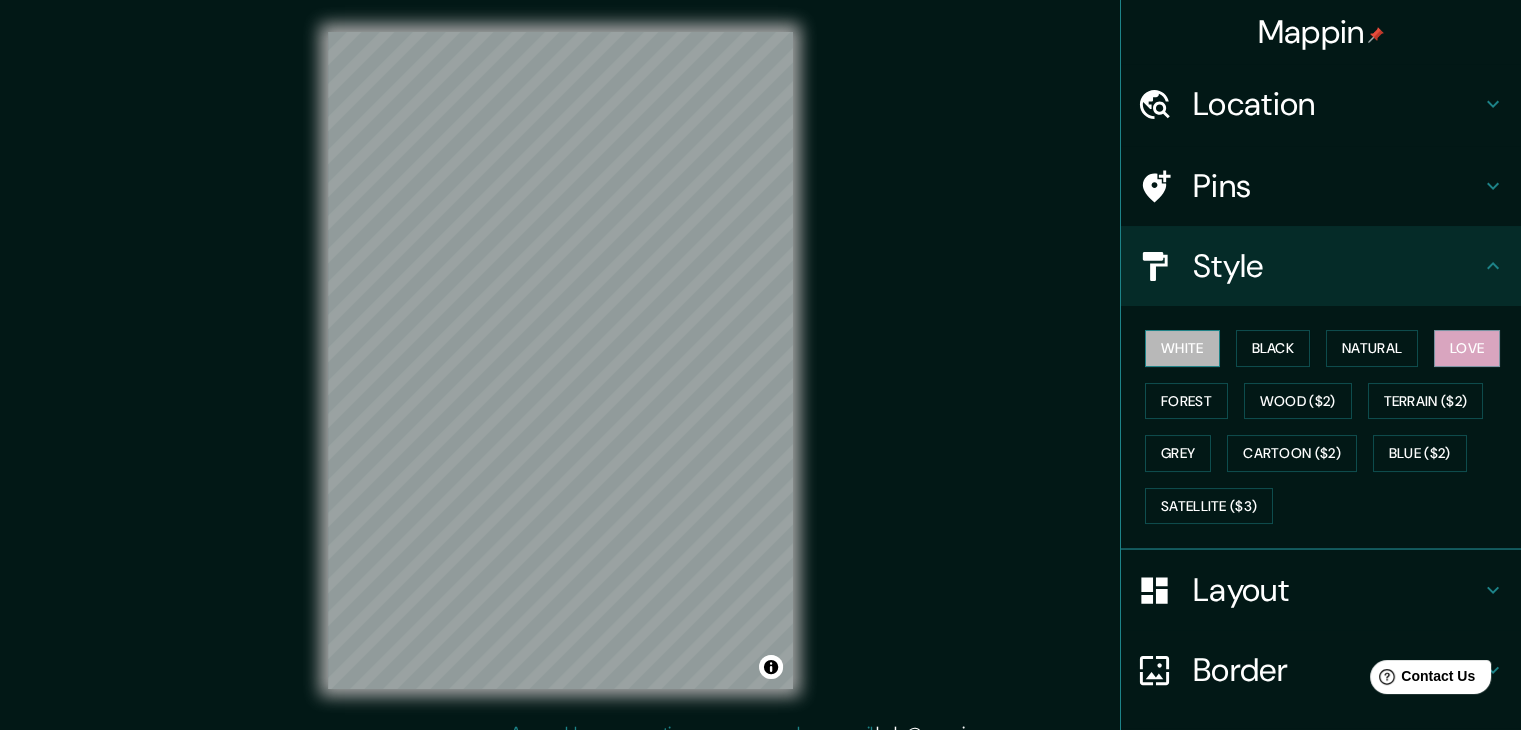click on "White" at bounding box center [1182, 348] 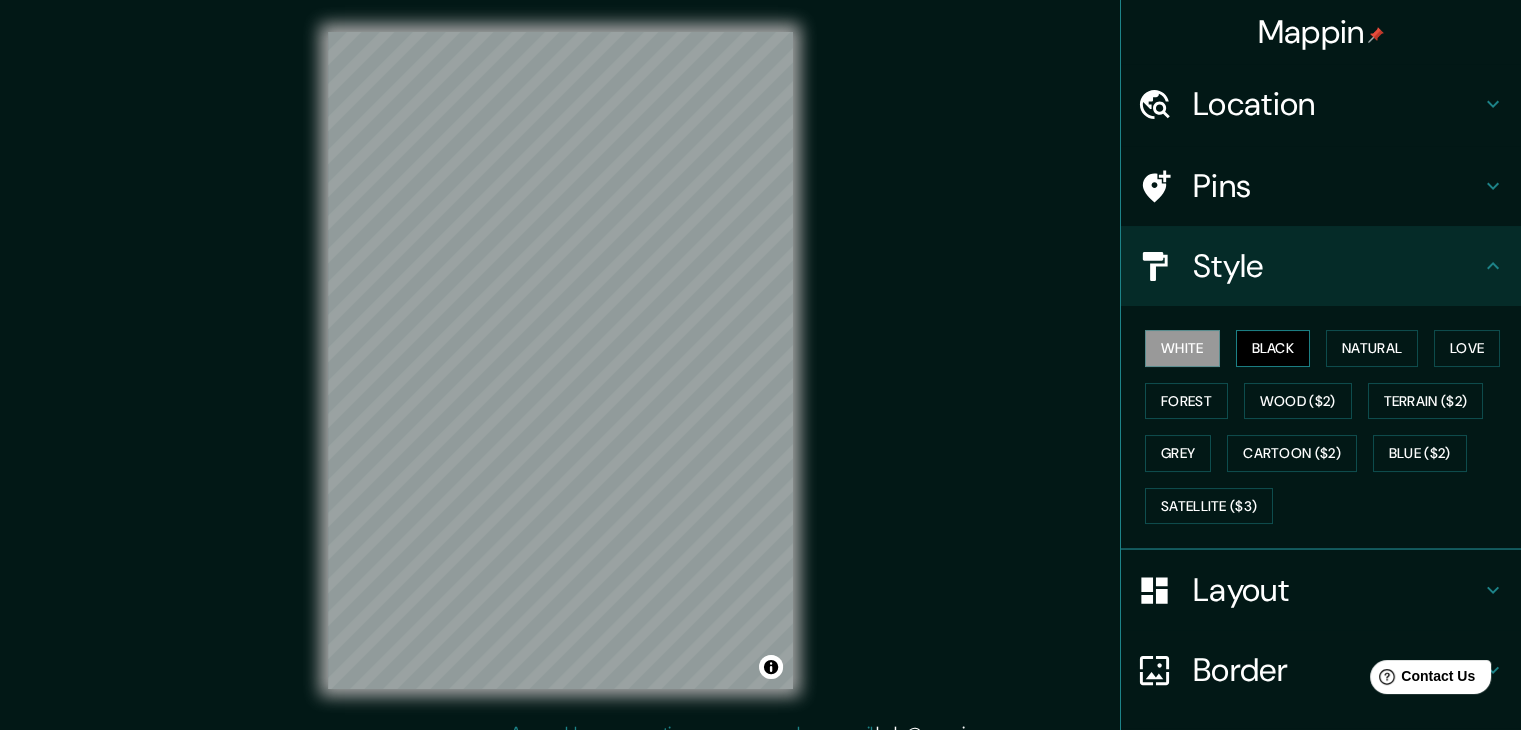 click on "Black" at bounding box center (1273, 348) 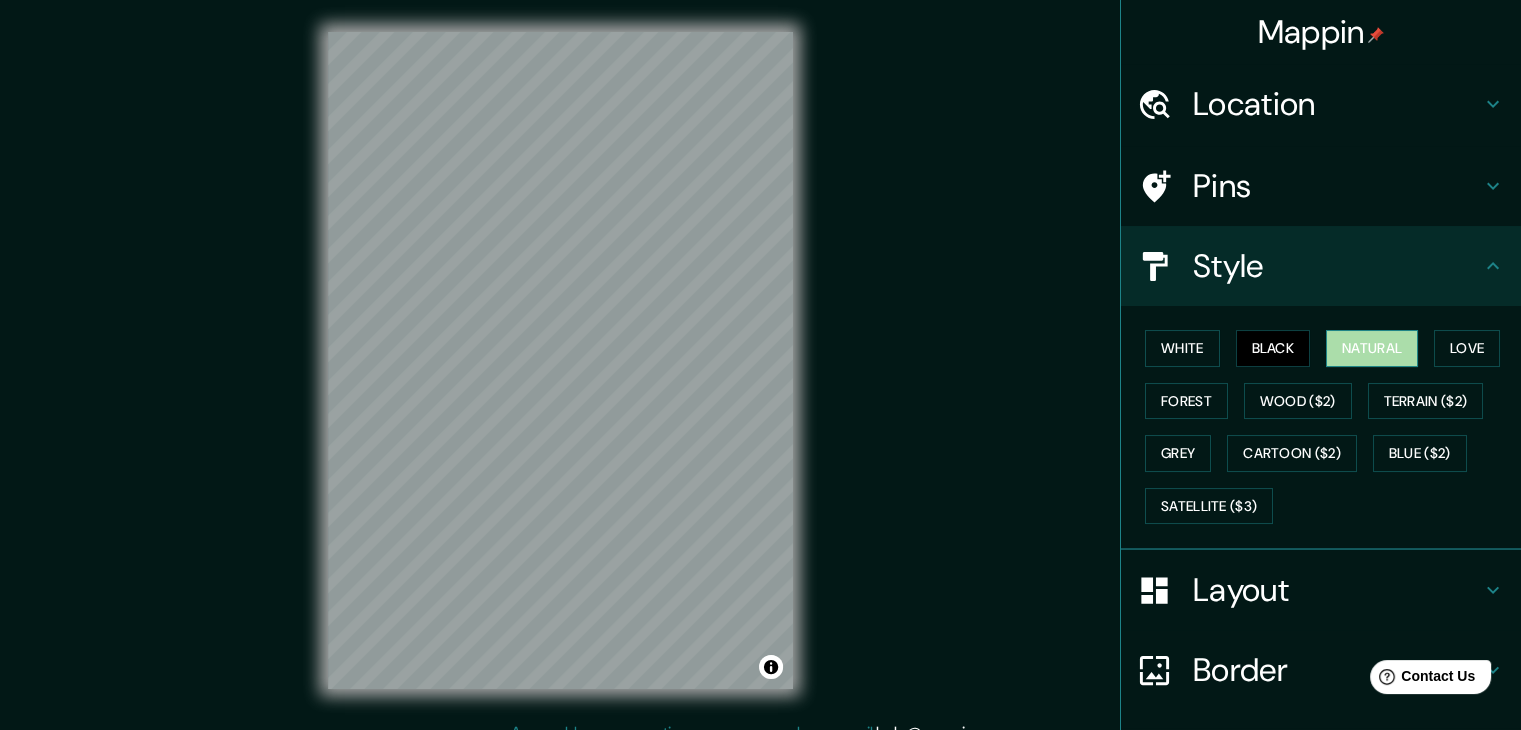 click on "Natural" at bounding box center (1372, 348) 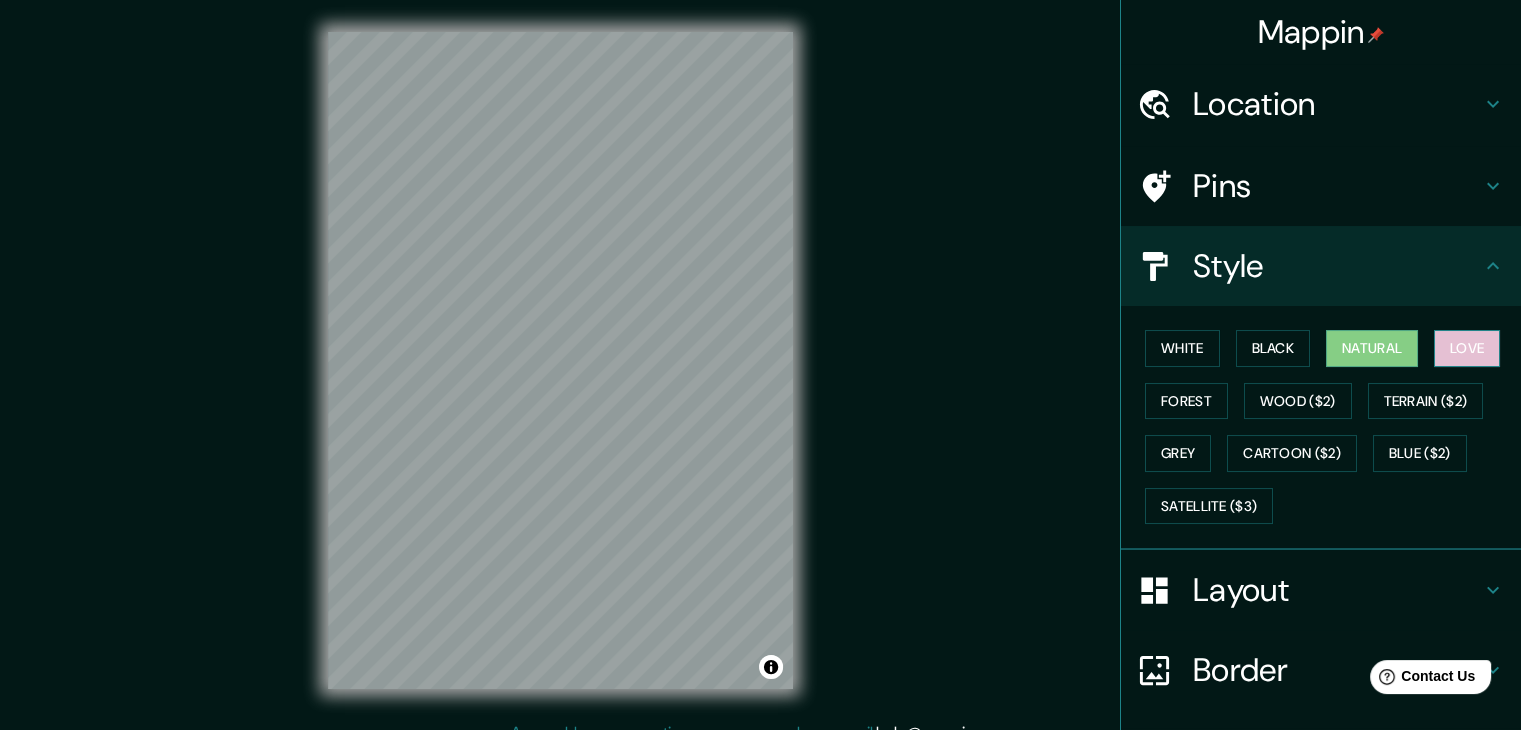 click on "Love" at bounding box center [1467, 348] 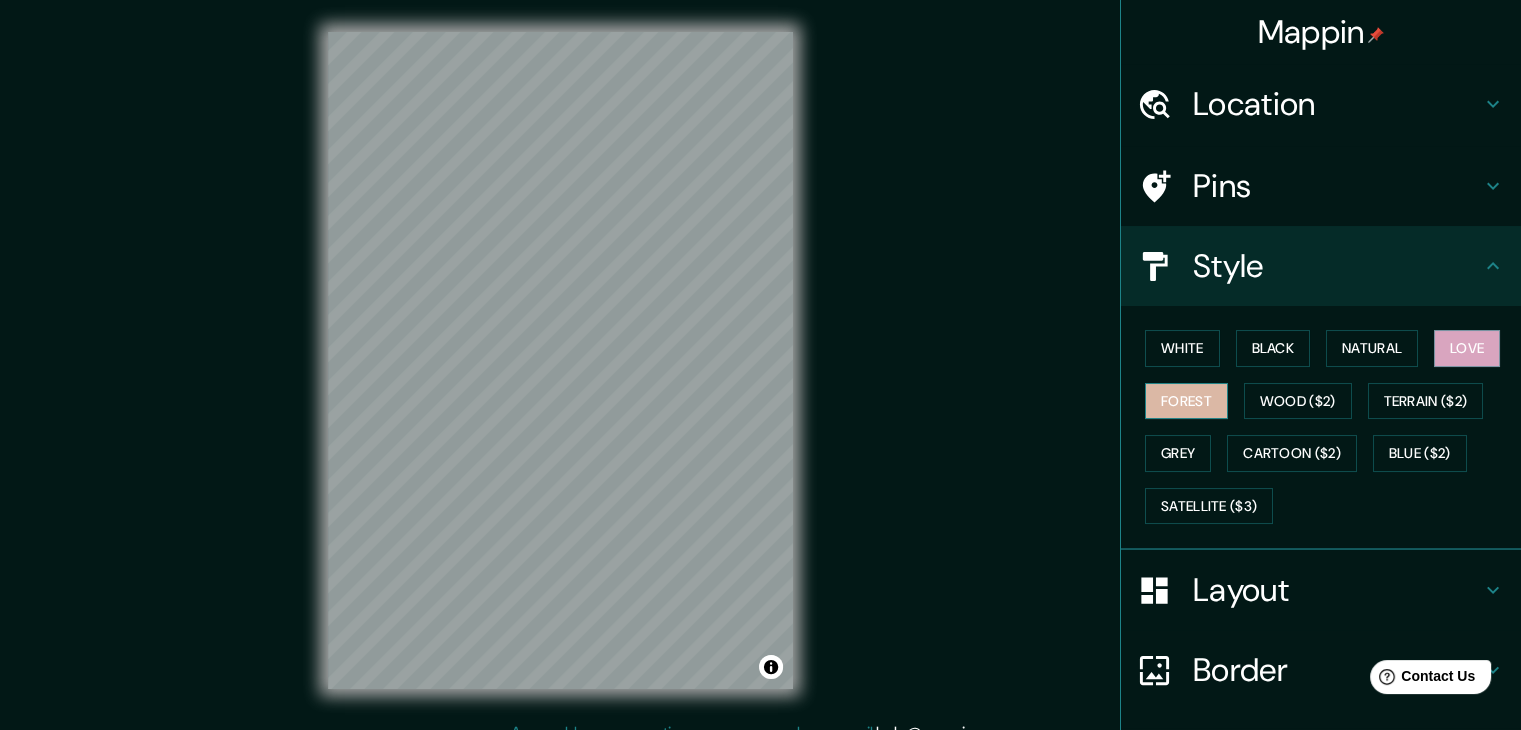 click on "Forest" at bounding box center [1186, 401] 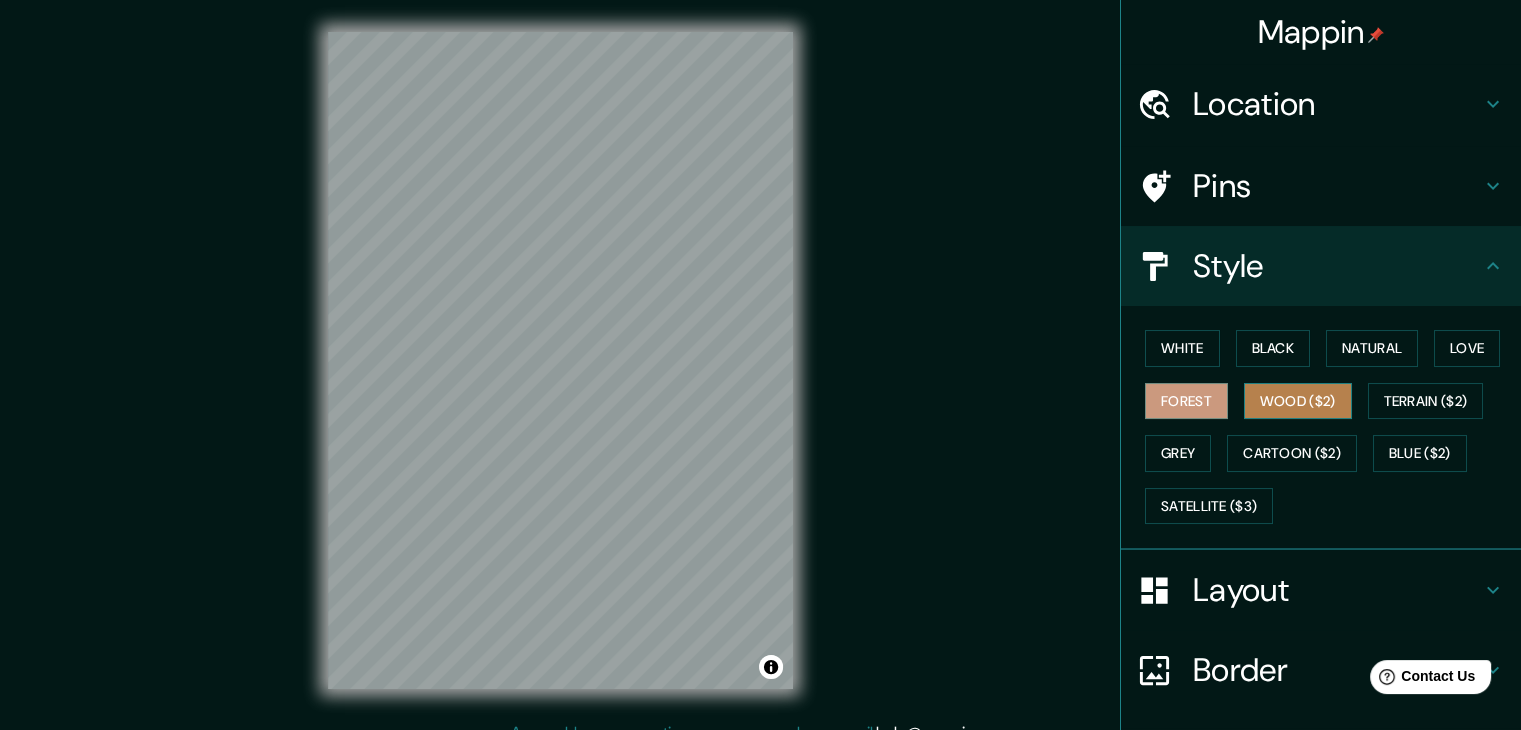 click on "Wood ($2)" at bounding box center [1298, 401] 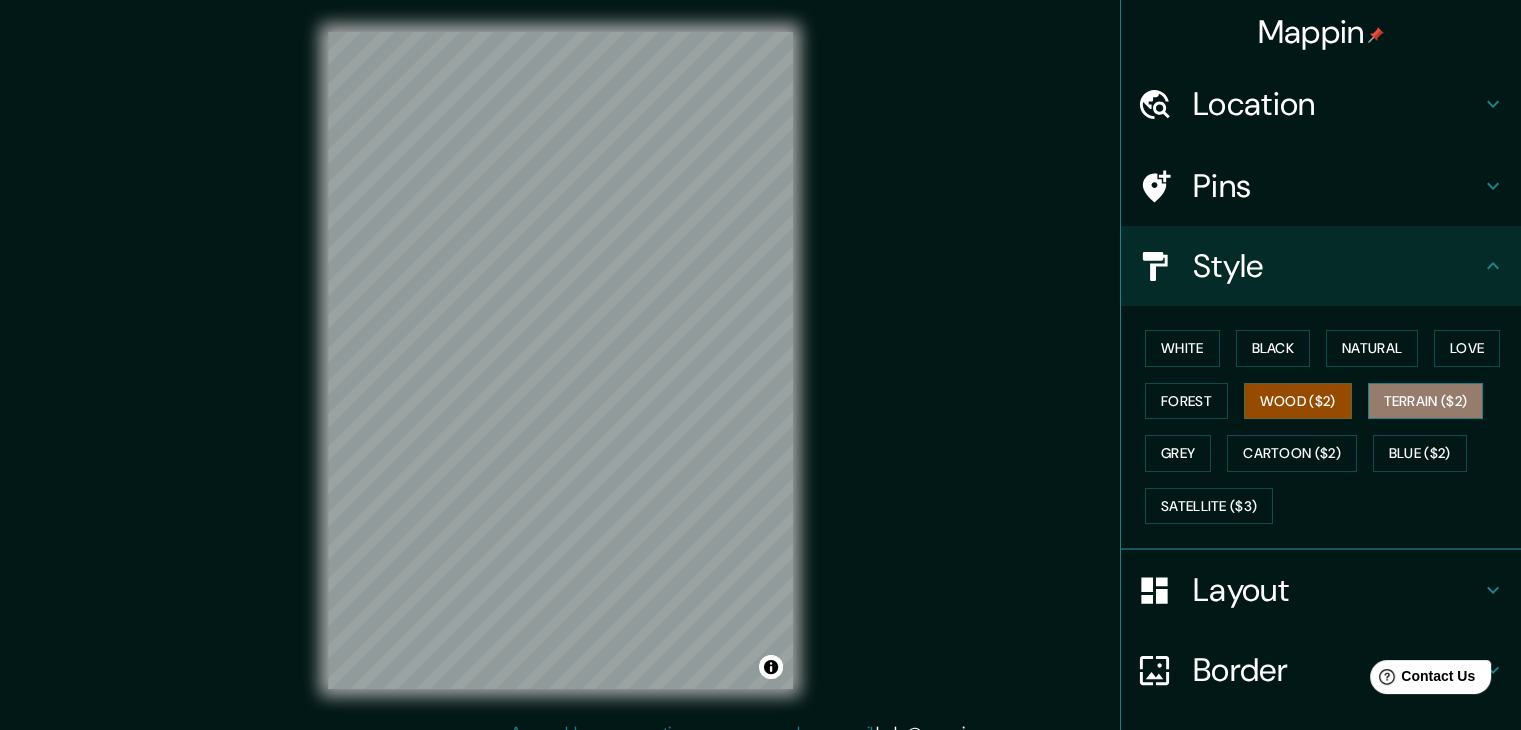 click on "Terrain ($2)" at bounding box center (1426, 401) 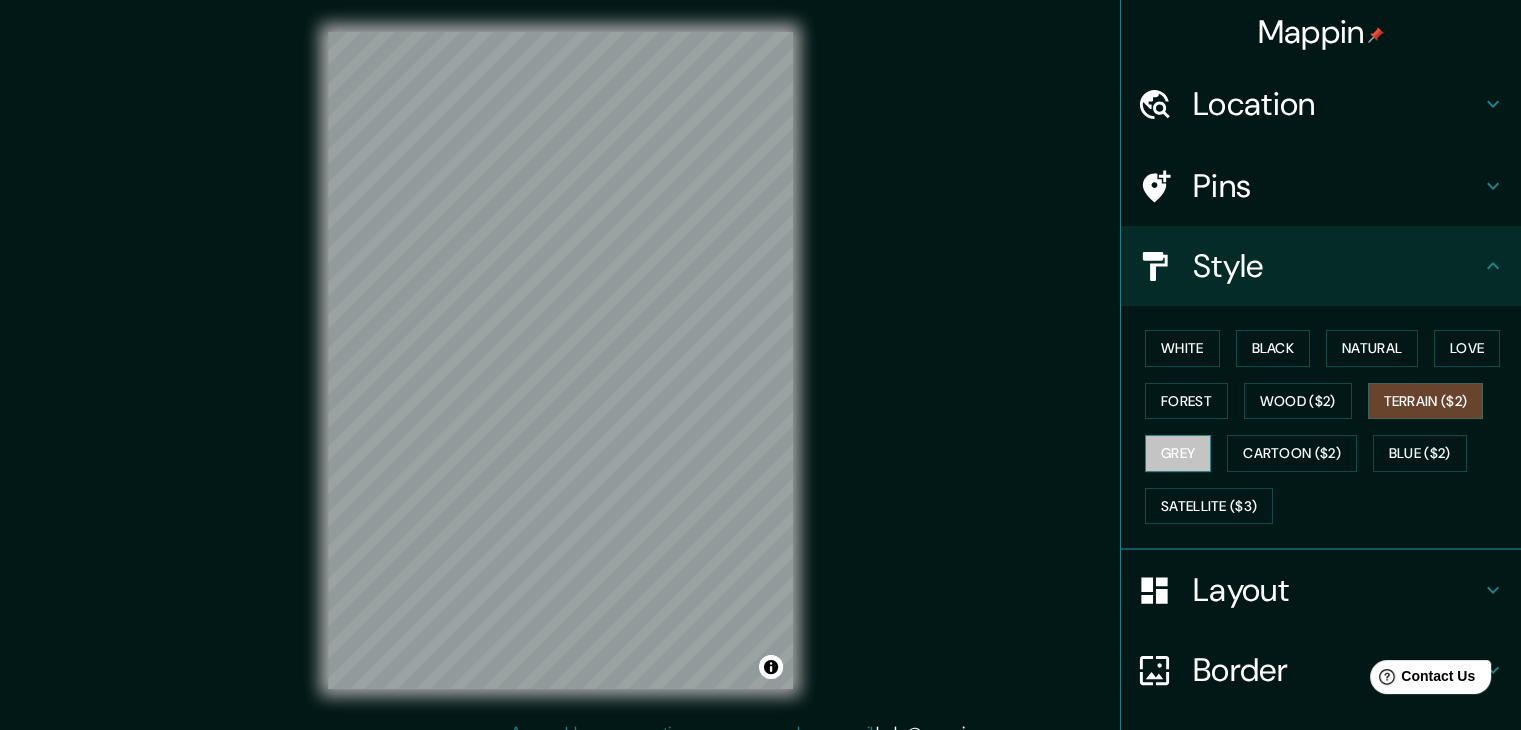 click on "Grey" at bounding box center [1178, 453] 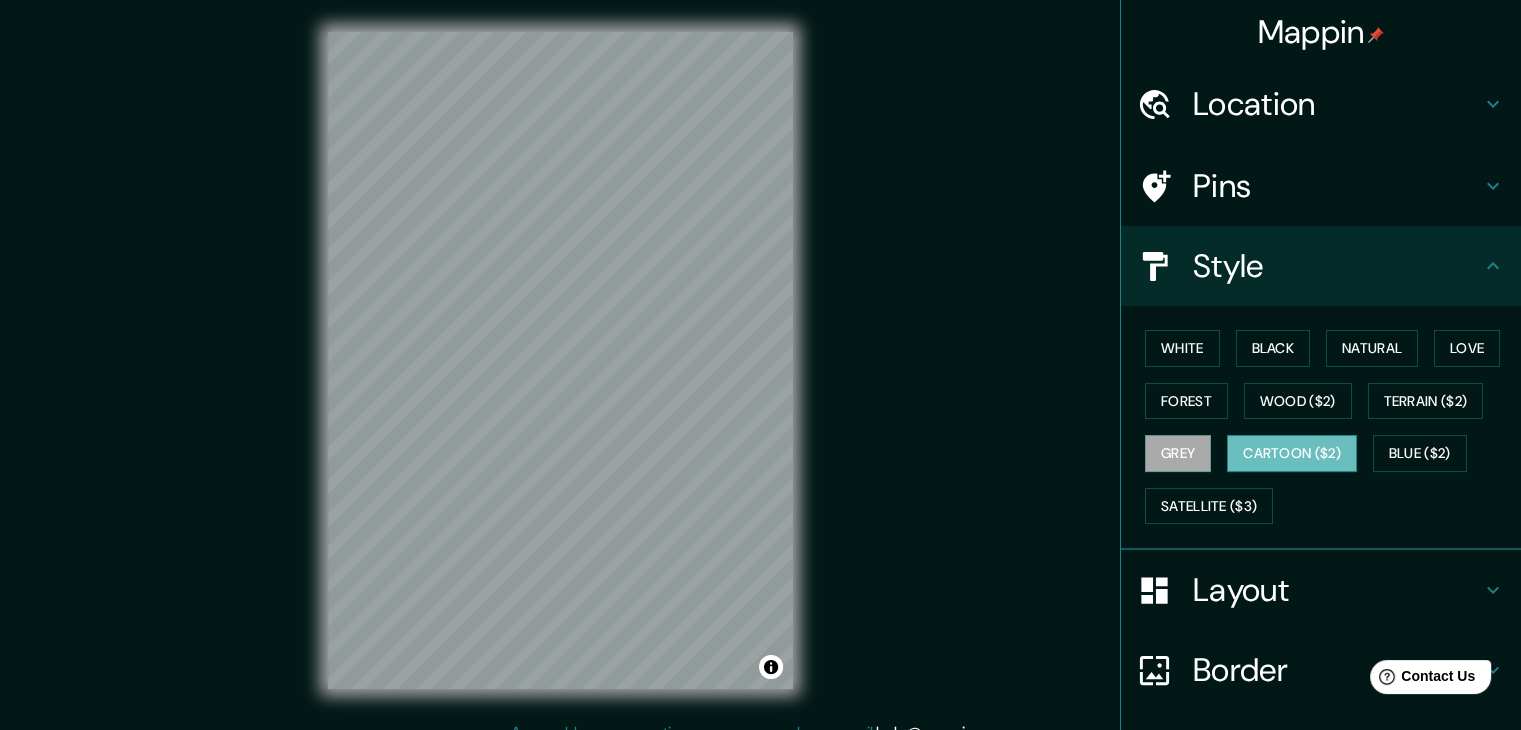 click on "Cartoon ($2)" at bounding box center [1292, 453] 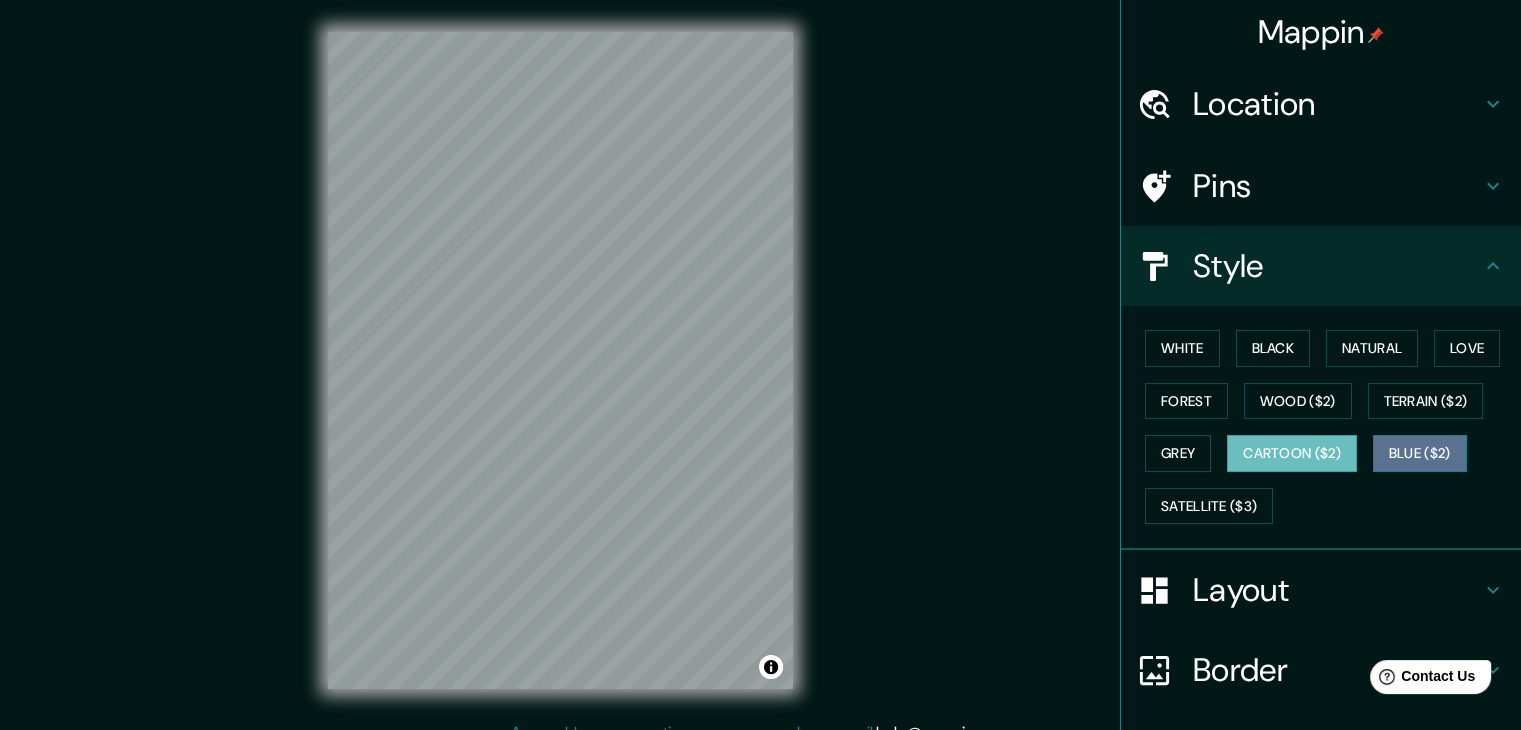 click on "Blue ($2)" at bounding box center [1420, 453] 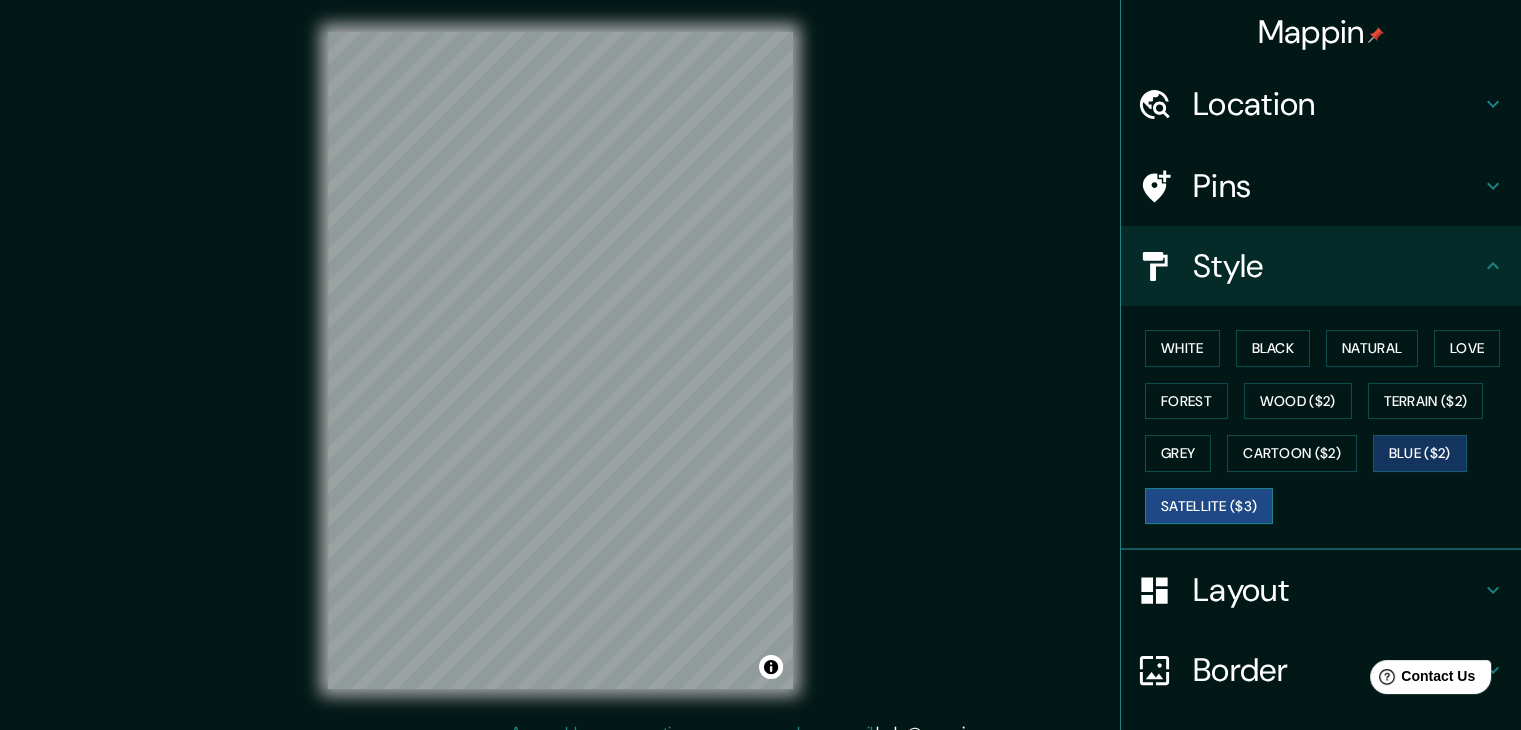click on "Satellite ($3)" at bounding box center (1209, 506) 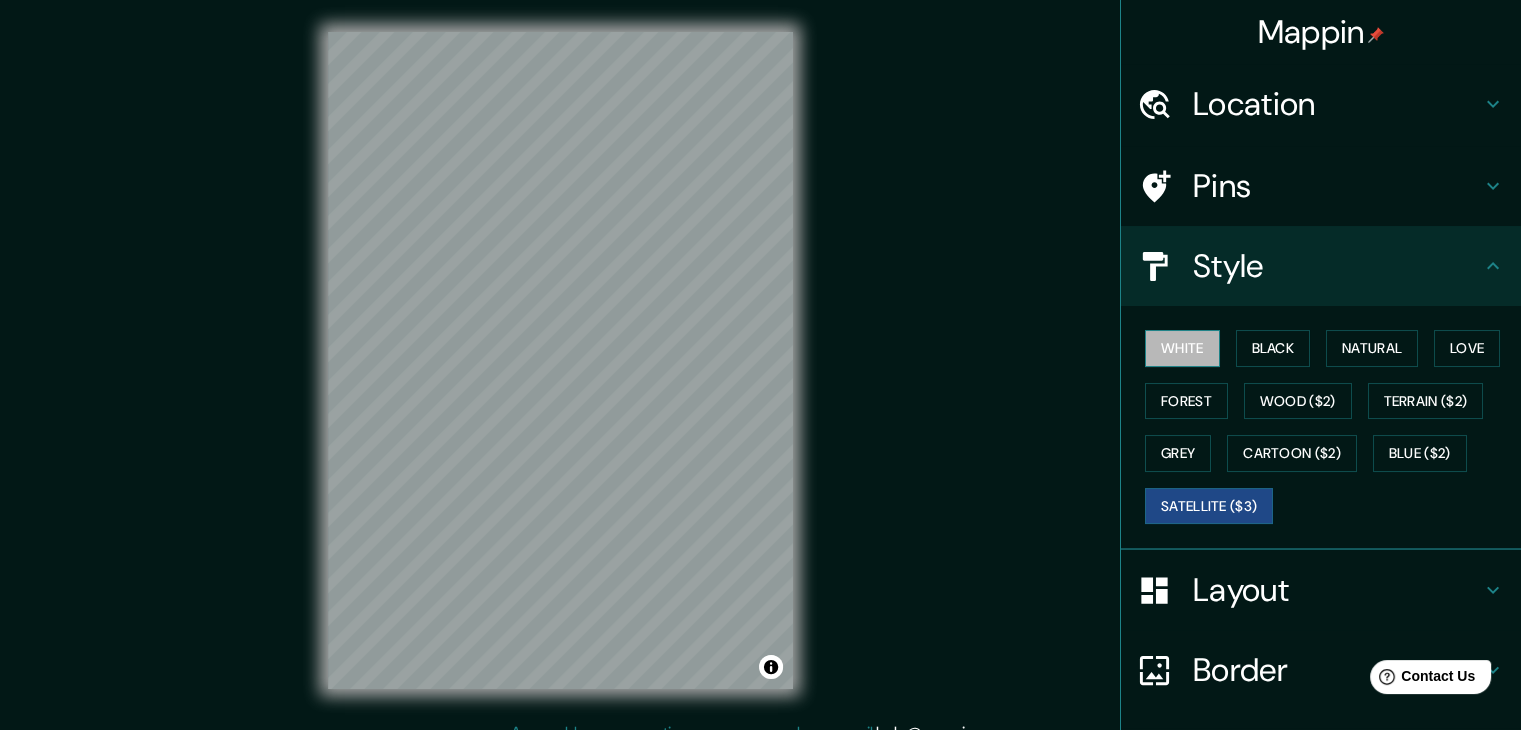 click on "White" at bounding box center (1182, 348) 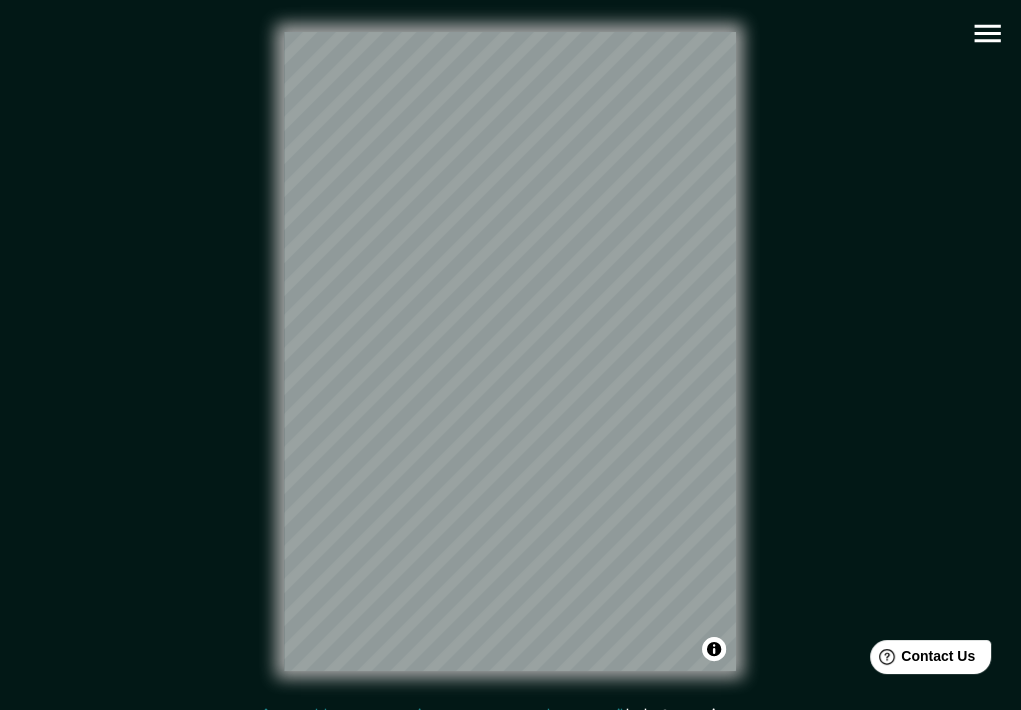 click on "© Mapbox   © OpenStreetMap   Improve this map" at bounding box center (510, 351) 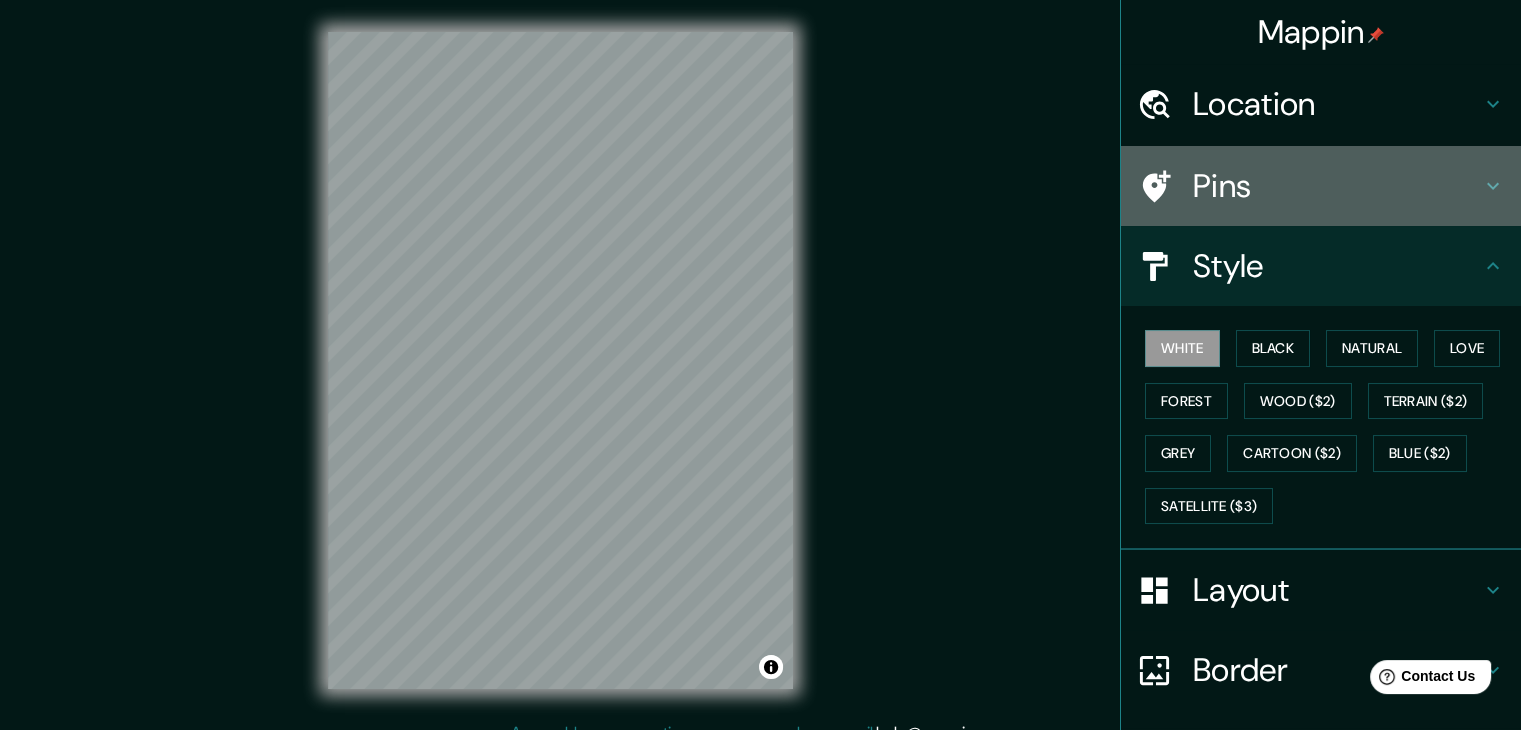 click on "Pins" at bounding box center (1337, 186) 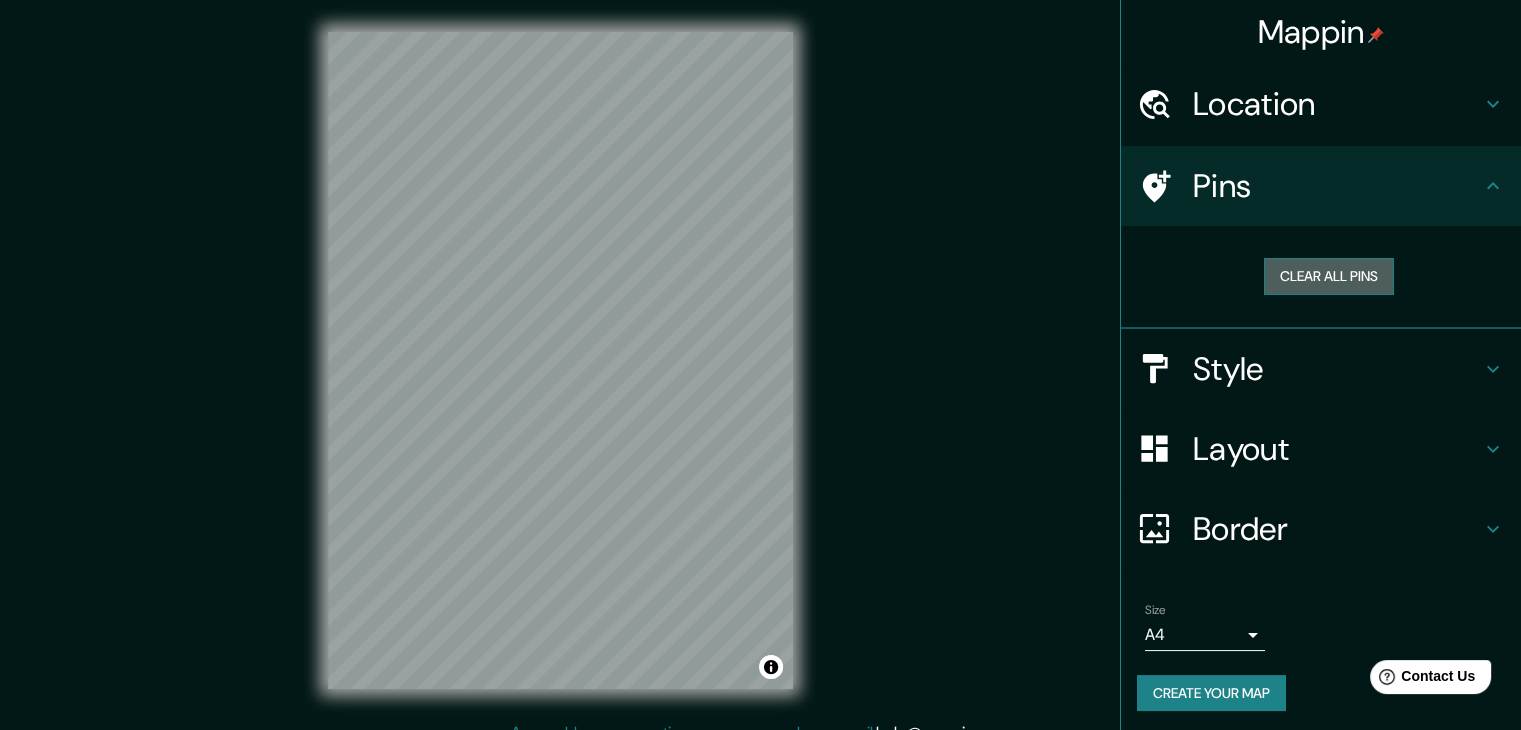 click on "Clear all pins" at bounding box center [1329, 276] 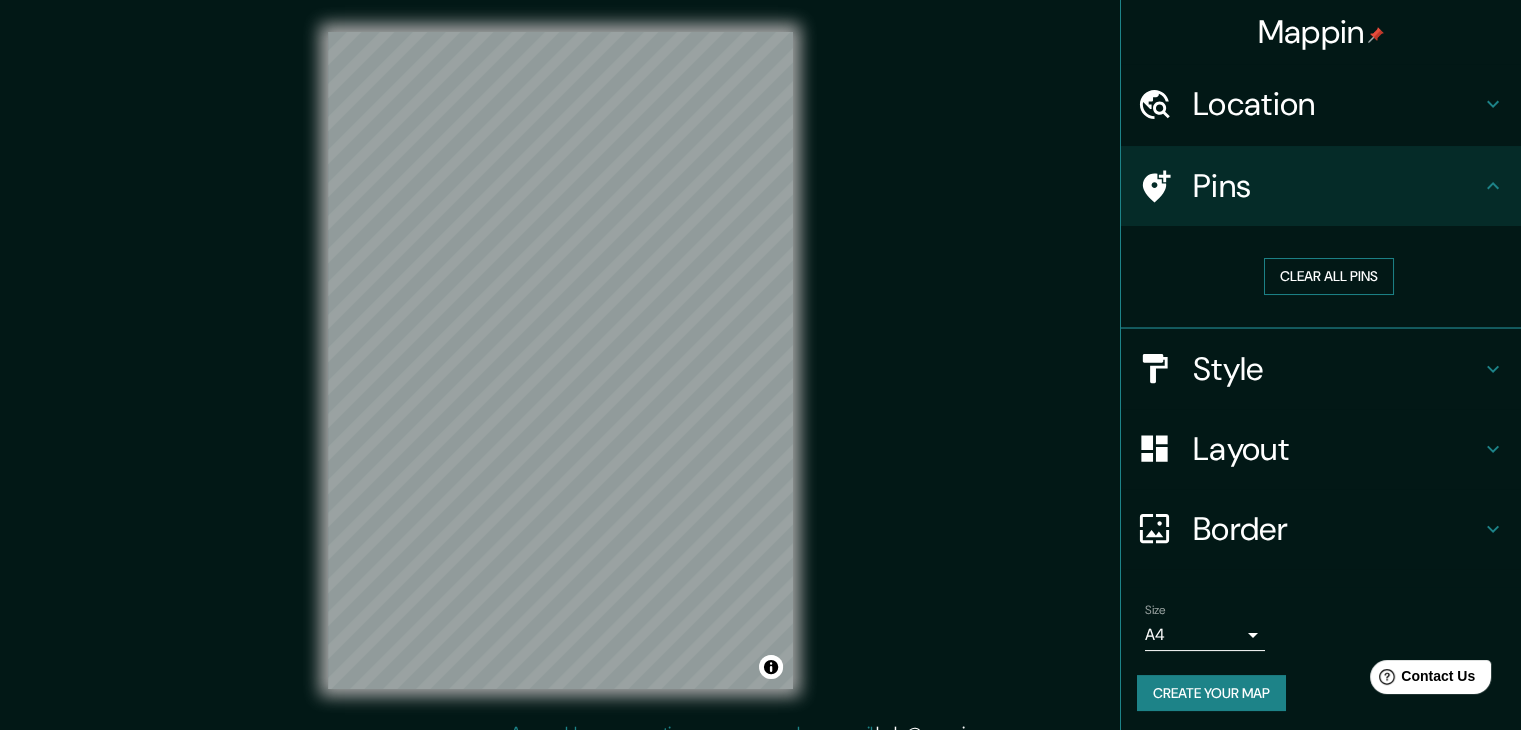 click on "Clear all pins" at bounding box center (1329, 276) 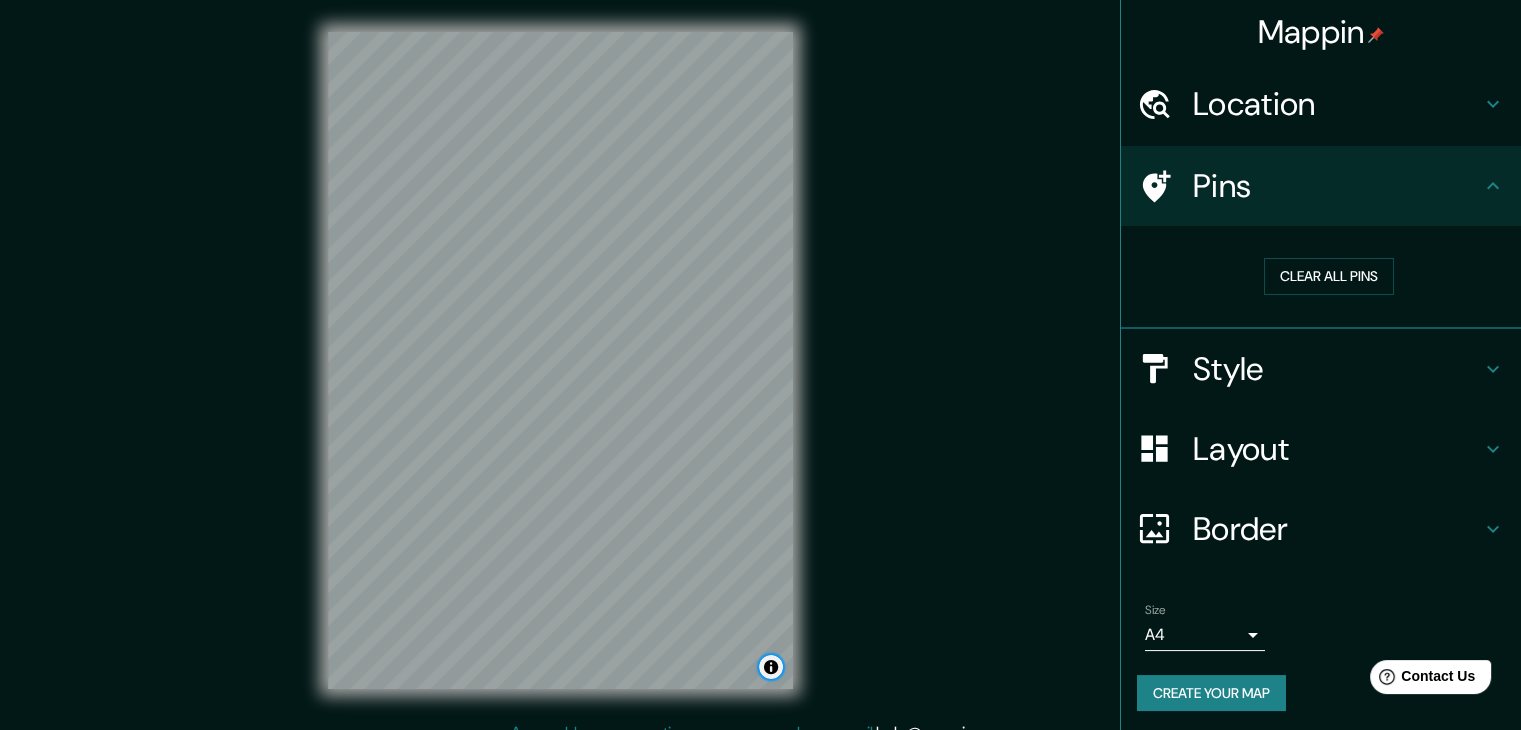 click at bounding box center (771, 667) 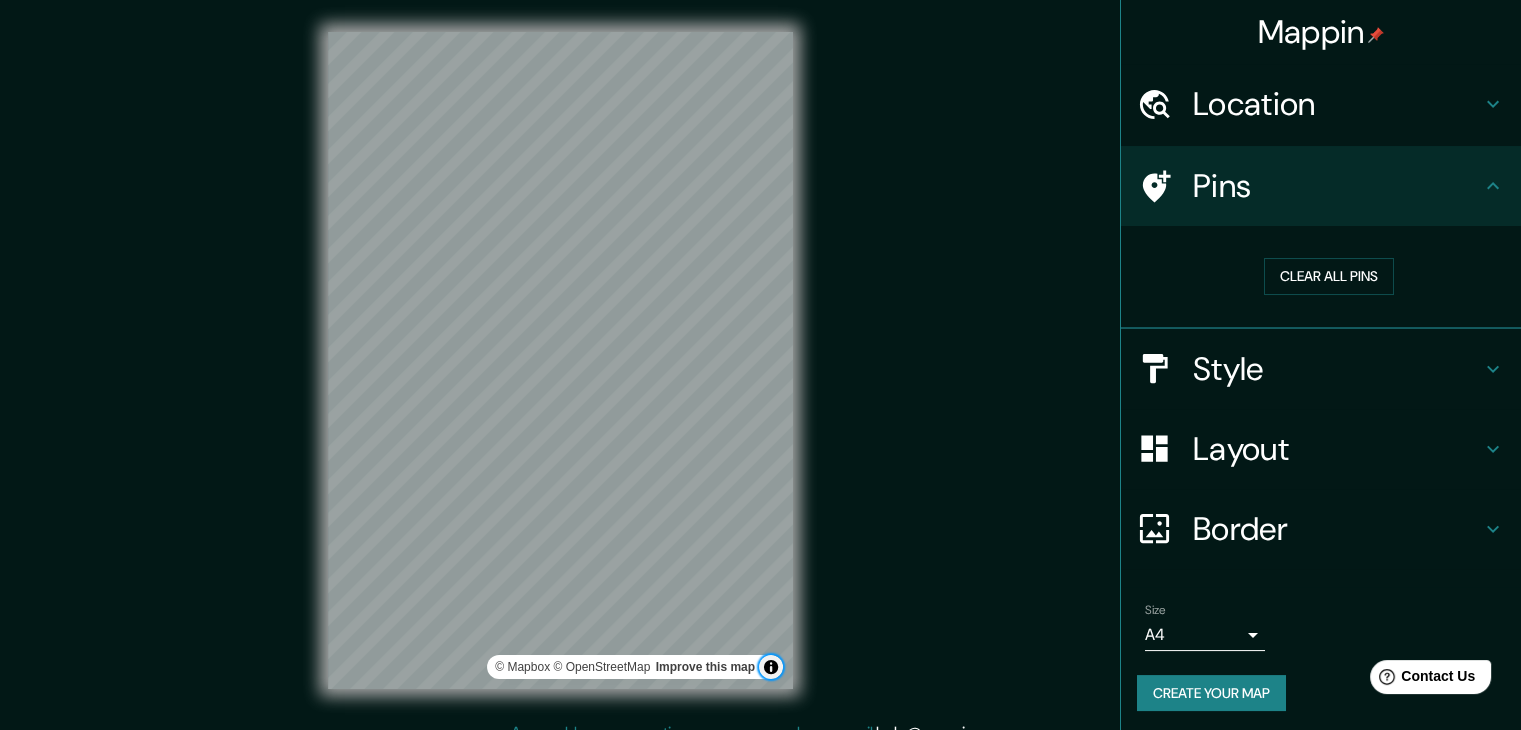 click at bounding box center (771, 667) 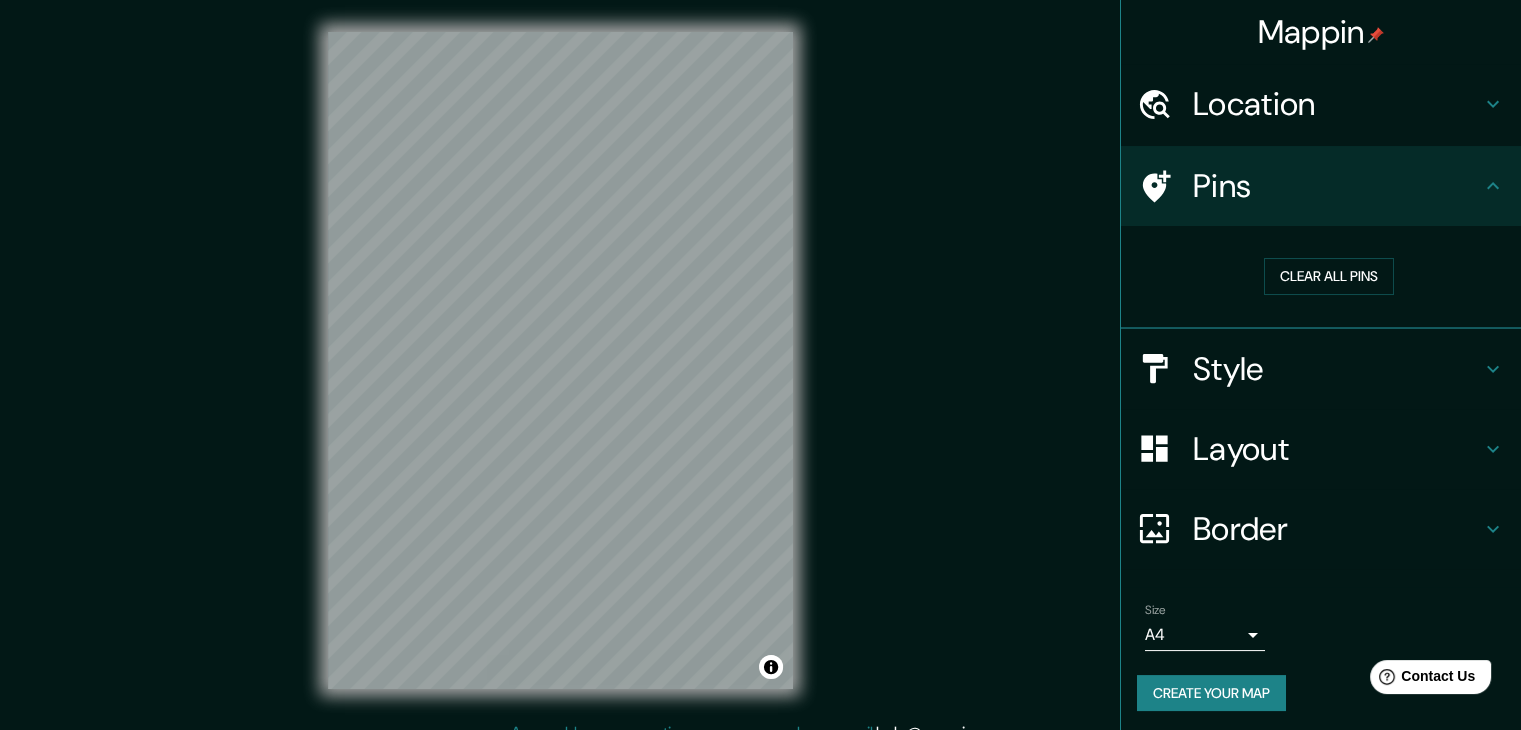 click on "© Mapbox   © OpenStreetMap   Improve this map" at bounding box center [560, 360] 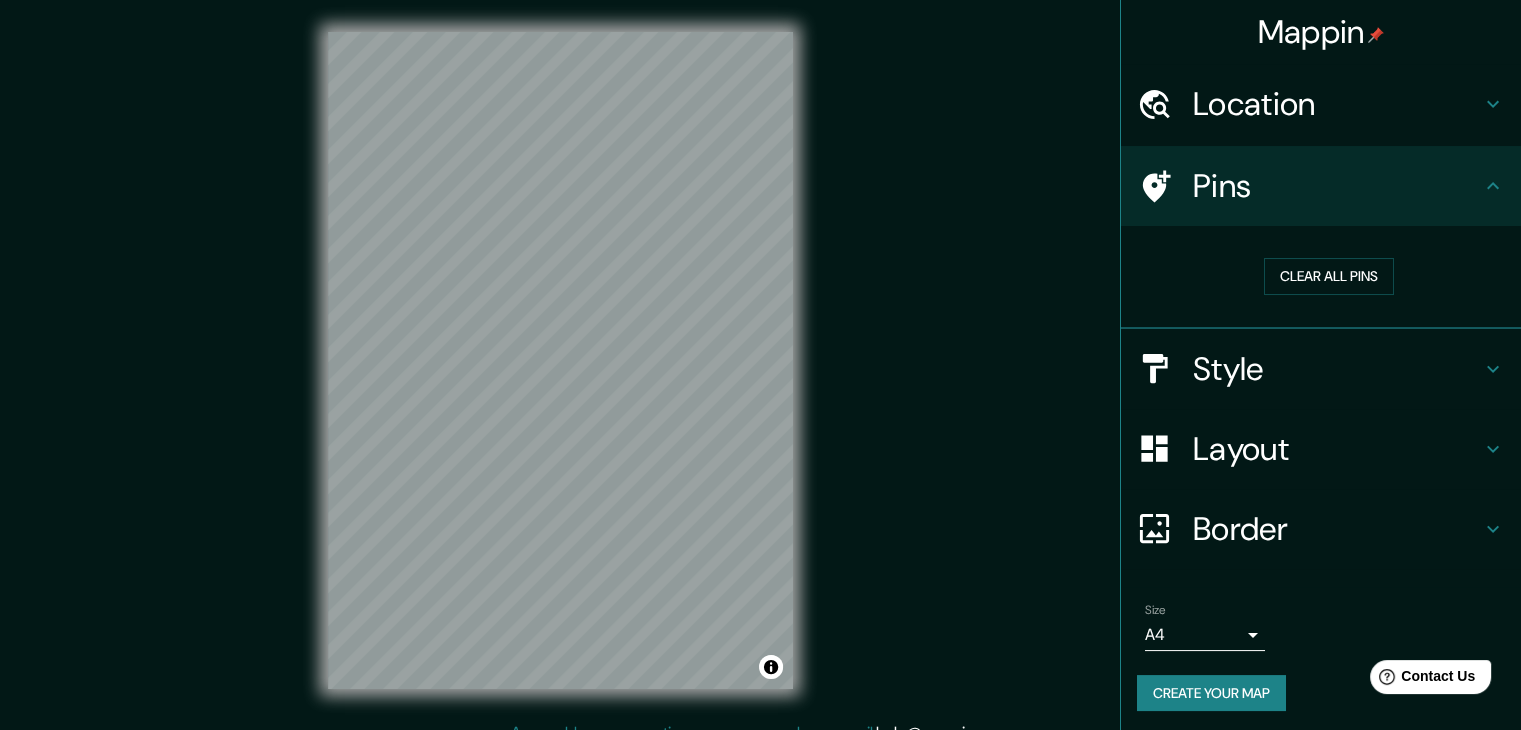 click on "Style" at bounding box center [1337, 369] 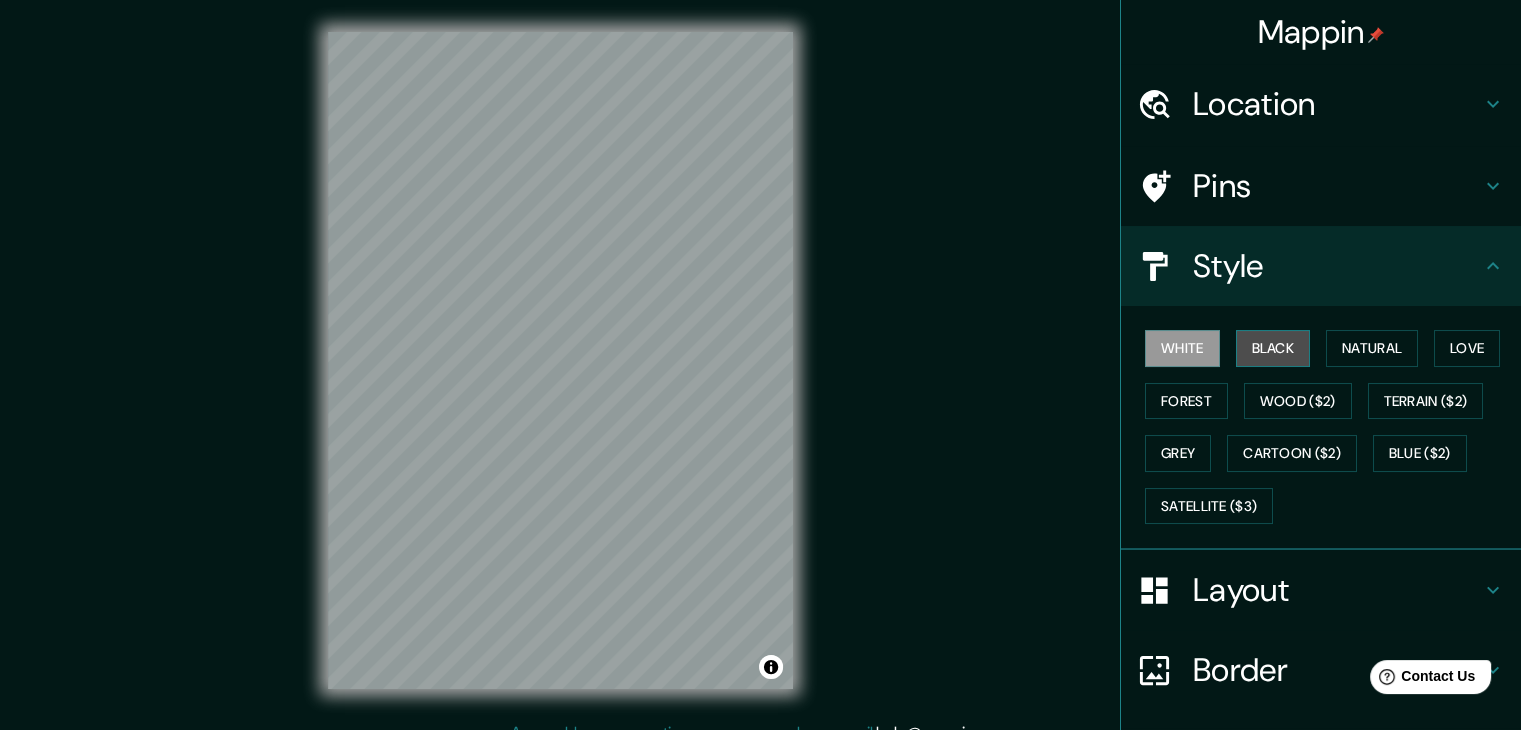 click on "Black" at bounding box center [1273, 348] 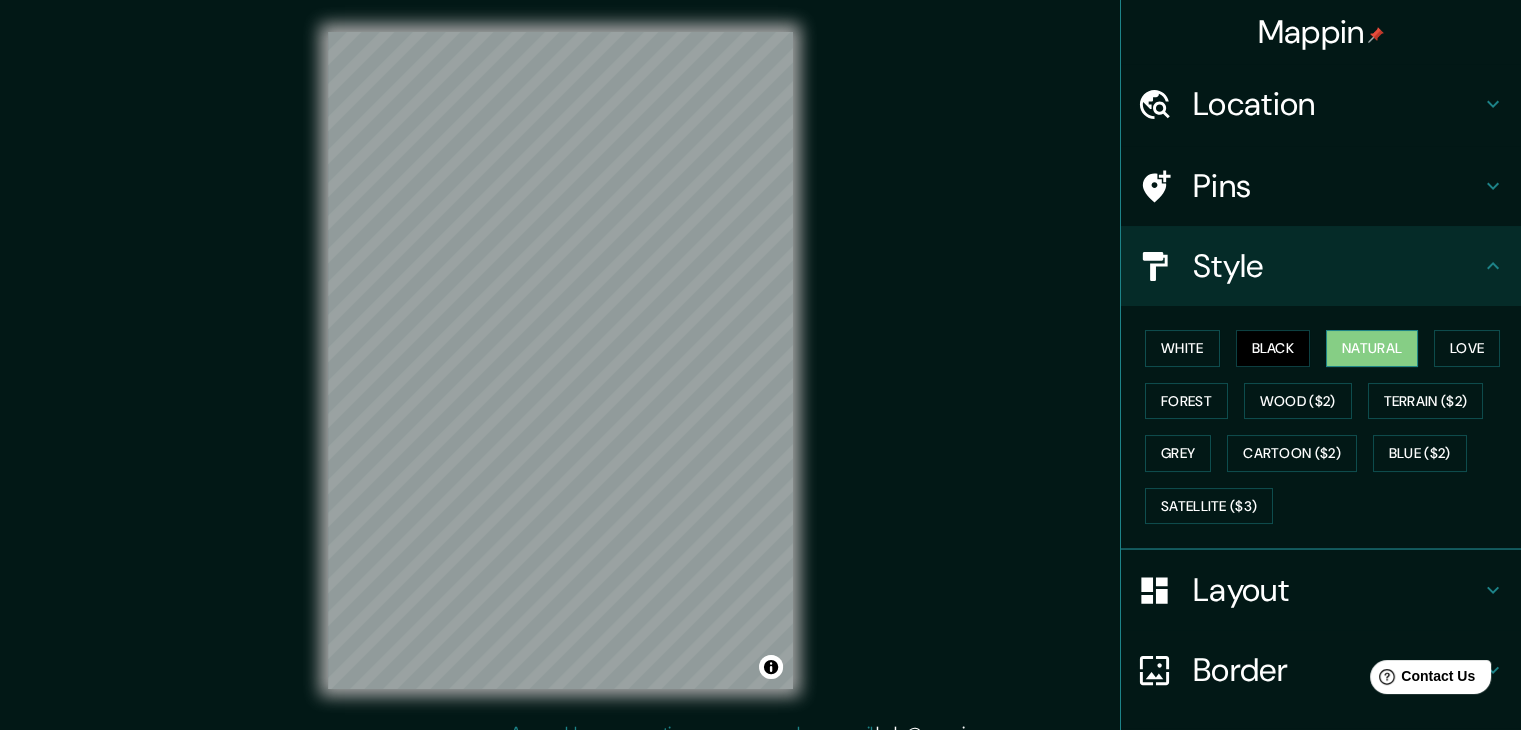 click on "Natural" at bounding box center (1372, 348) 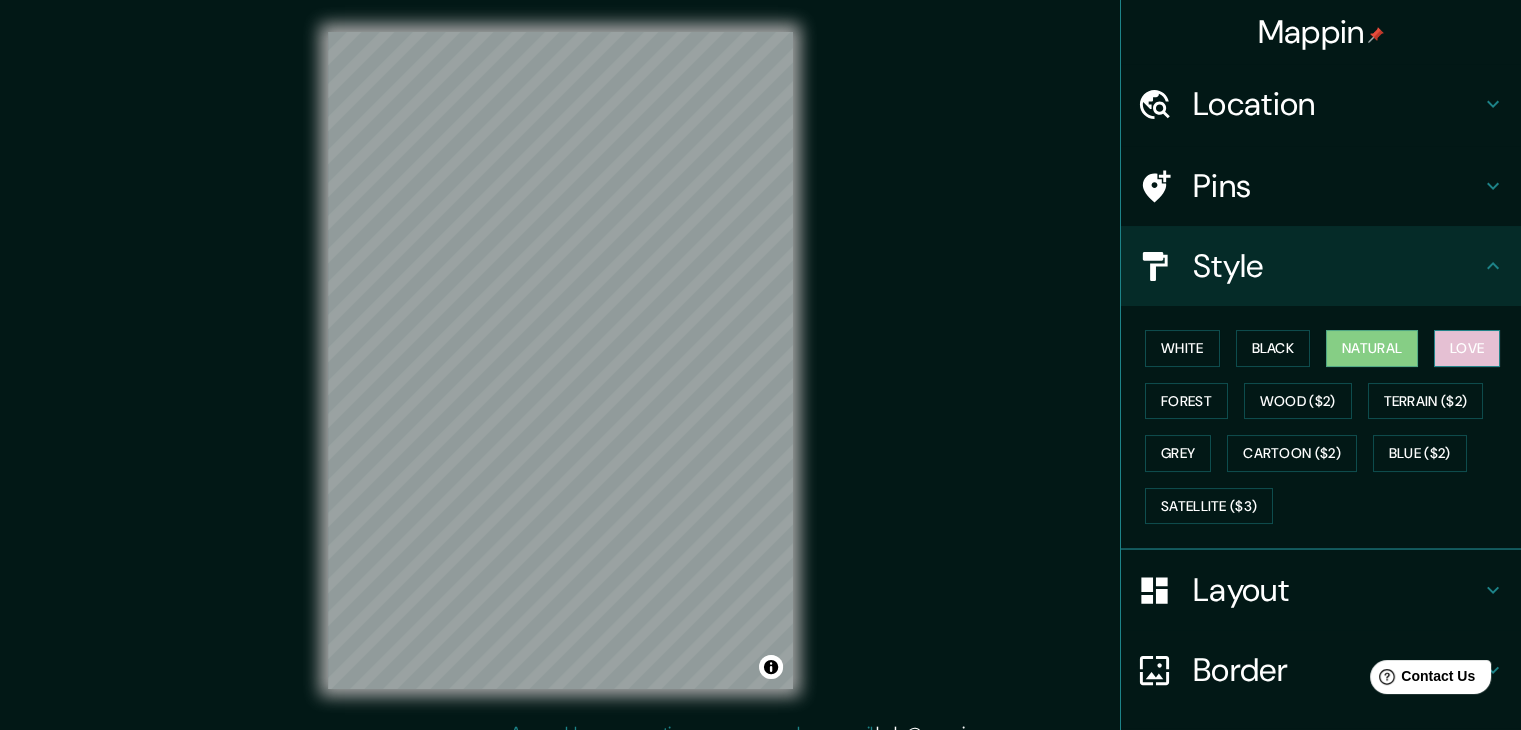 click on "Love" at bounding box center (1467, 348) 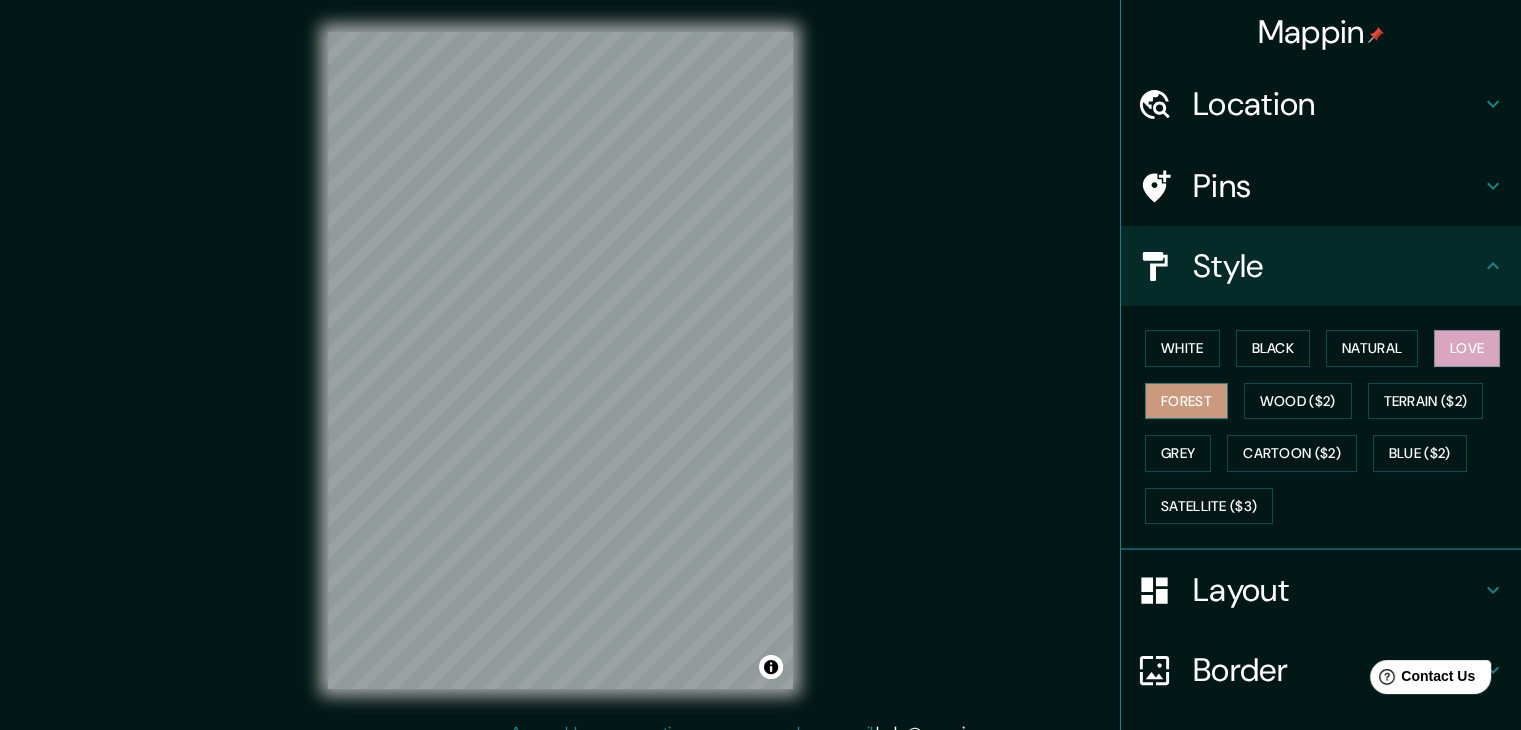 click on "Forest" at bounding box center (1186, 401) 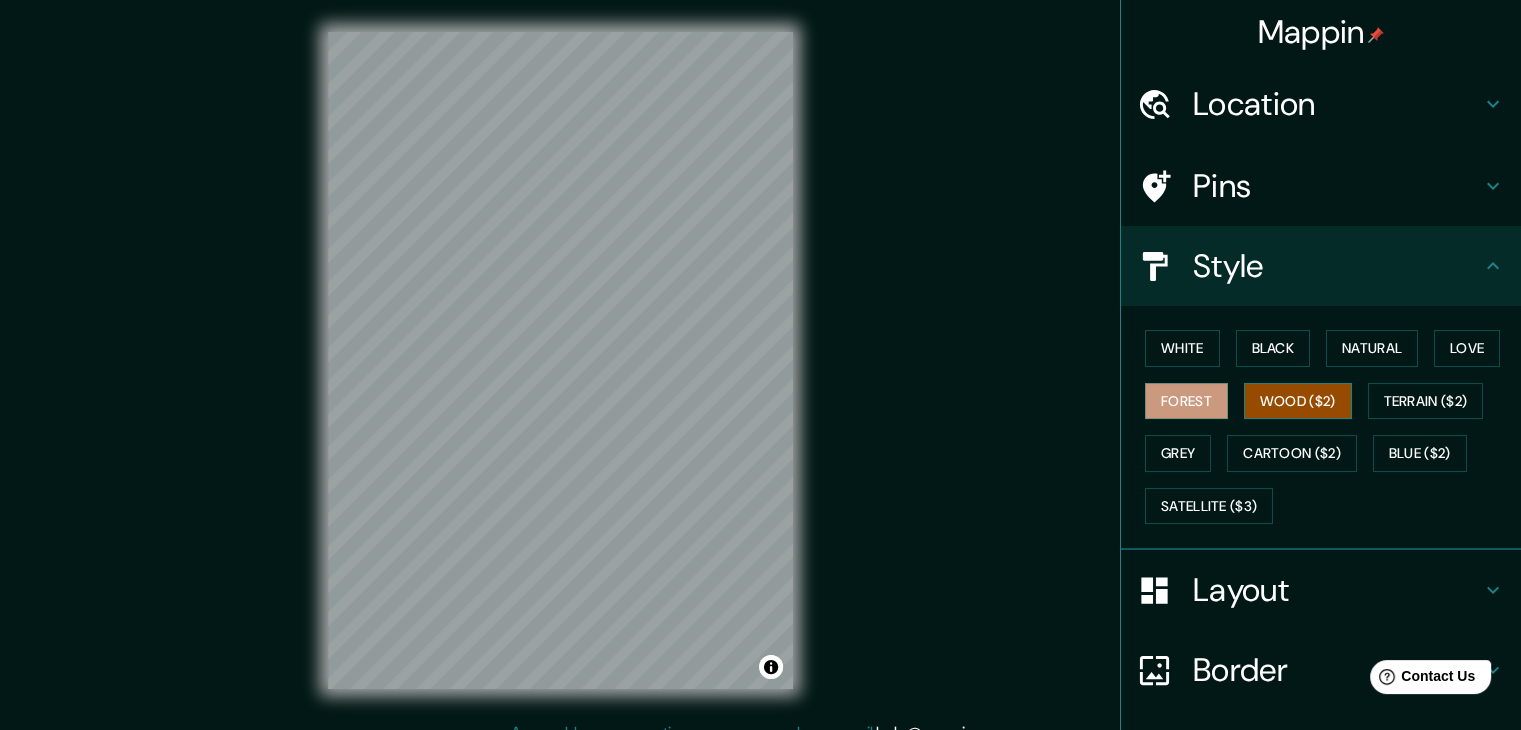 click on "Wood ($2)" at bounding box center [1298, 401] 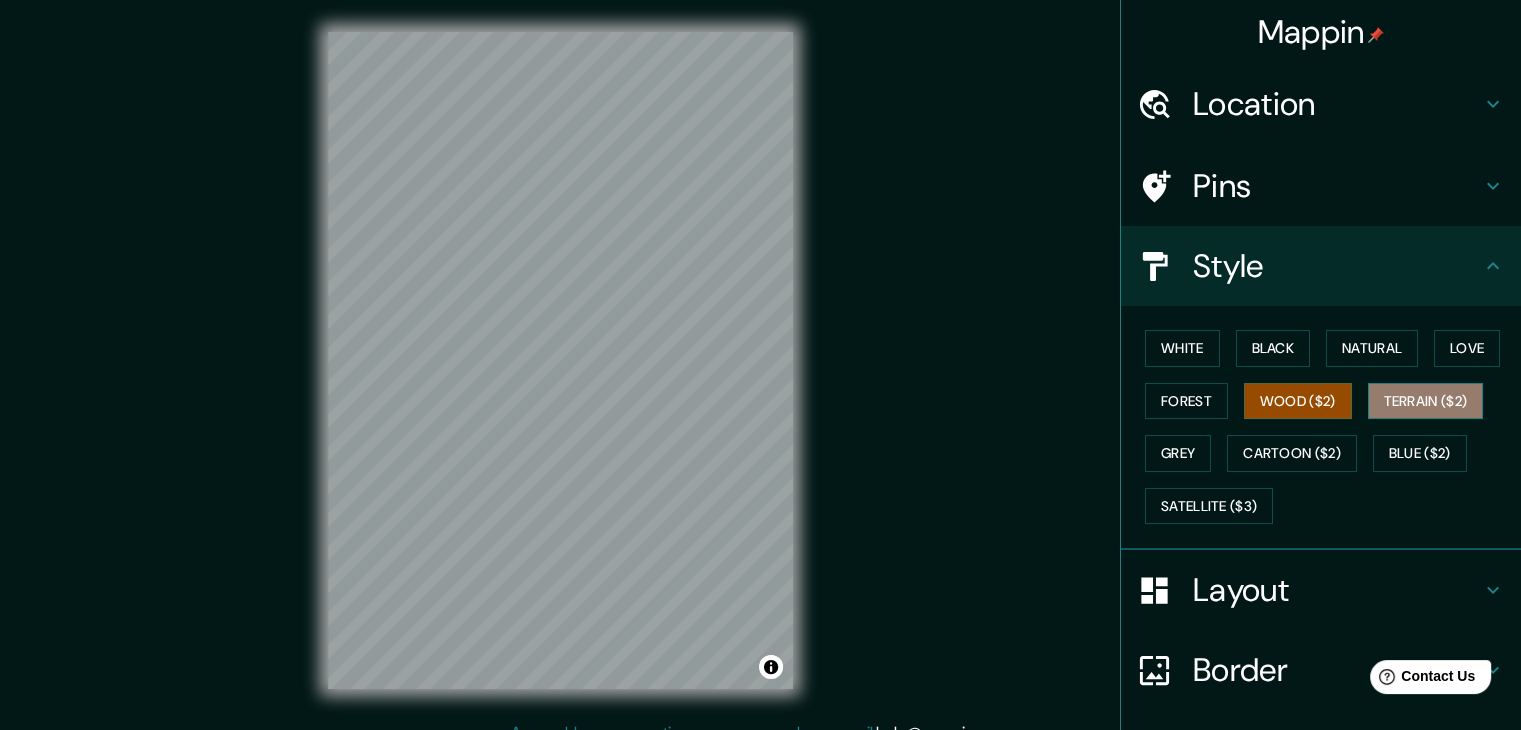 click on "Terrain ($2)" at bounding box center [1426, 401] 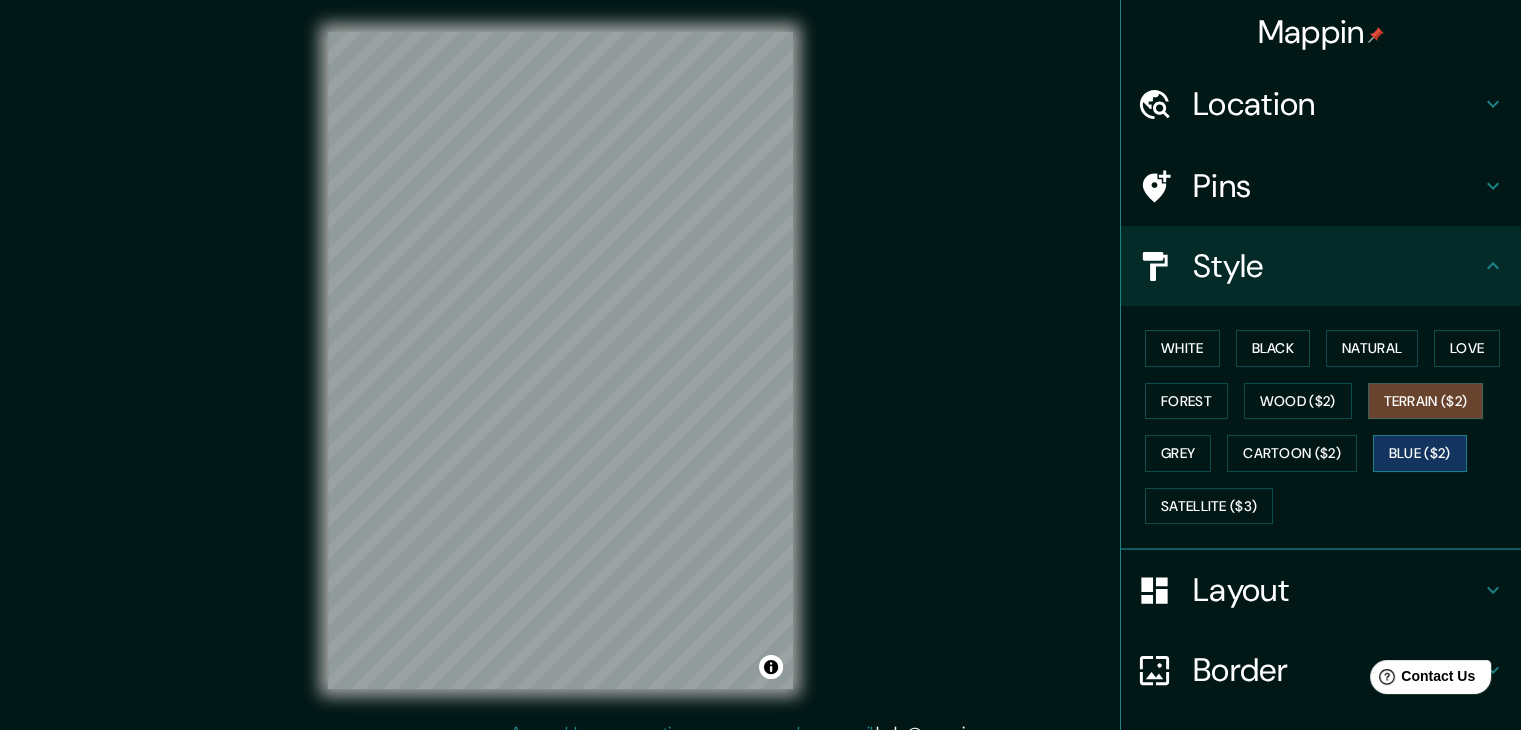 click on "Blue ($2)" at bounding box center [1420, 453] 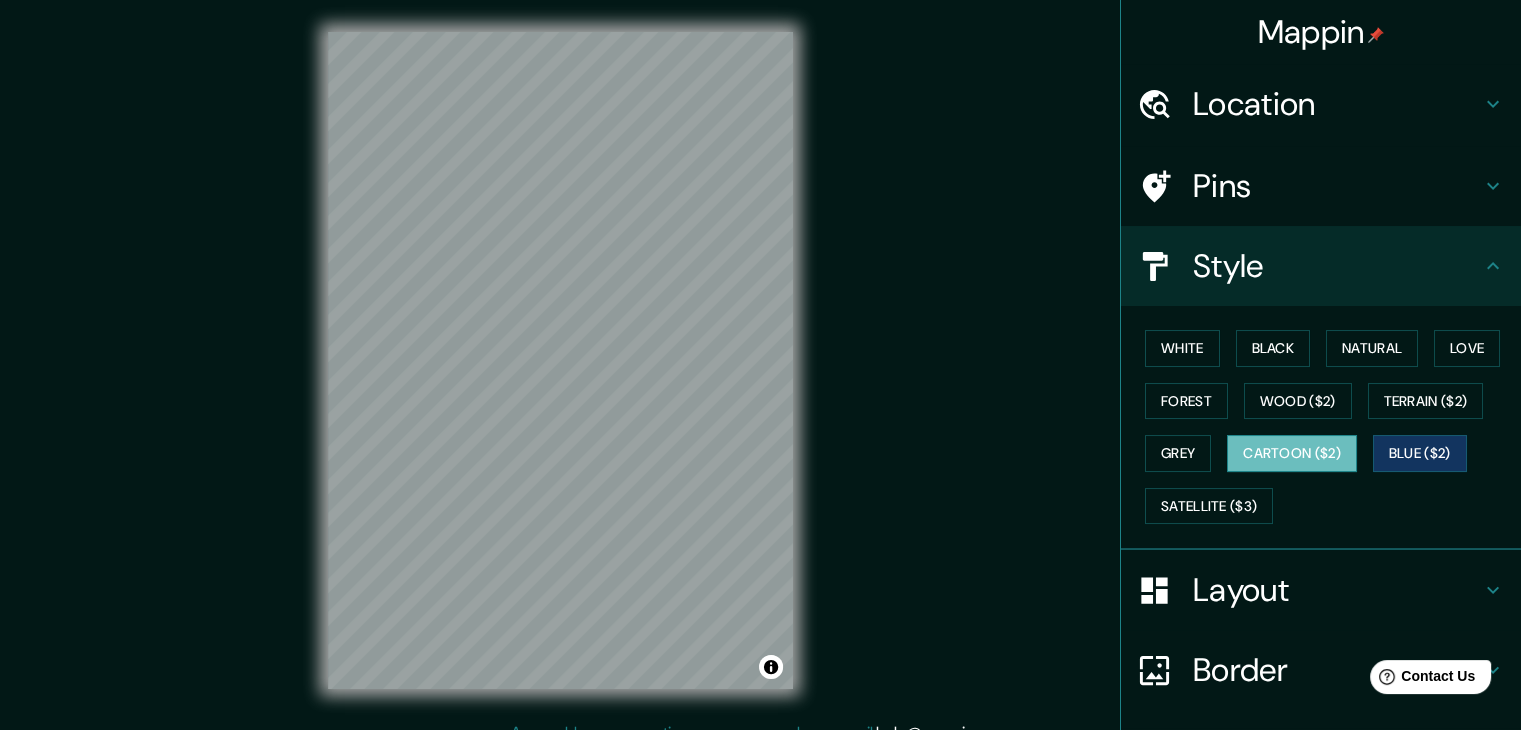 click on "Cartoon ($2)" at bounding box center (1292, 453) 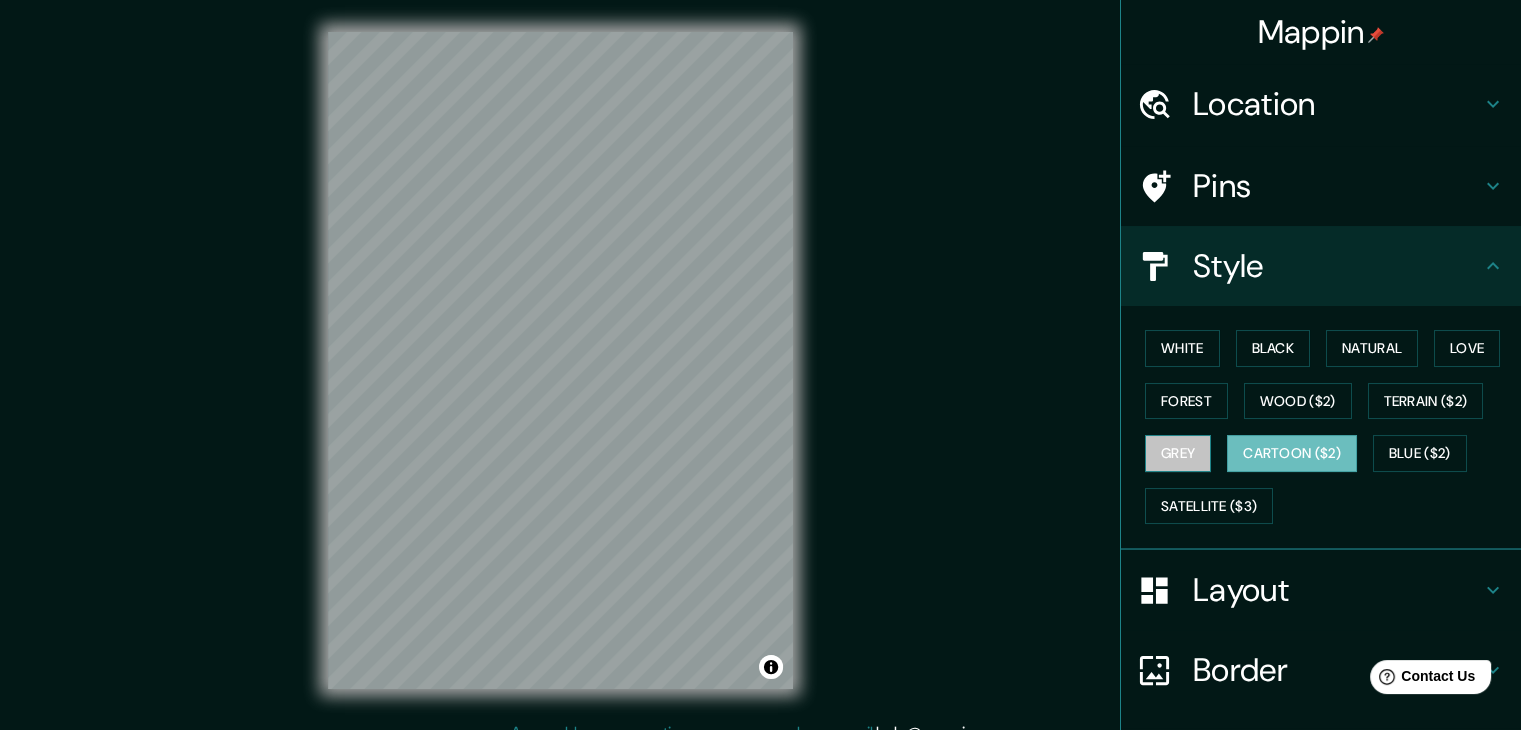 click on "Grey" at bounding box center (1178, 453) 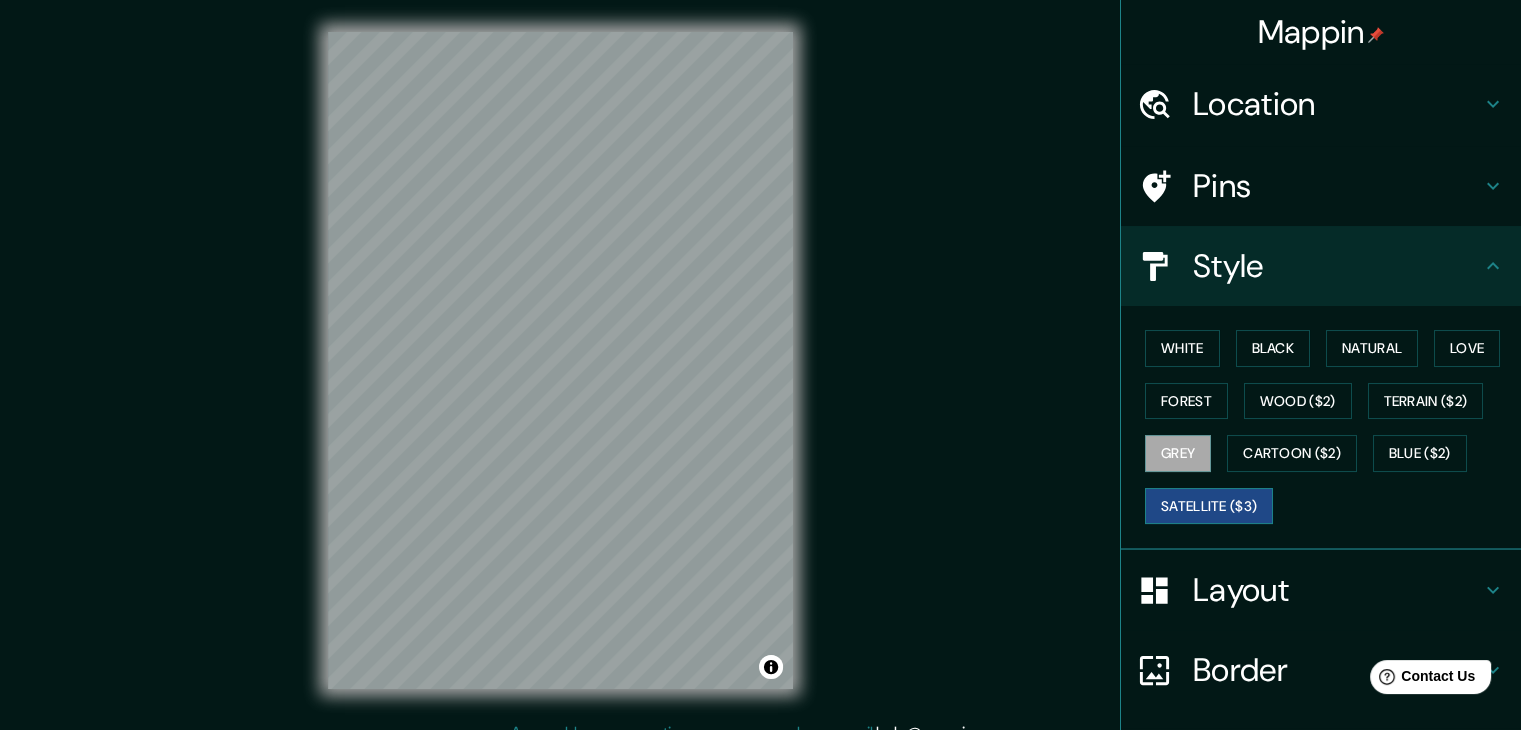 click on "Satellite ($3)" at bounding box center [1209, 506] 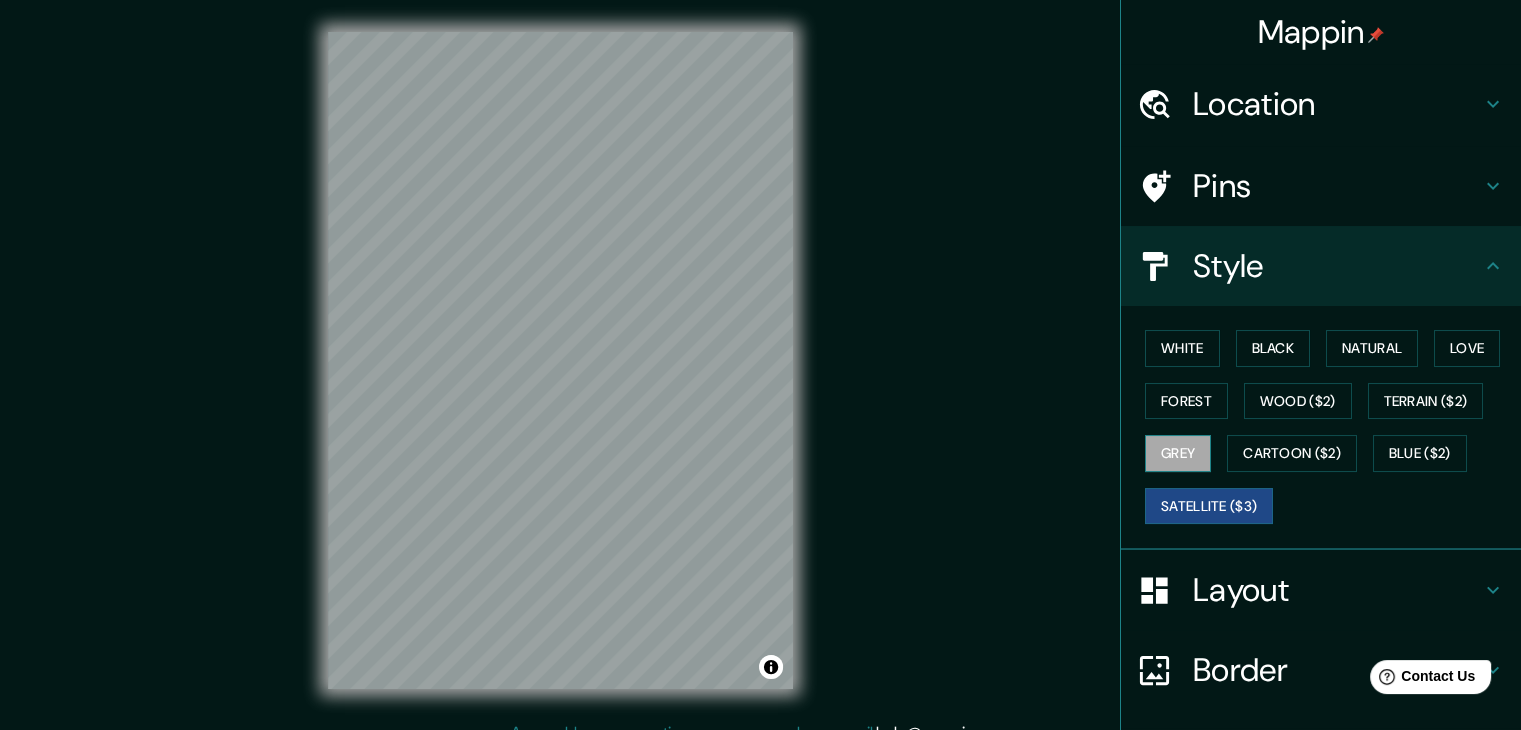 click on "Grey" at bounding box center [1178, 453] 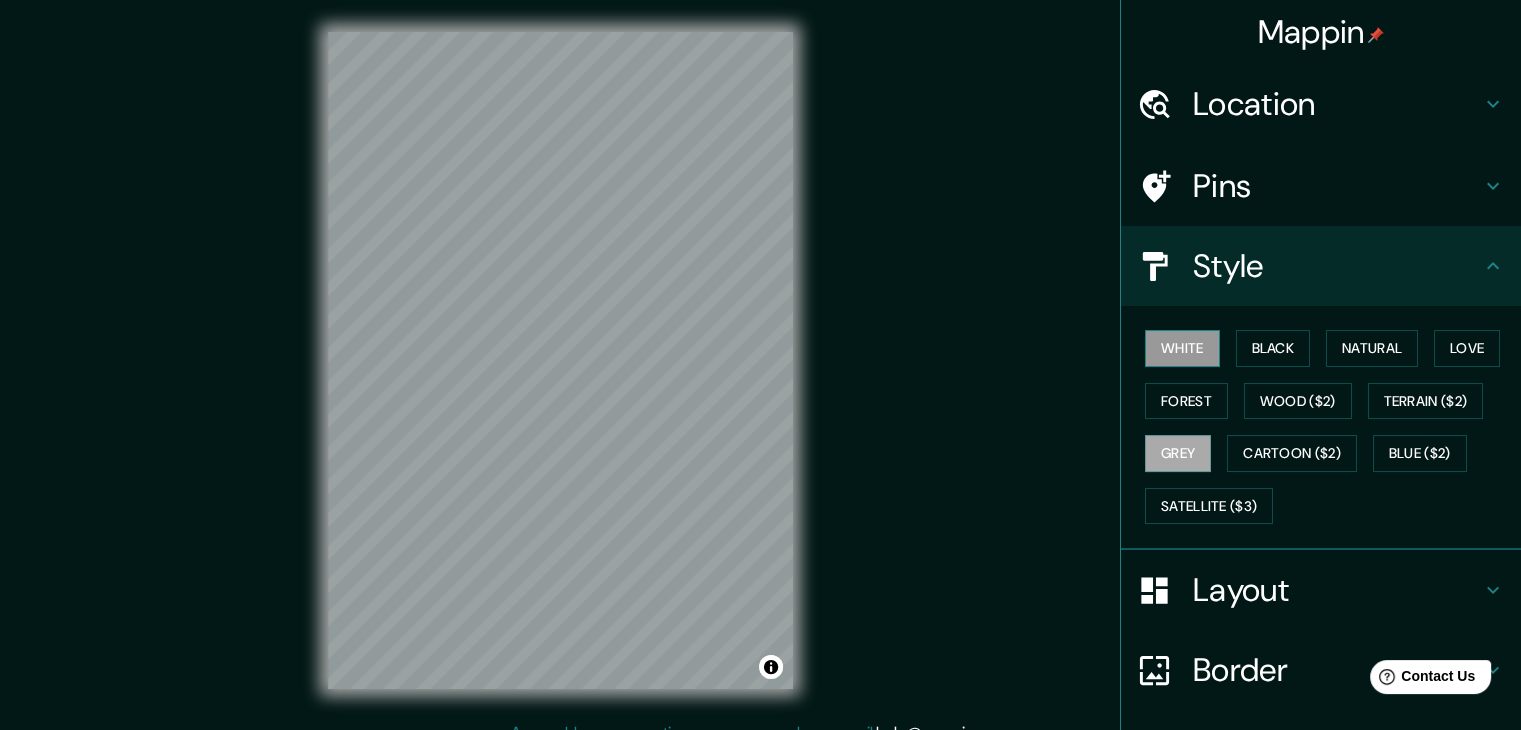 click on "White" at bounding box center [1182, 348] 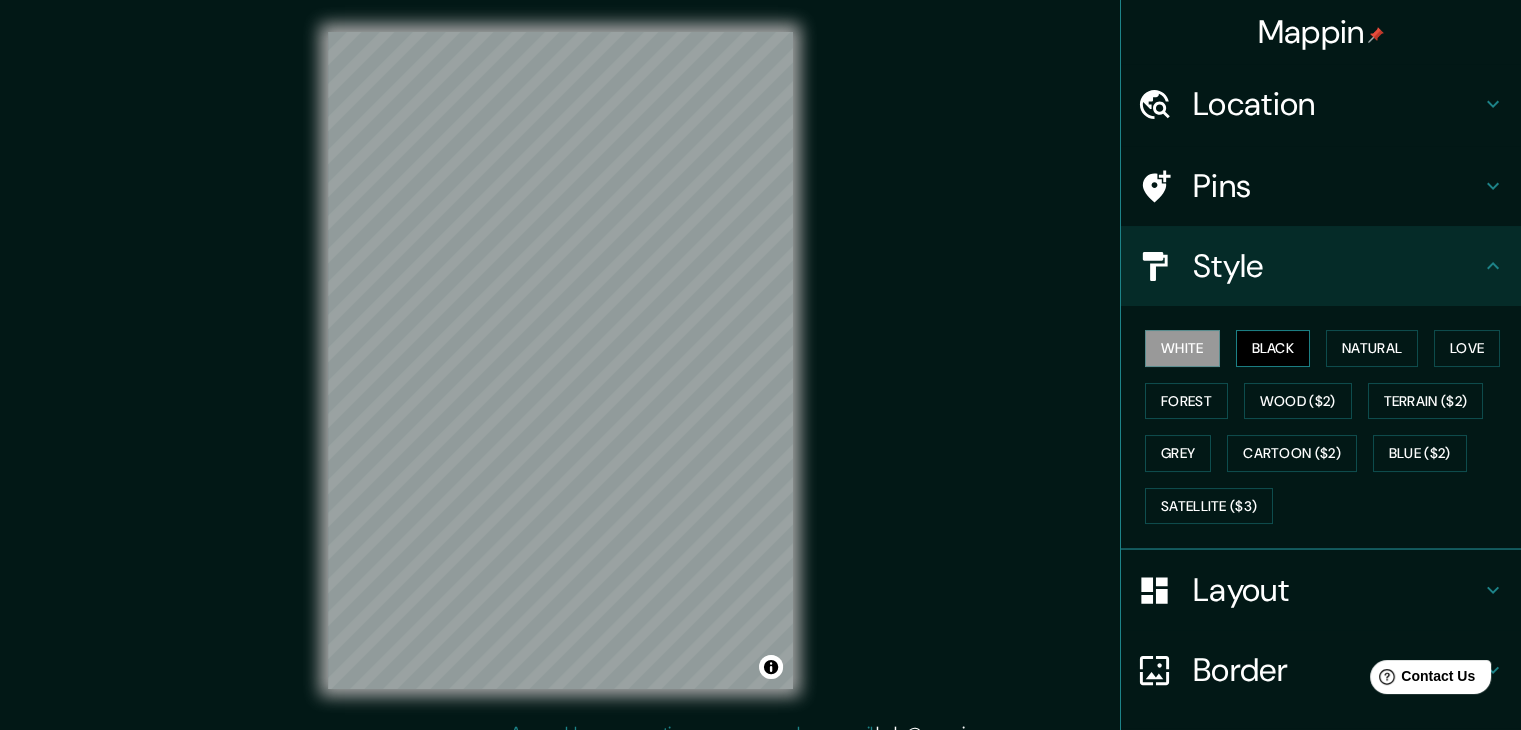 click on "Black" at bounding box center (1273, 348) 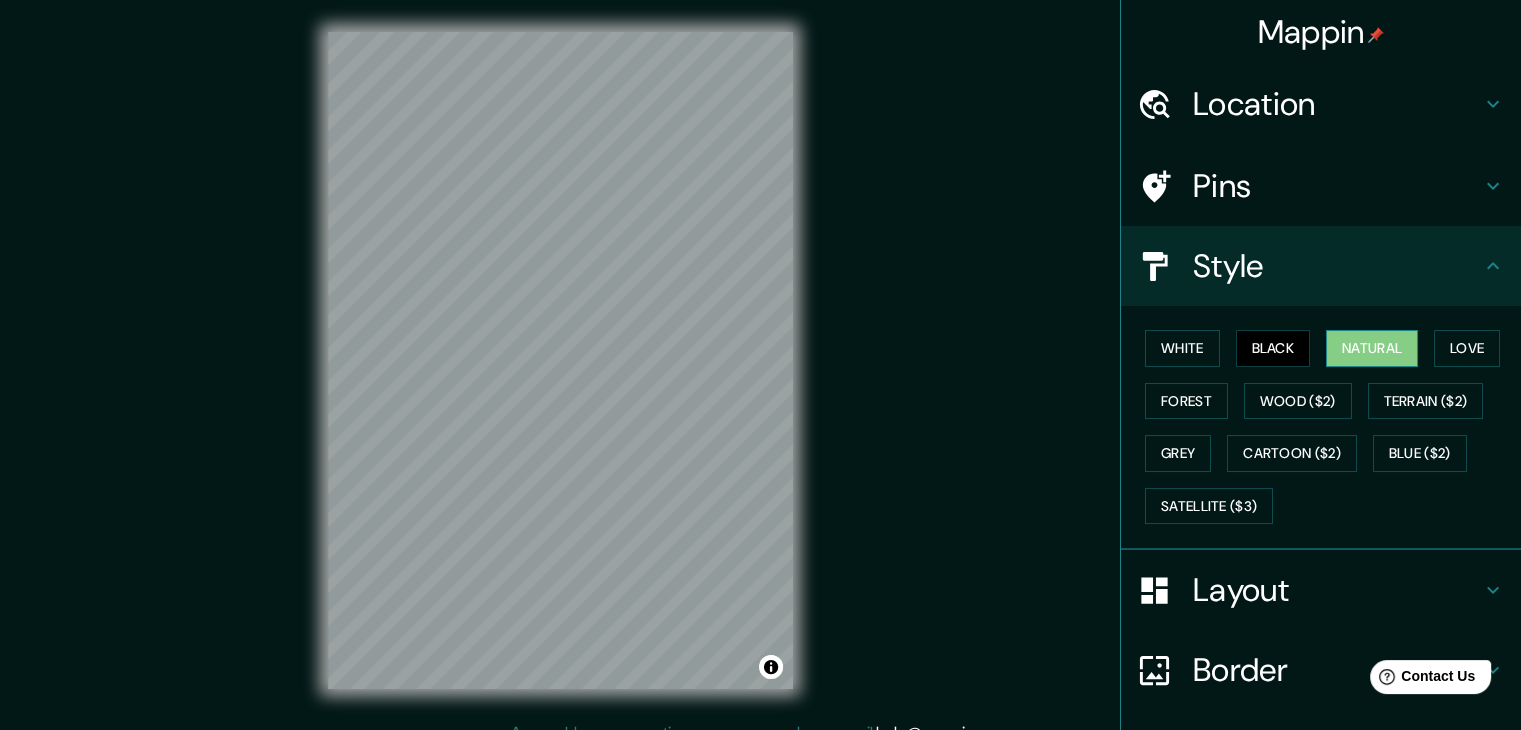 click on "Natural" at bounding box center (1372, 348) 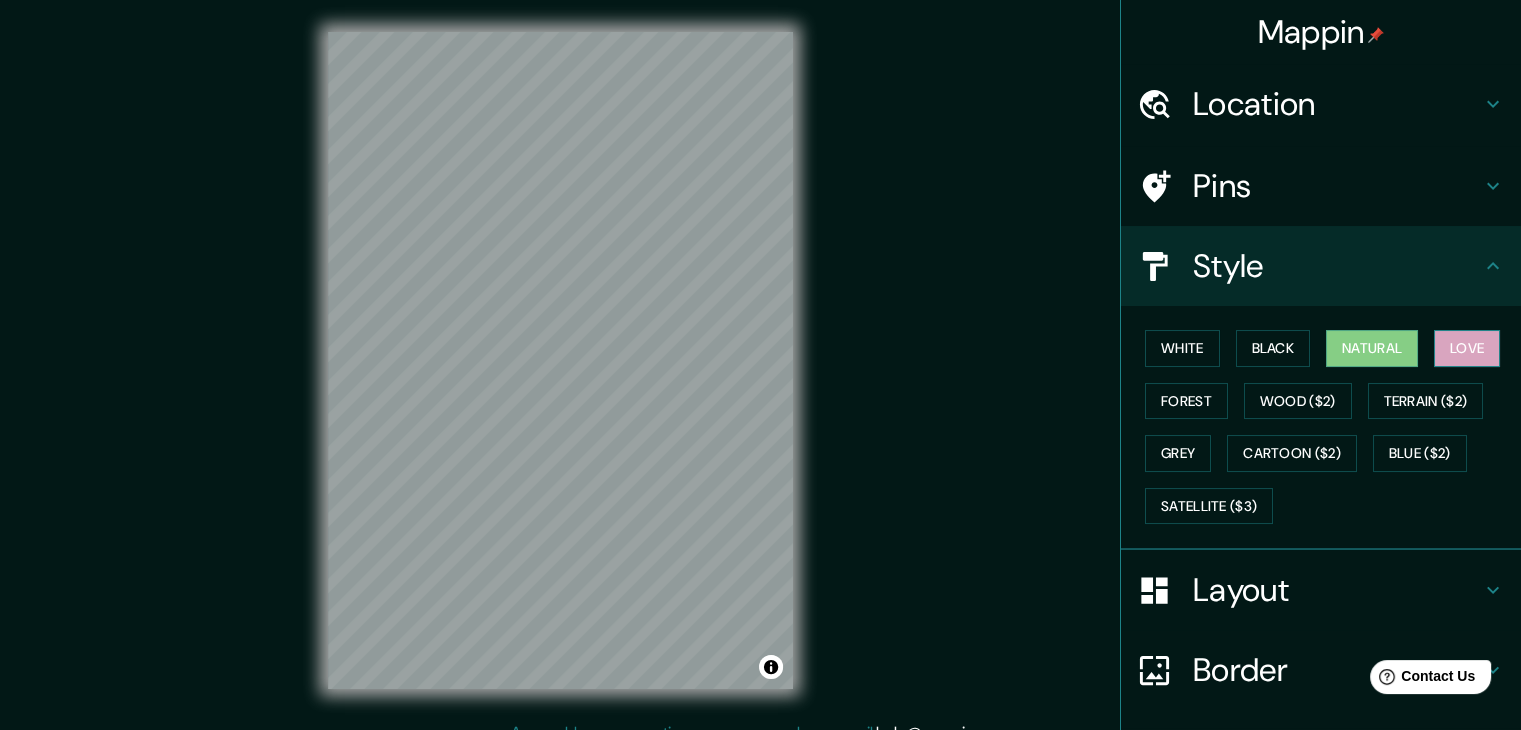 click on "Love" at bounding box center (1467, 348) 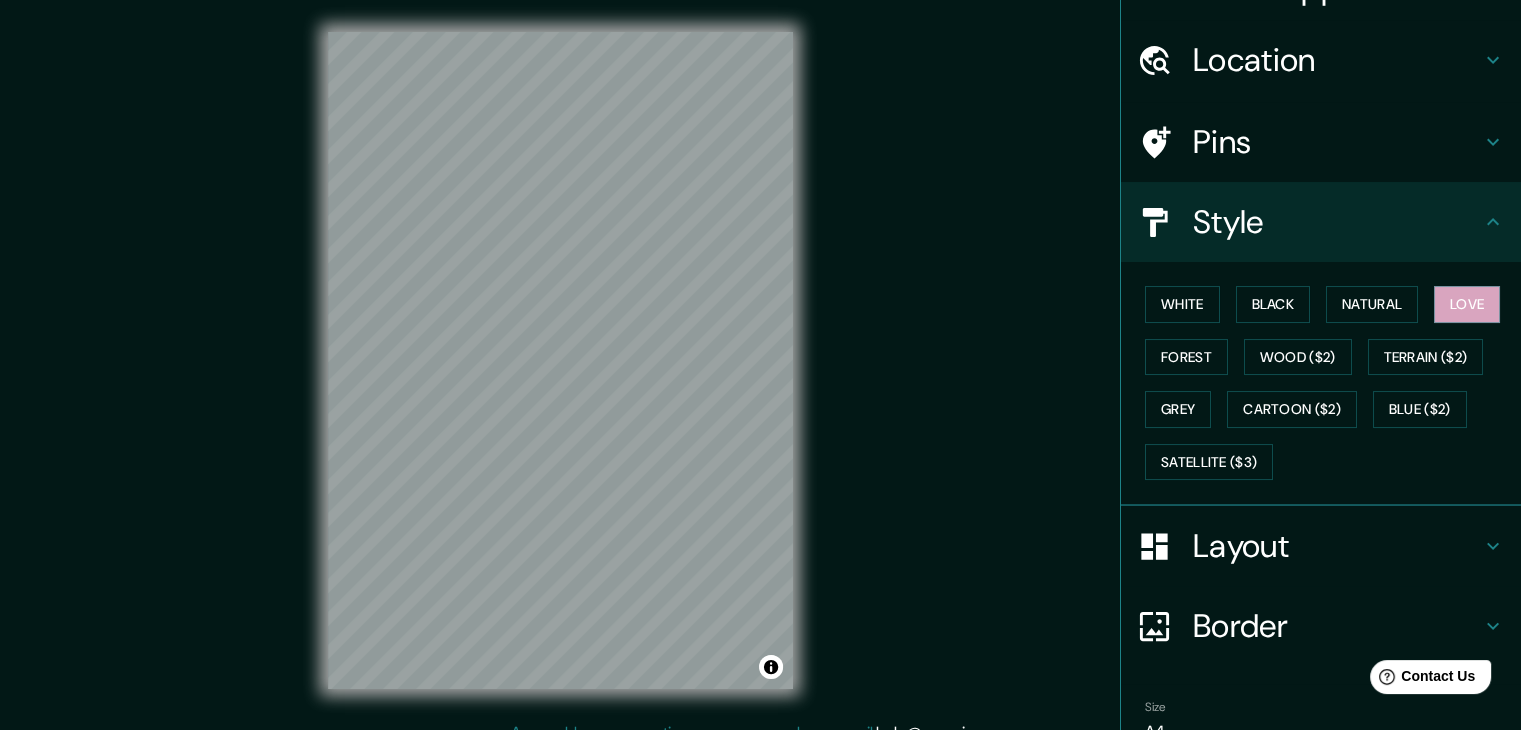 scroll, scrollTop: 144, scrollLeft: 0, axis: vertical 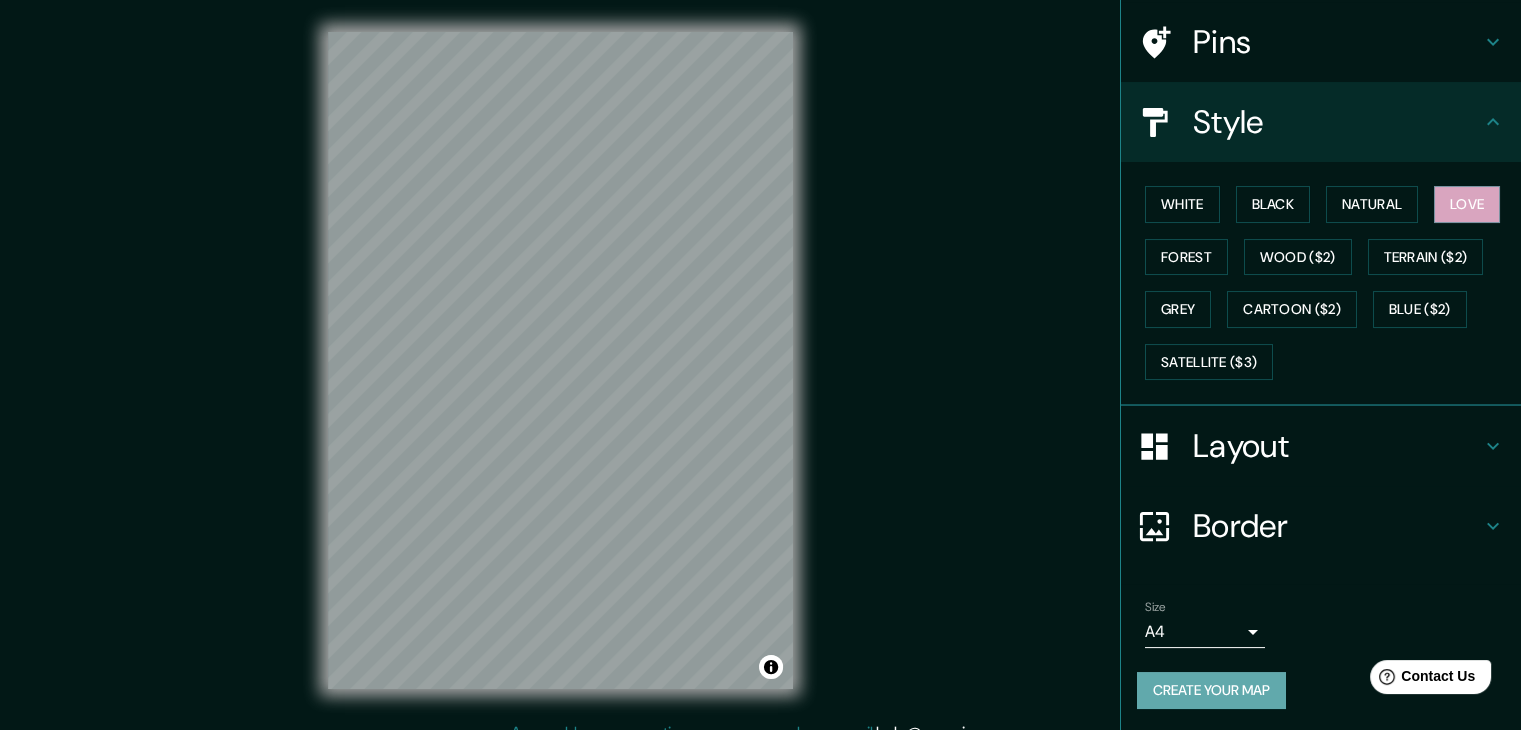 click on "Create your map" at bounding box center [1211, 690] 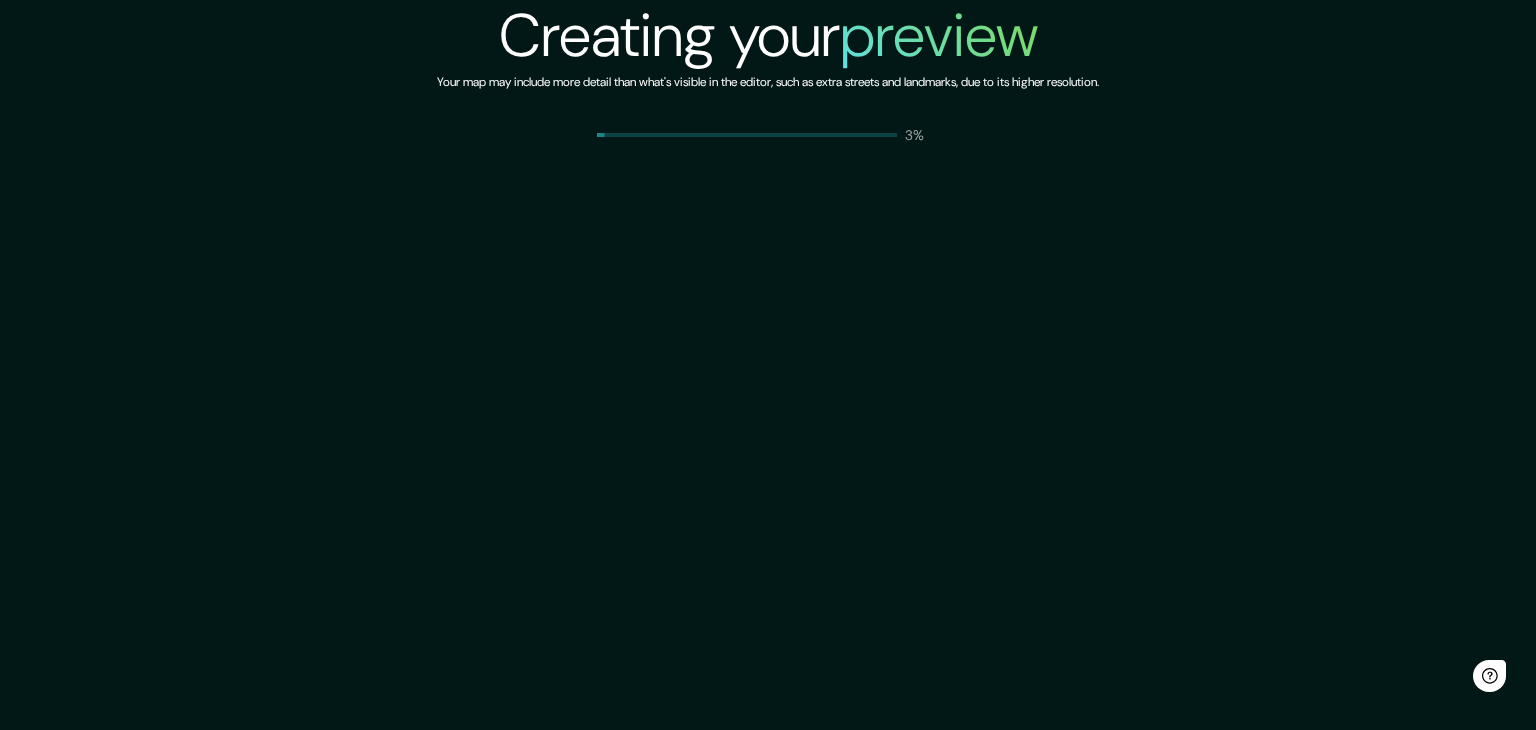scroll, scrollTop: 0, scrollLeft: 0, axis: both 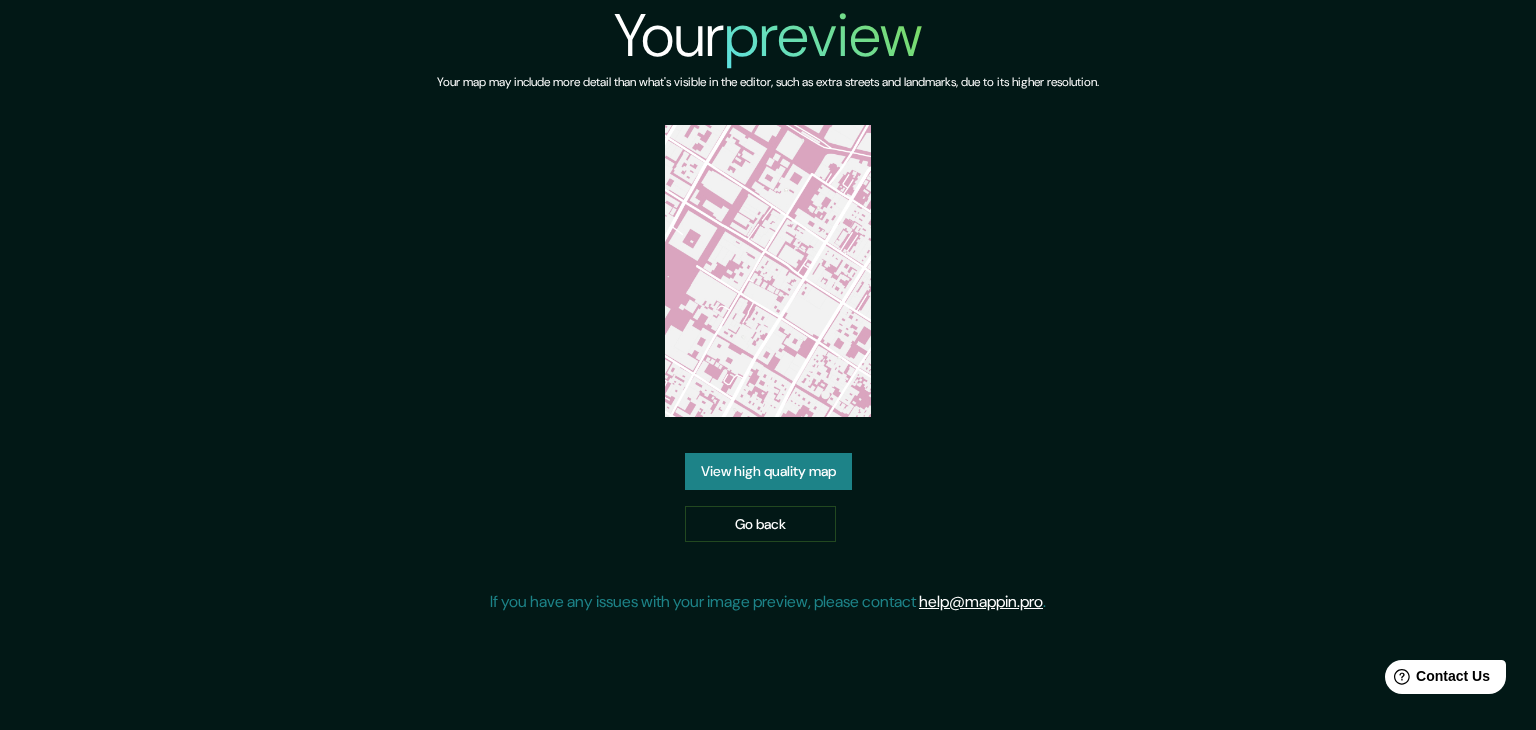 click on "View high quality map" at bounding box center (768, 471) 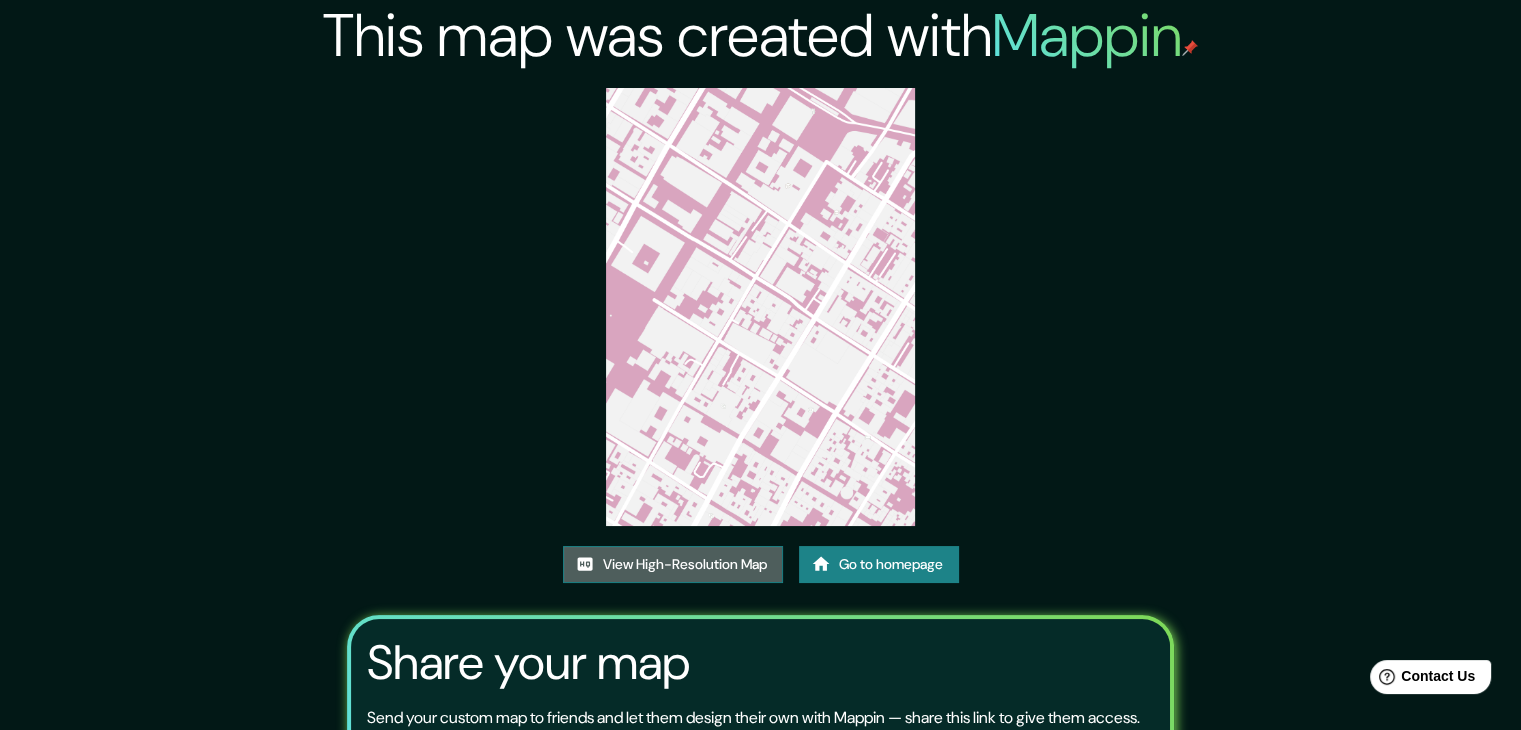 click on "View High-Resolution Map" at bounding box center [673, 564] 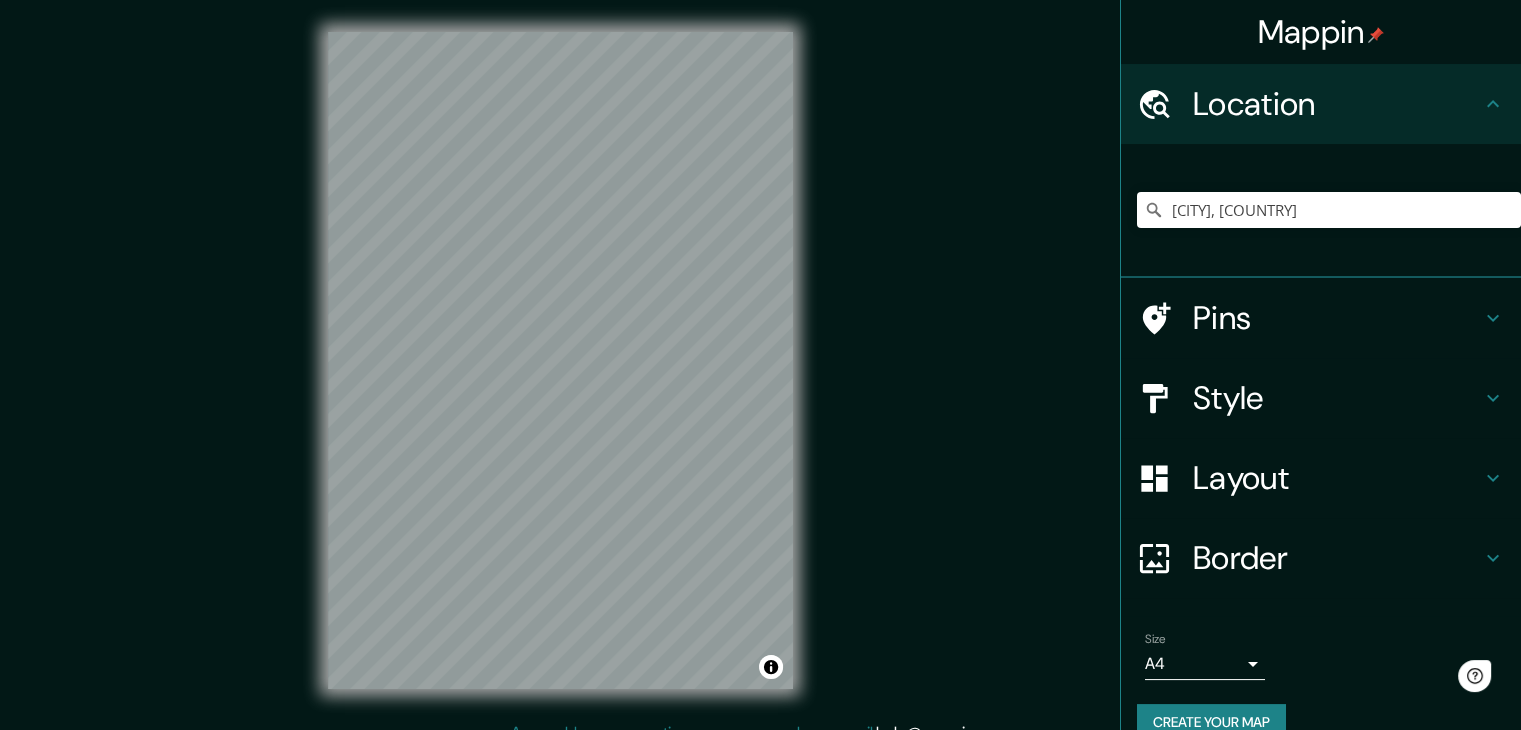 scroll, scrollTop: 0, scrollLeft: 0, axis: both 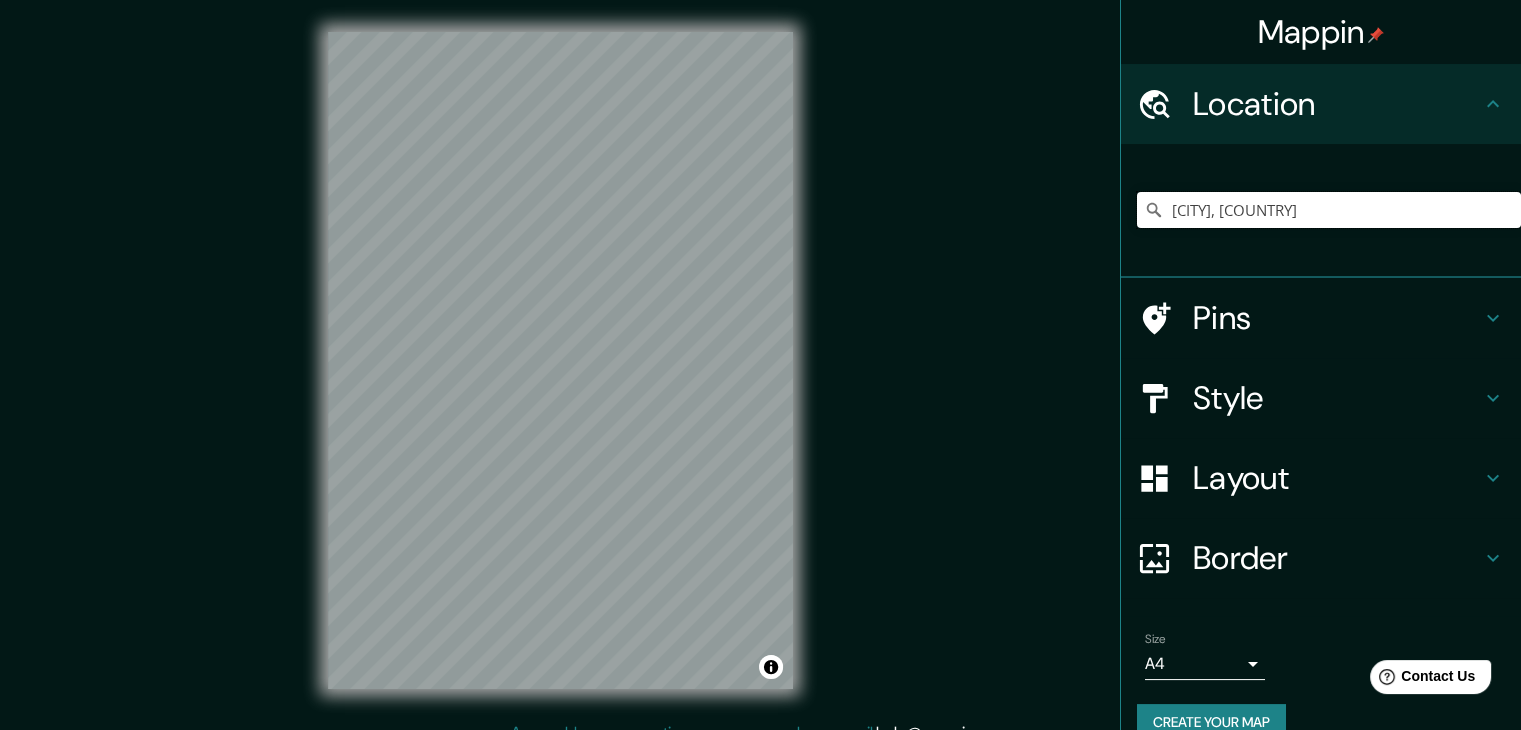 click on "Bogotá, Colombia" at bounding box center (1329, 210) 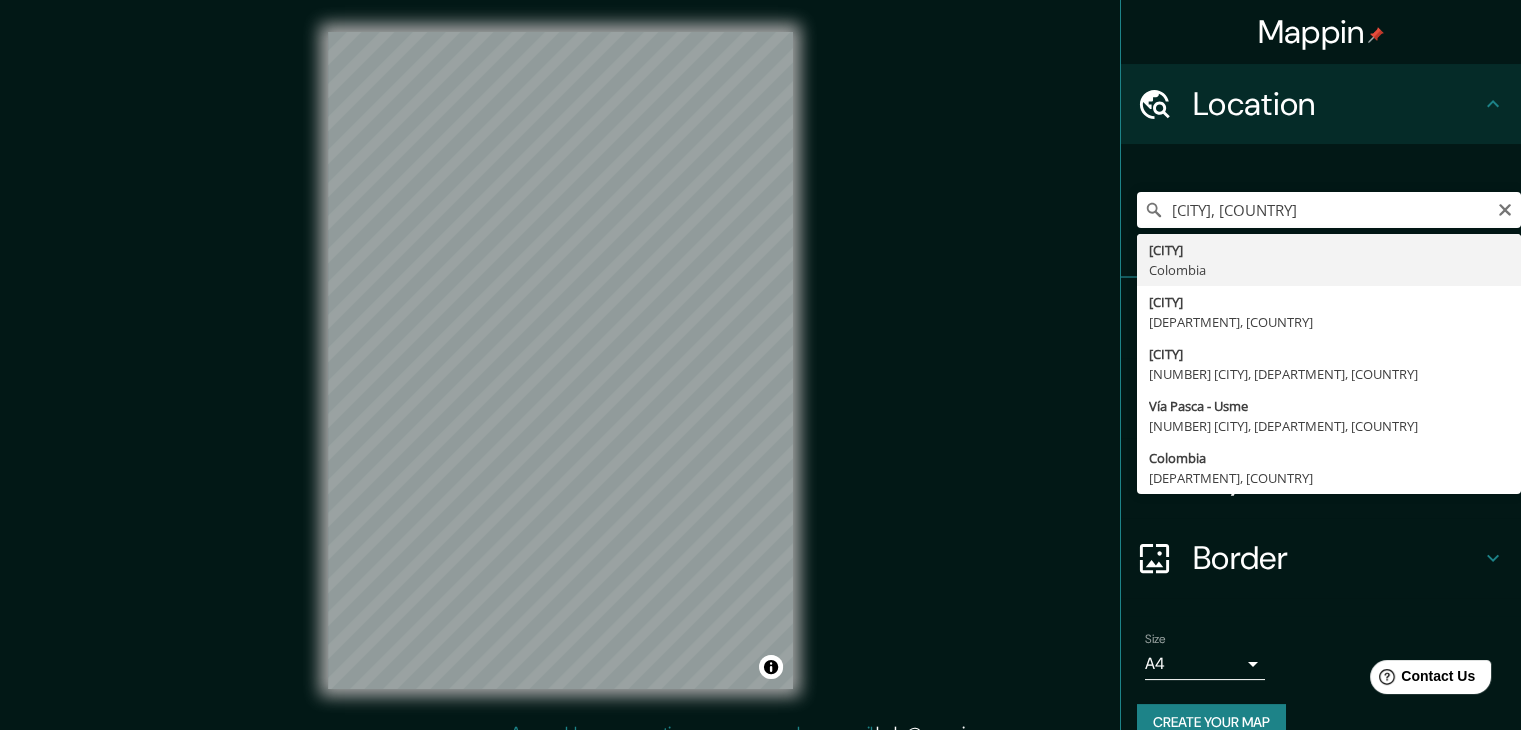 type on "Bogotá, Colombia" 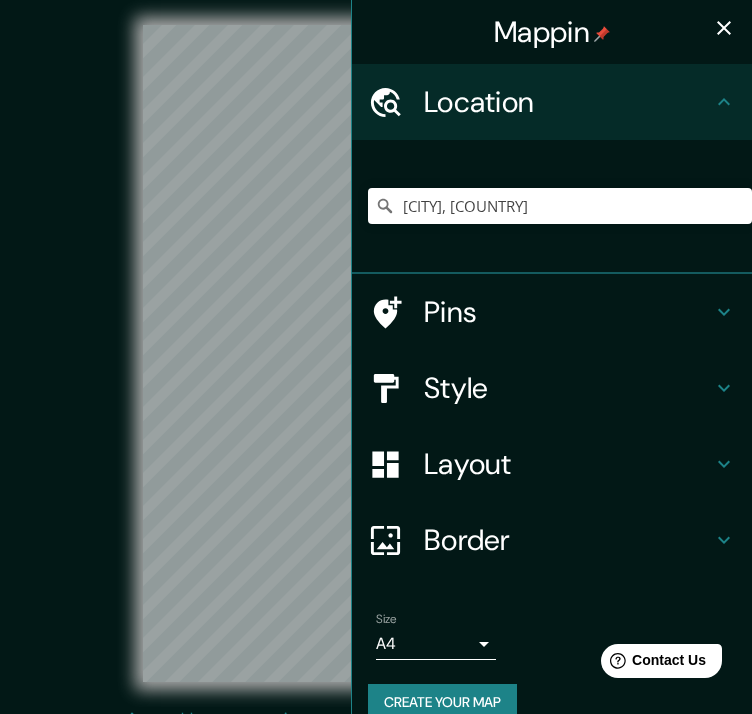 click at bounding box center [724, 28] 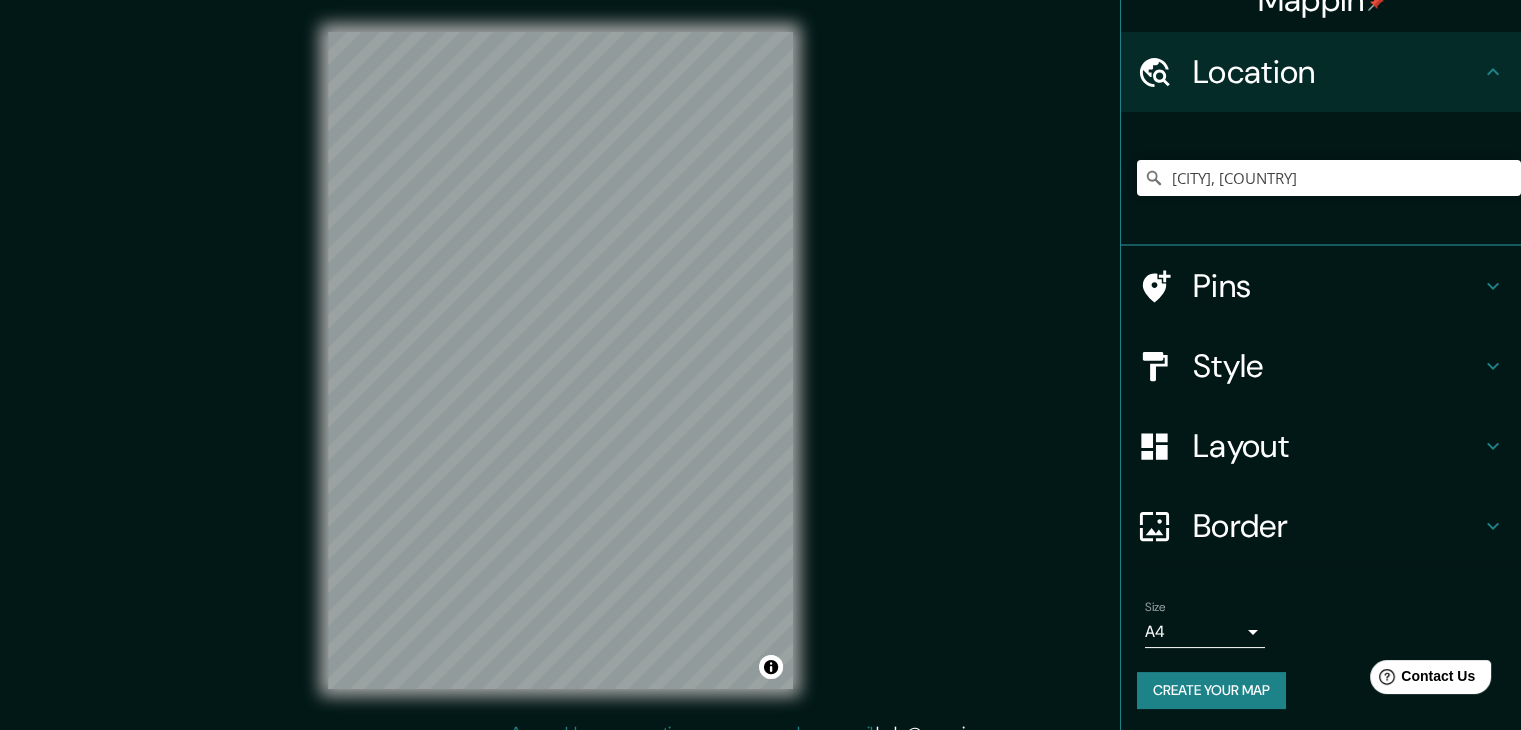 scroll, scrollTop: 34, scrollLeft: 0, axis: vertical 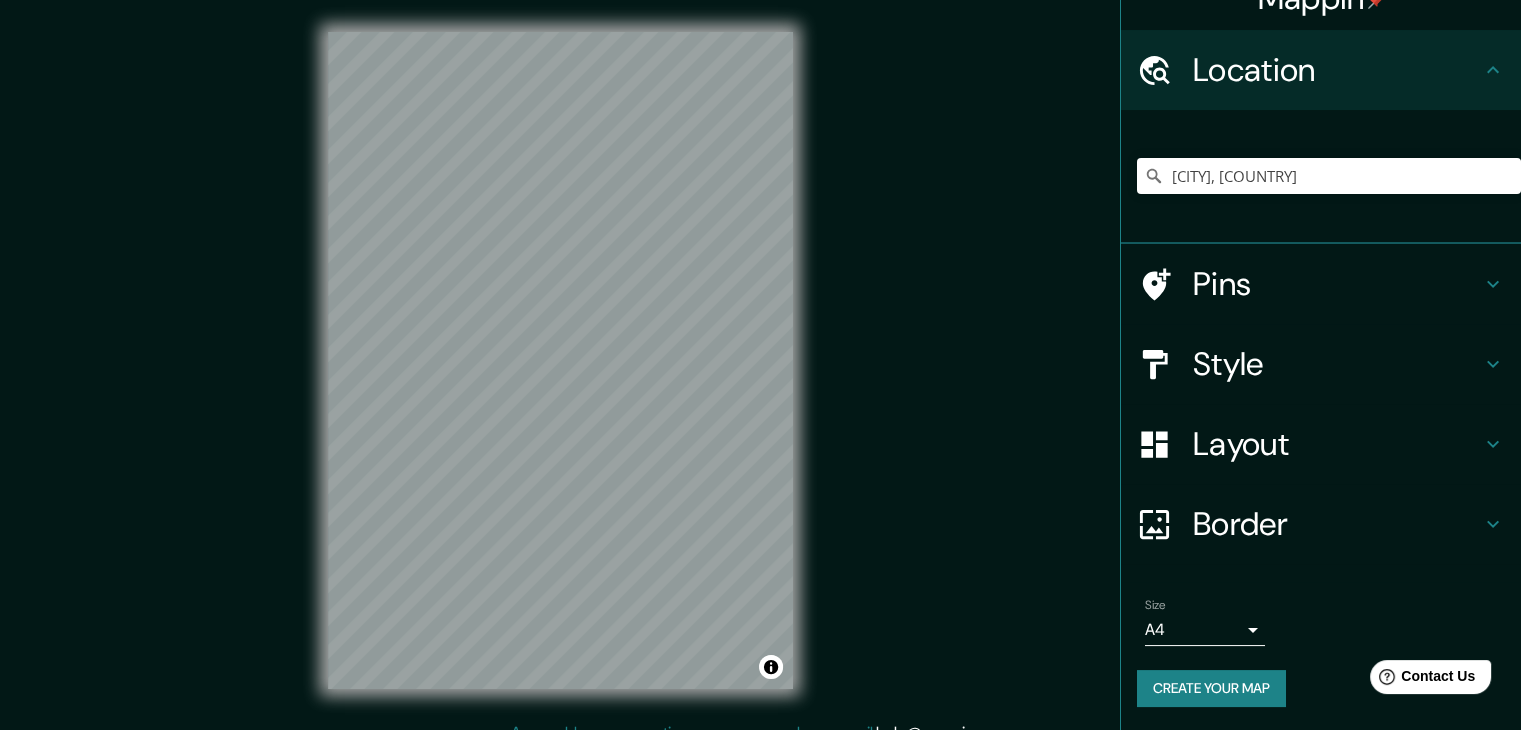 click on "Mappin Location Bogotá, Colombia Pins Style Layout Border Choose a border.  Hint : you can make layers of the frame opaque to create some cool effects. None Simple Transparent Fancy Size A4 single Create your map © Mapbox   © OpenStreetMap   Improve this map Any problems, suggestions, or concerns please email    help@mappin.pro . . ." at bounding box center (760, 365) 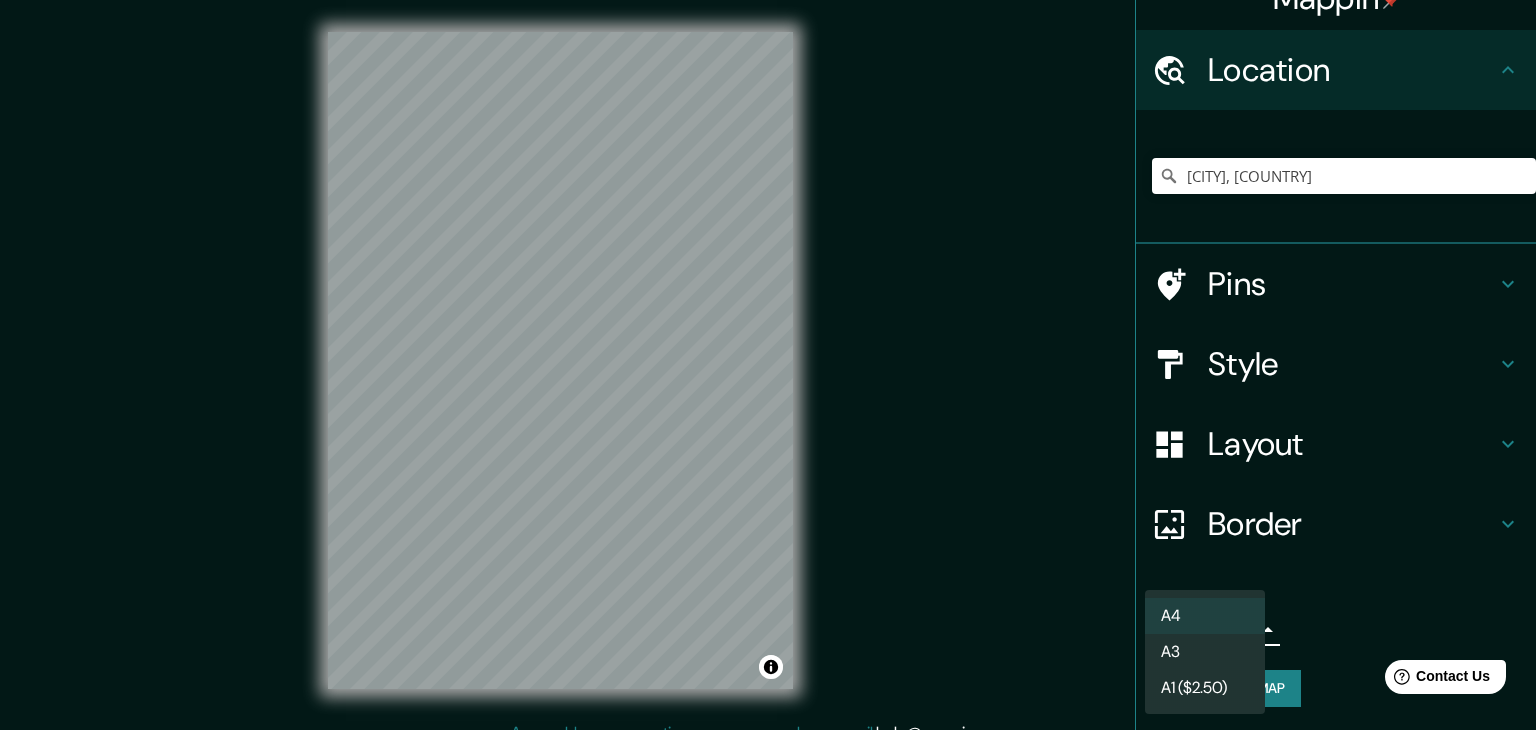click at bounding box center (768, 365) 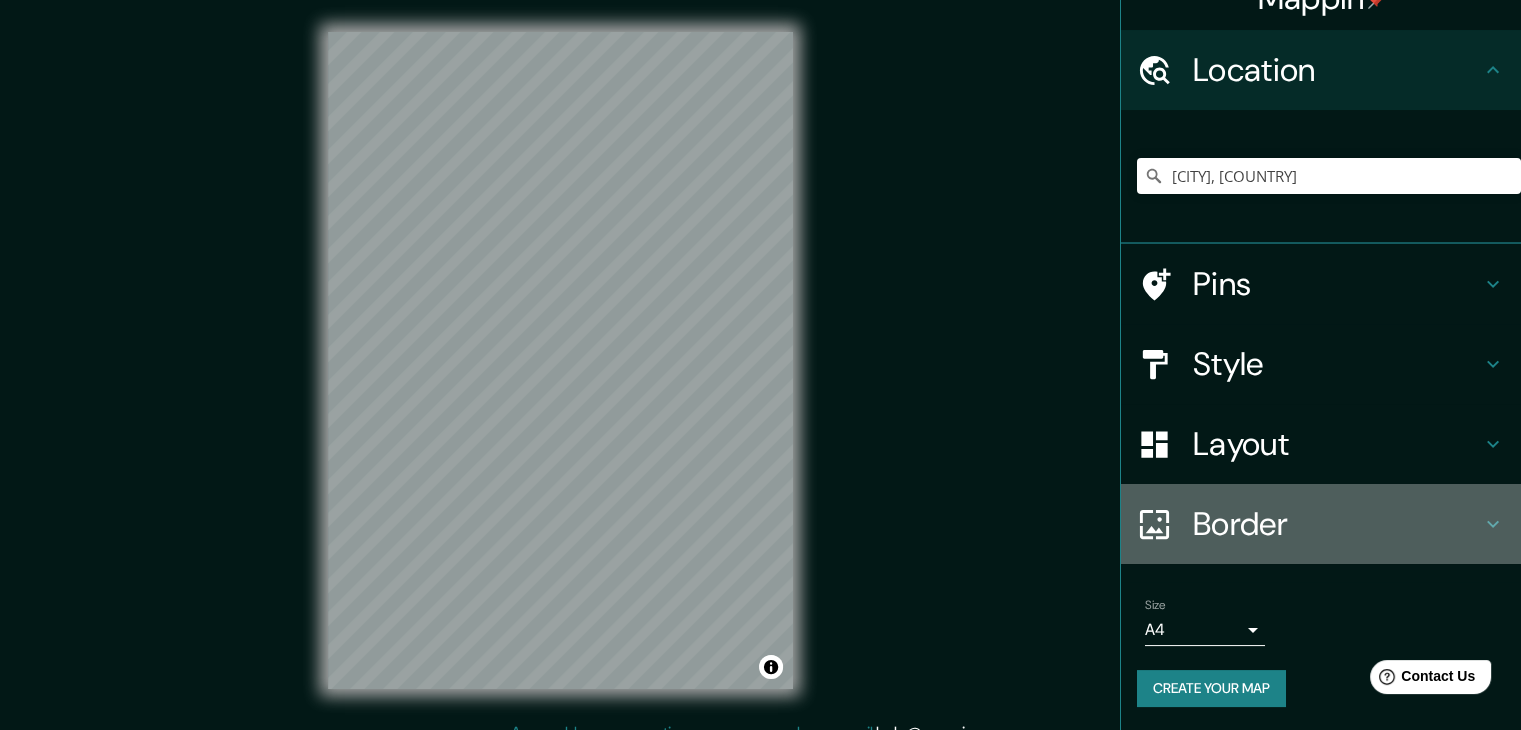 click on "Border" at bounding box center (1337, 524) 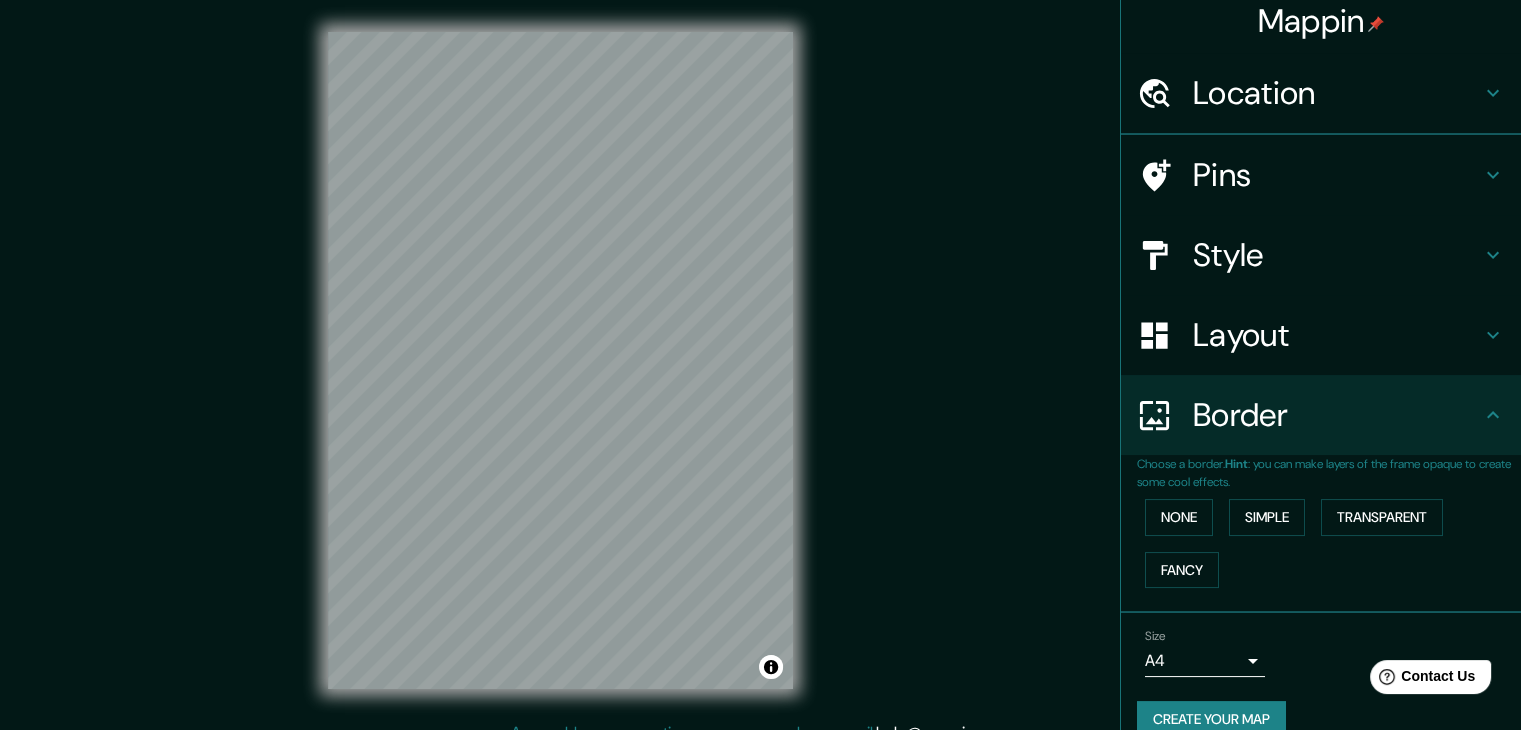 scroll, scrollTop: 34, scrollLeft: 0, axis: vertical 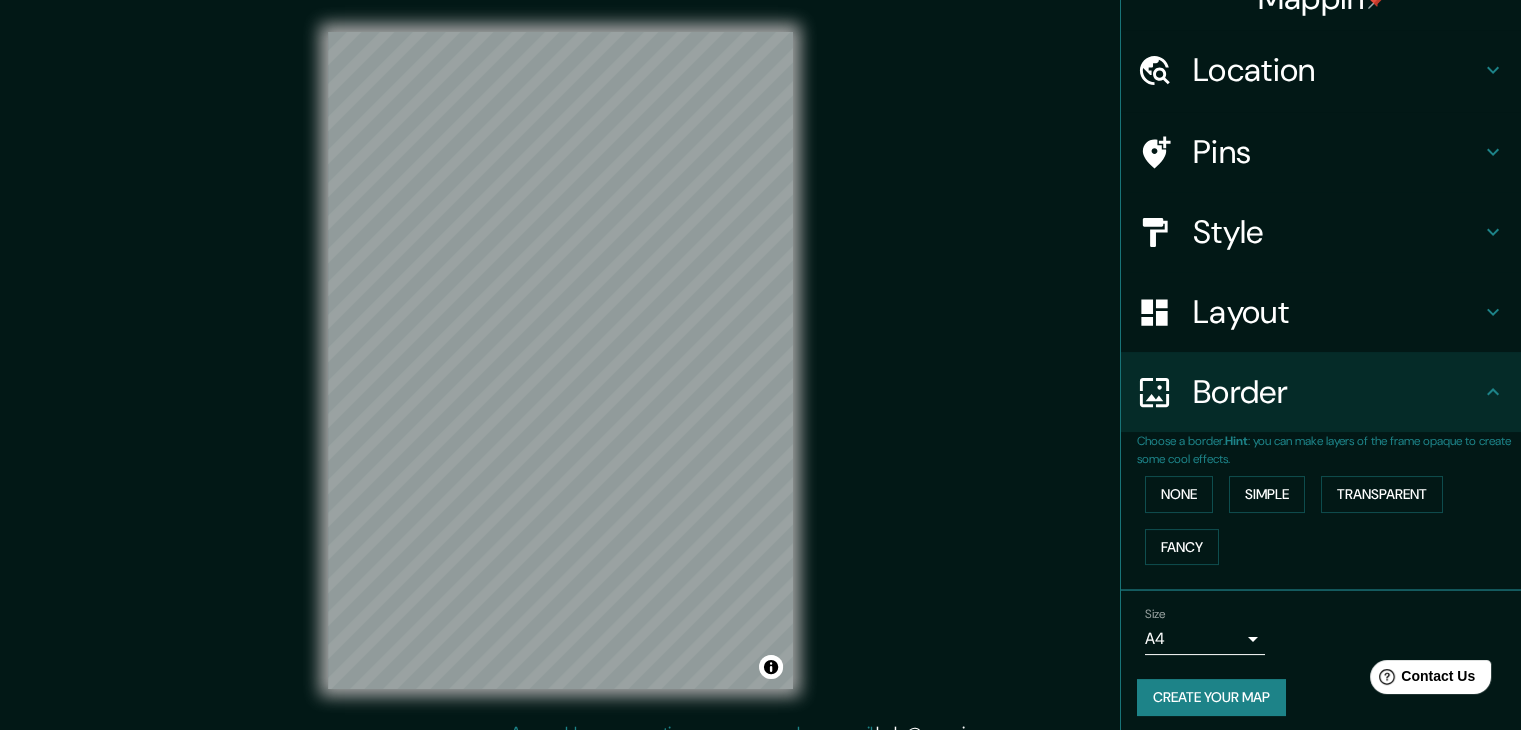 click on "Border" at bounding box center (1337, 392) 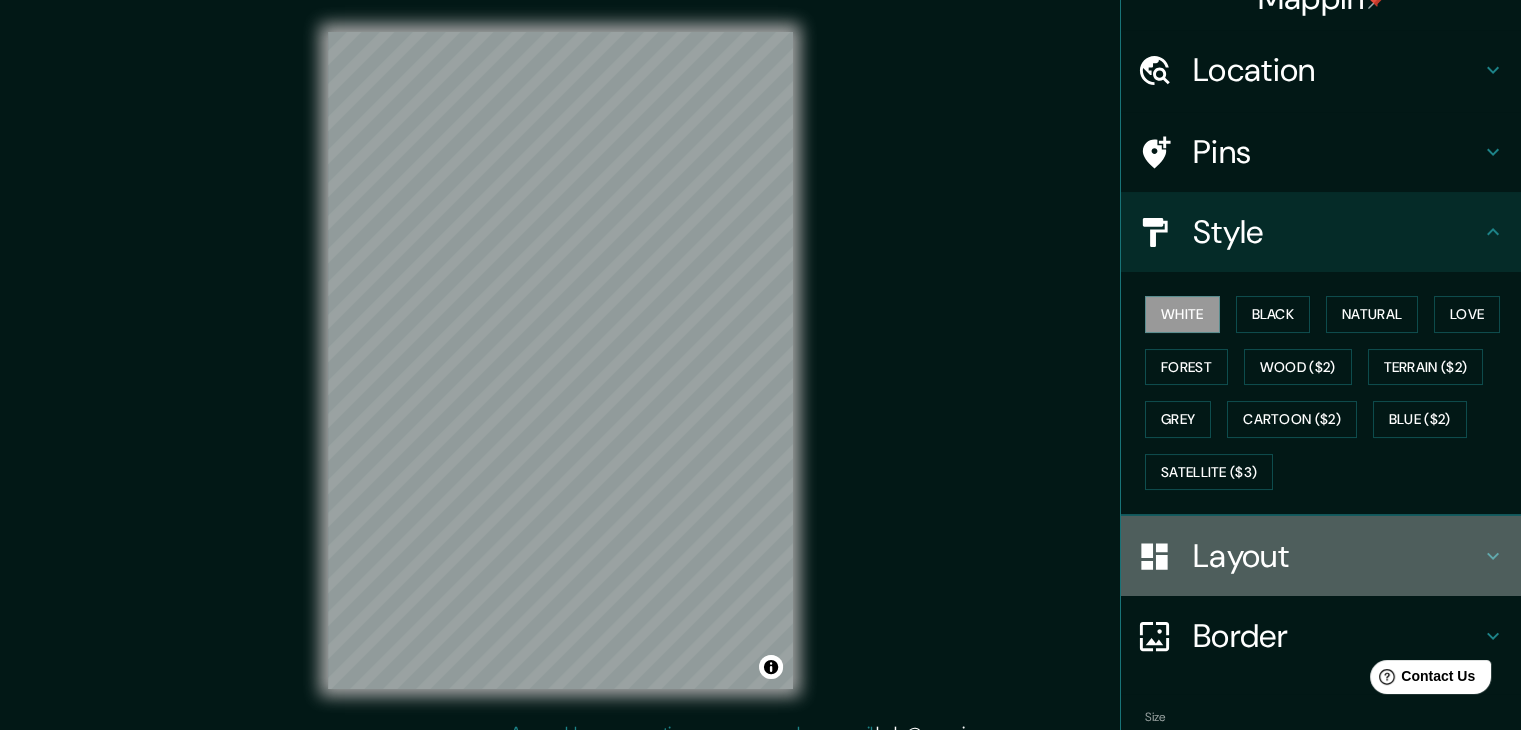 click on "Layout" at bounding box center [1337, 556] 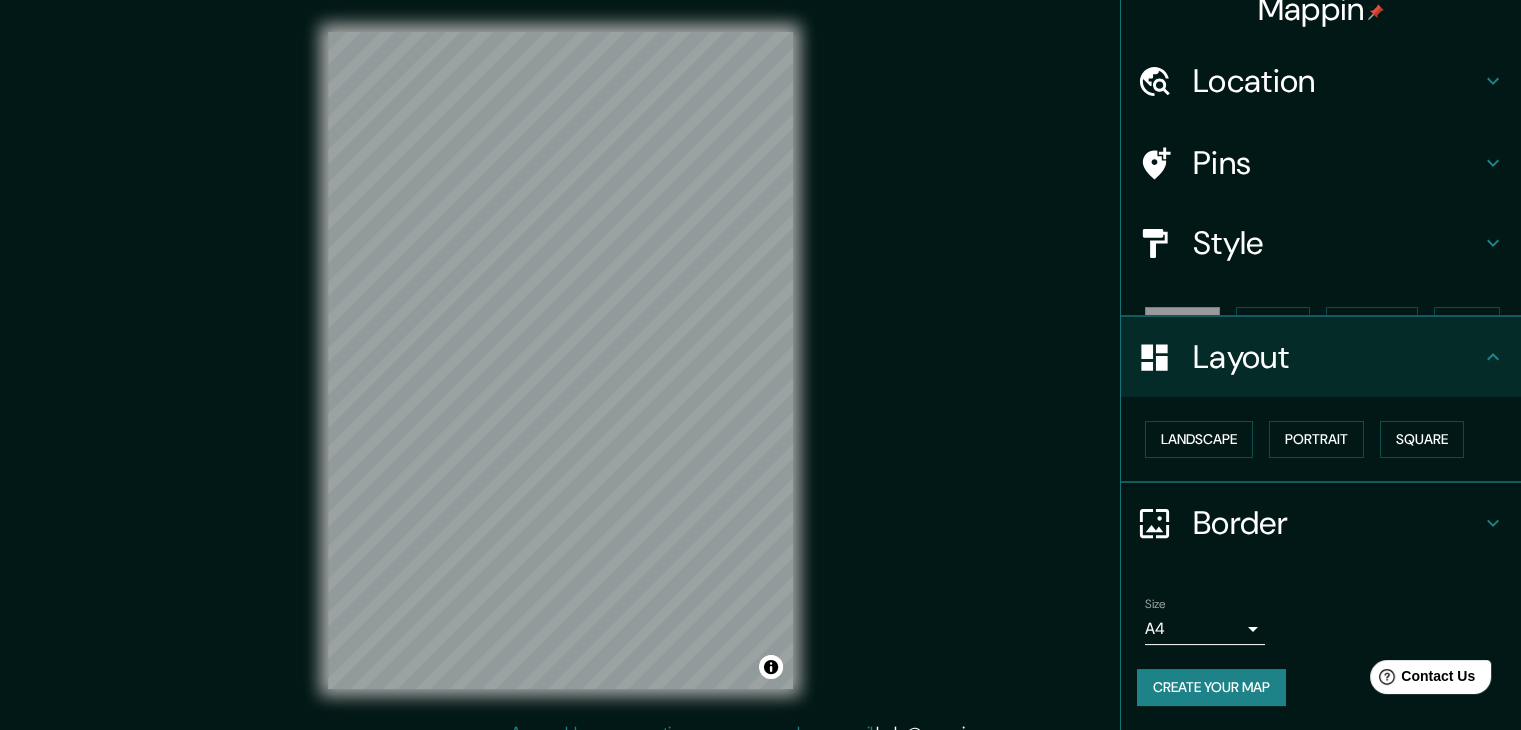 scroll, scrollTop: 0, scrollLeft: 0, axis: both 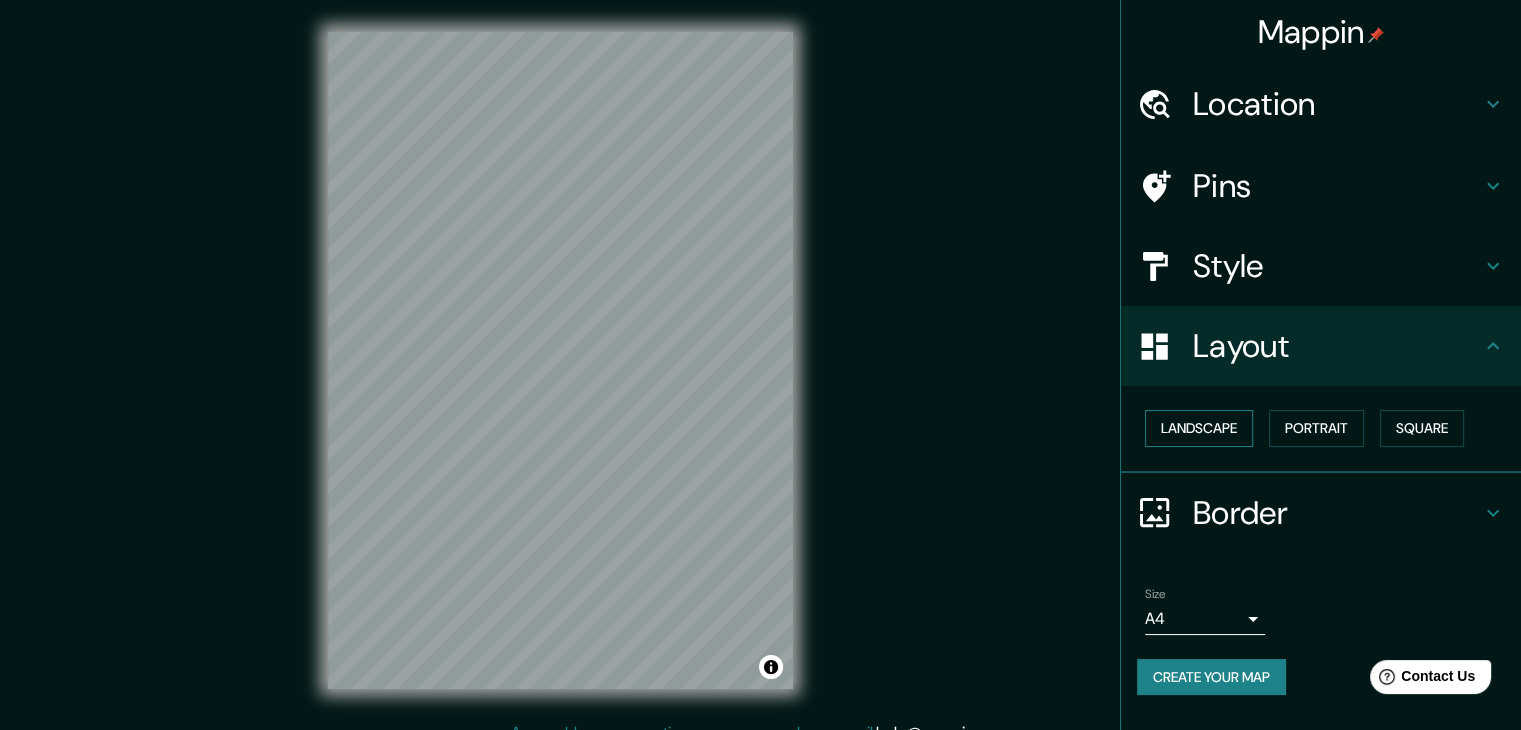 click on "Landscape" at bounding box center [1199, 428] 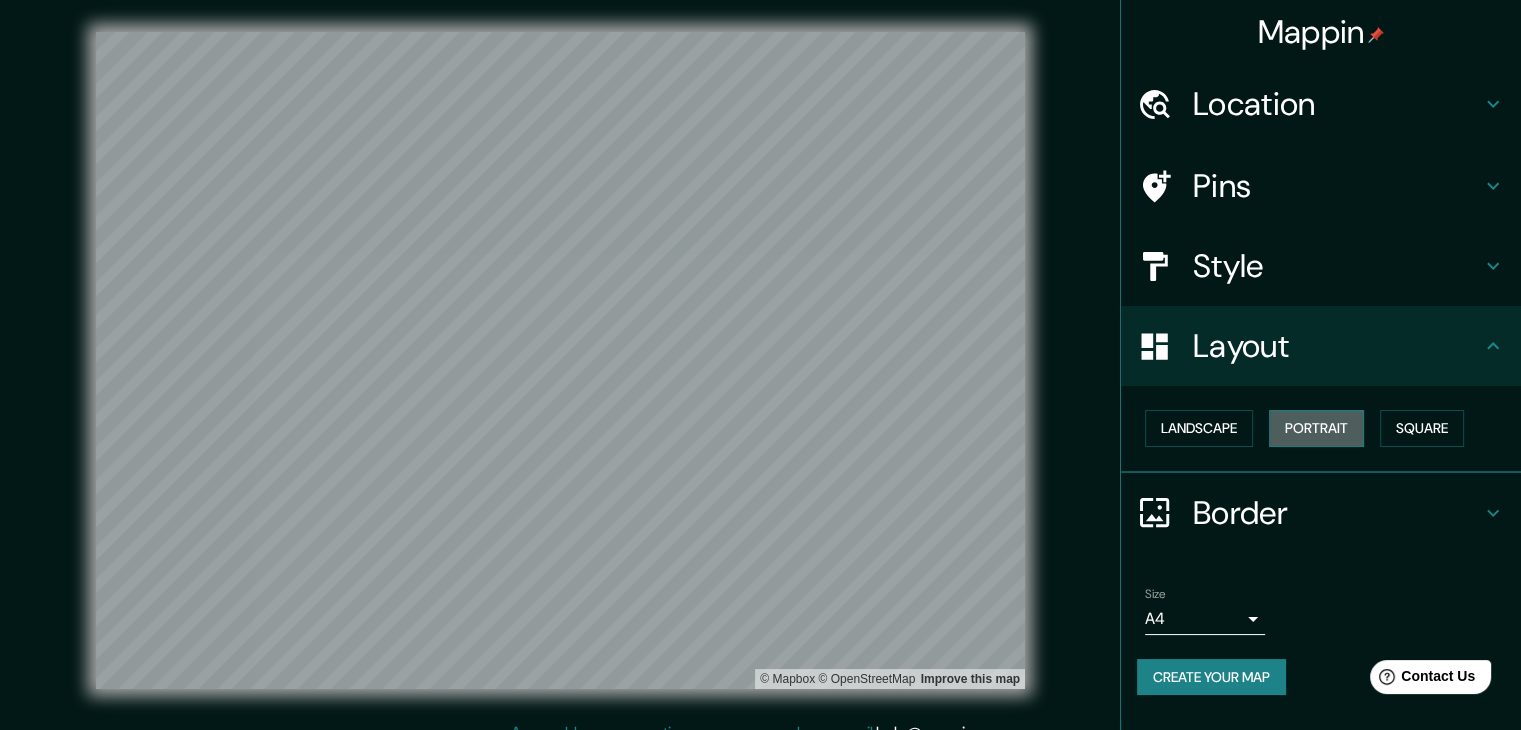 click on "Portrait" at bounding box center (1316, 428) 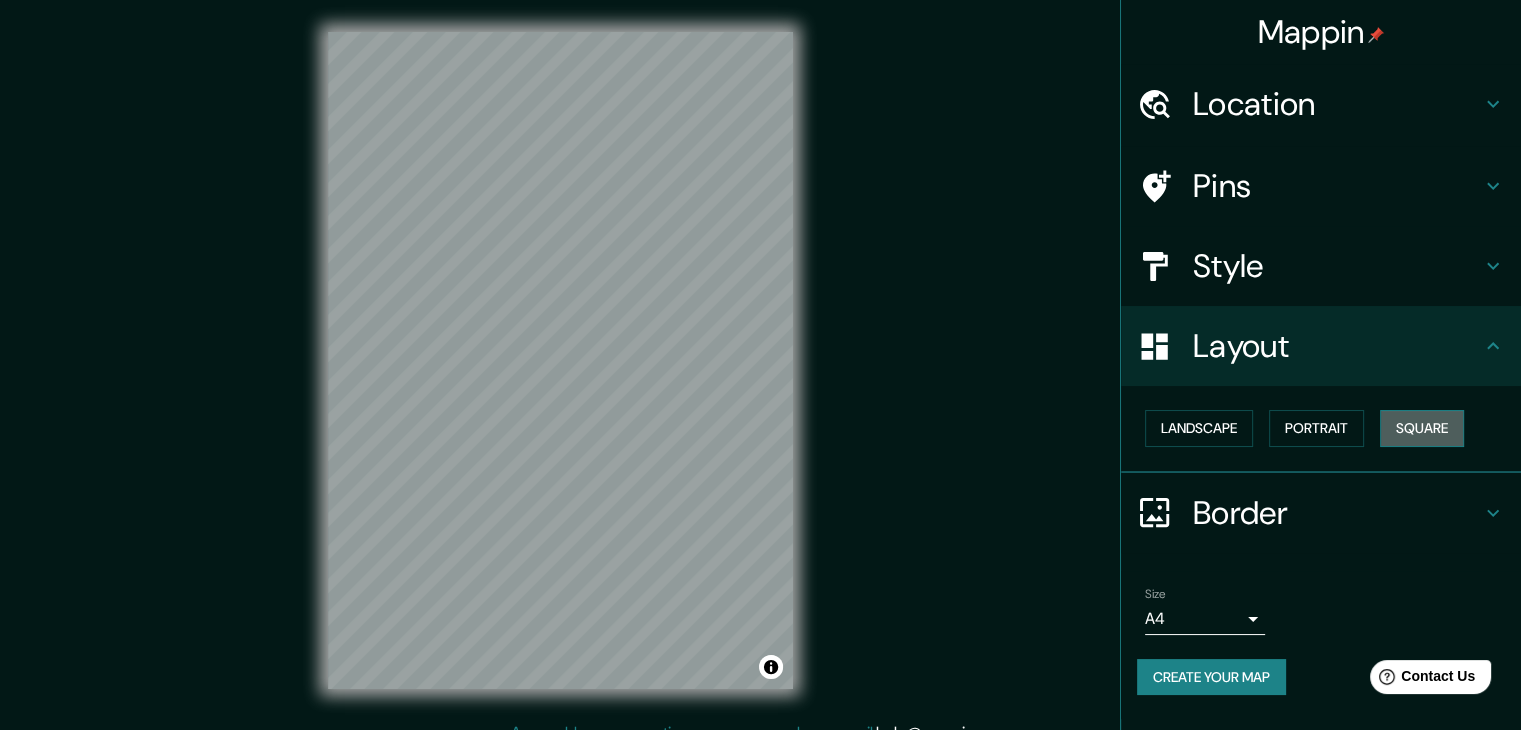 click on "Square" at bounding box center (1422, 428) 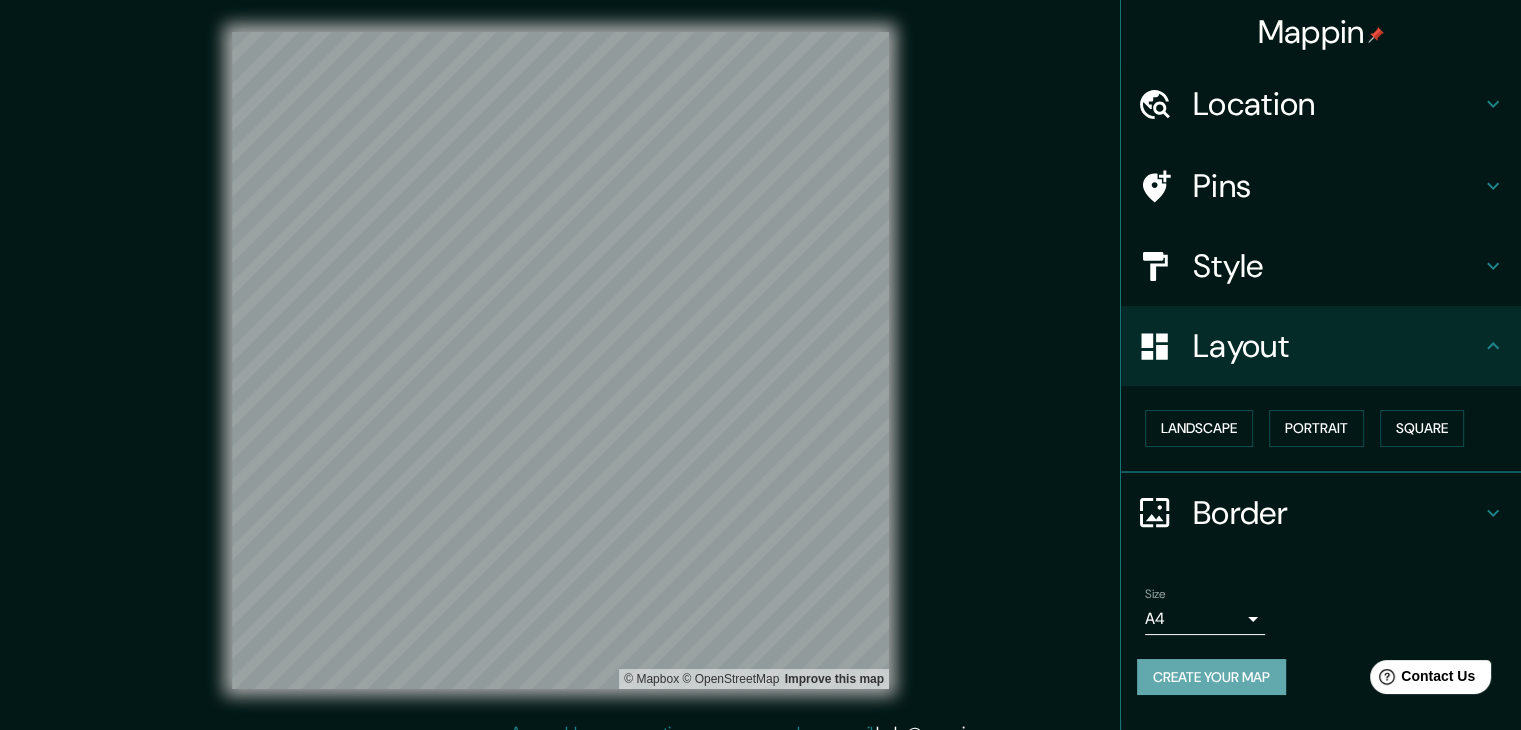 click on "Create your map" at bounding box center (1211, 677) 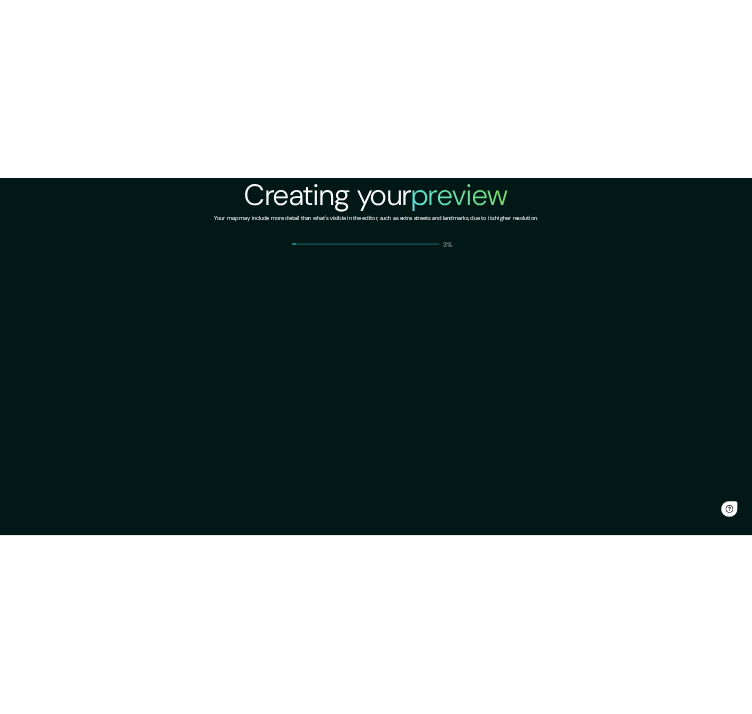 scroll, scrollTop: 0, scrollLeft: 0, axis: both 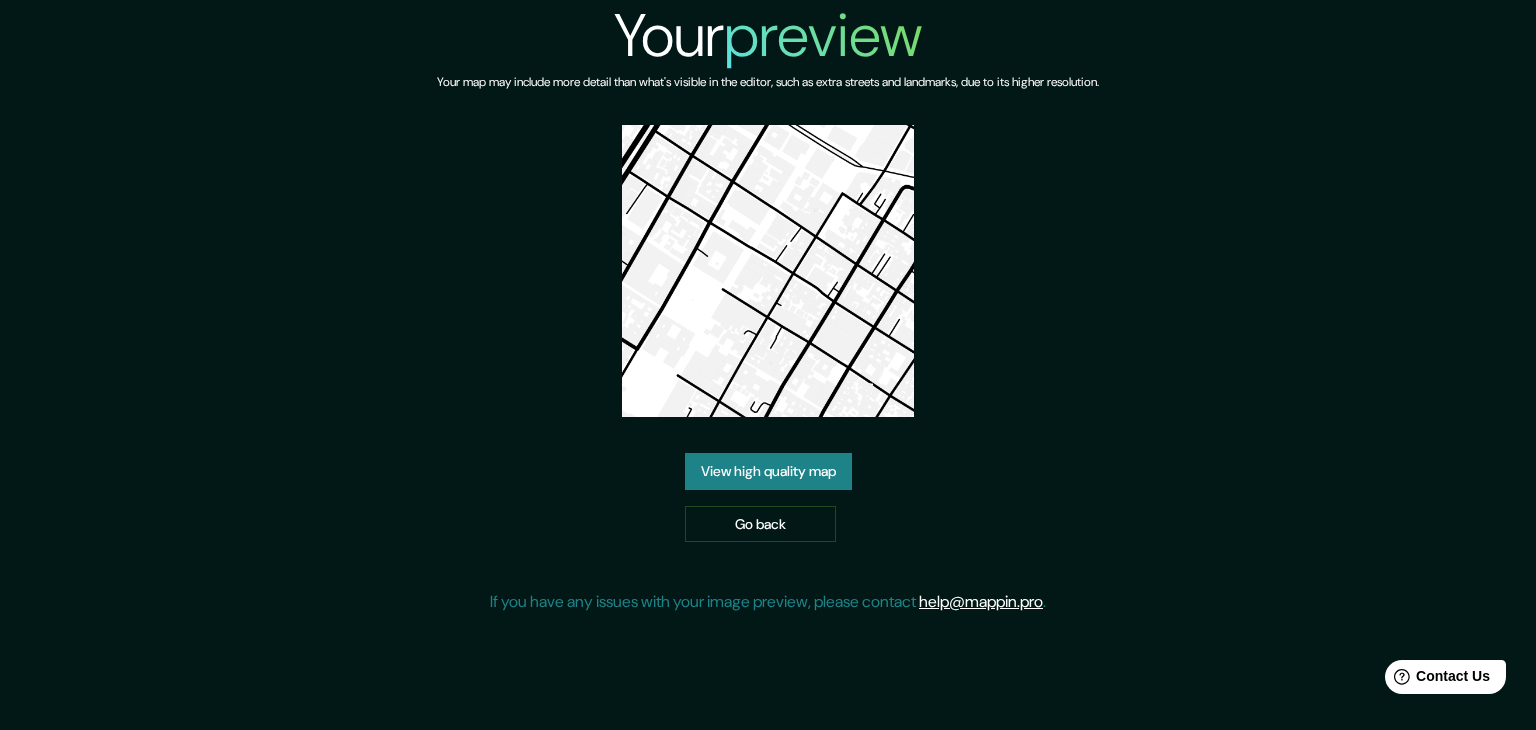 click on "View high quality map" at bounding box center [768, 471] 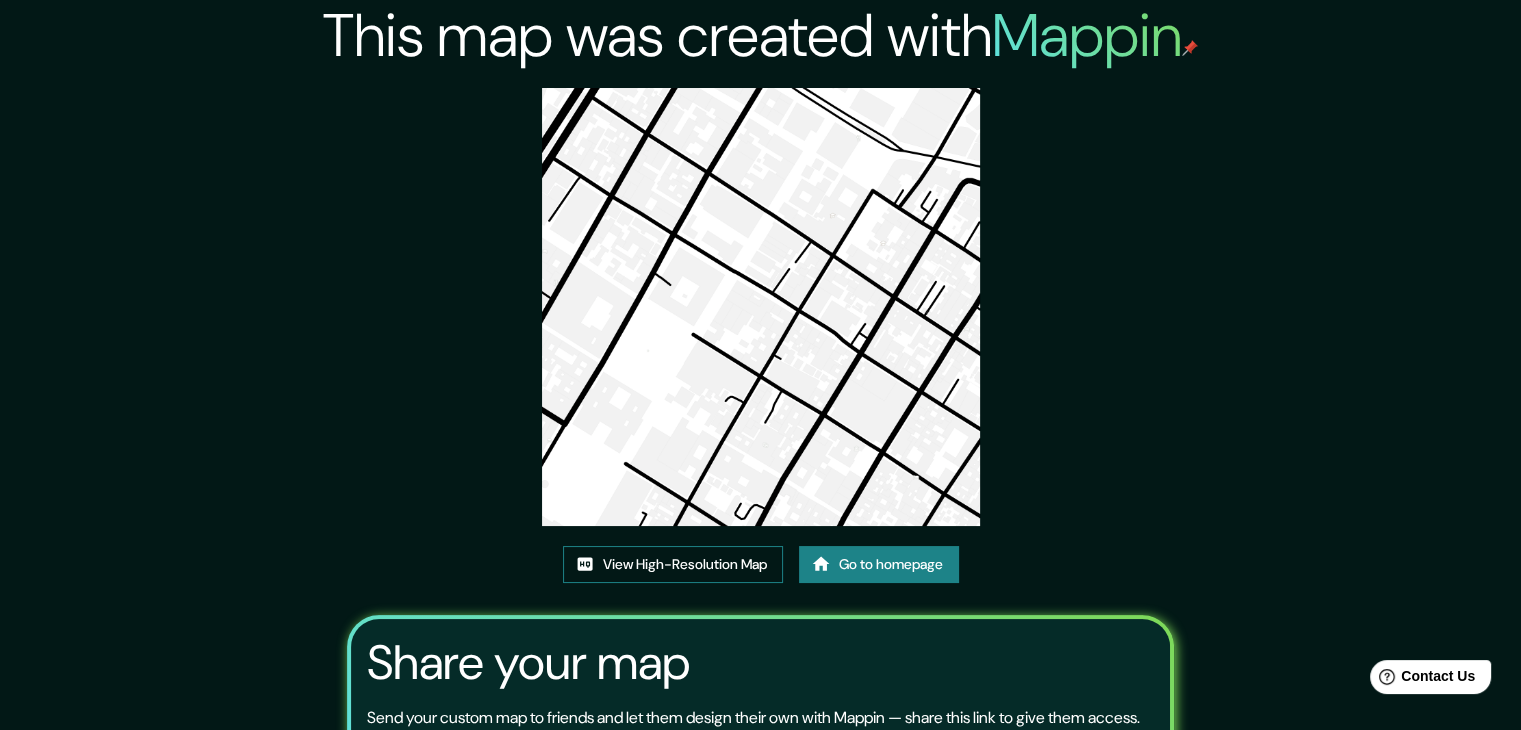 click on "View High-Resolution Map" at bounding box center [673, 564] 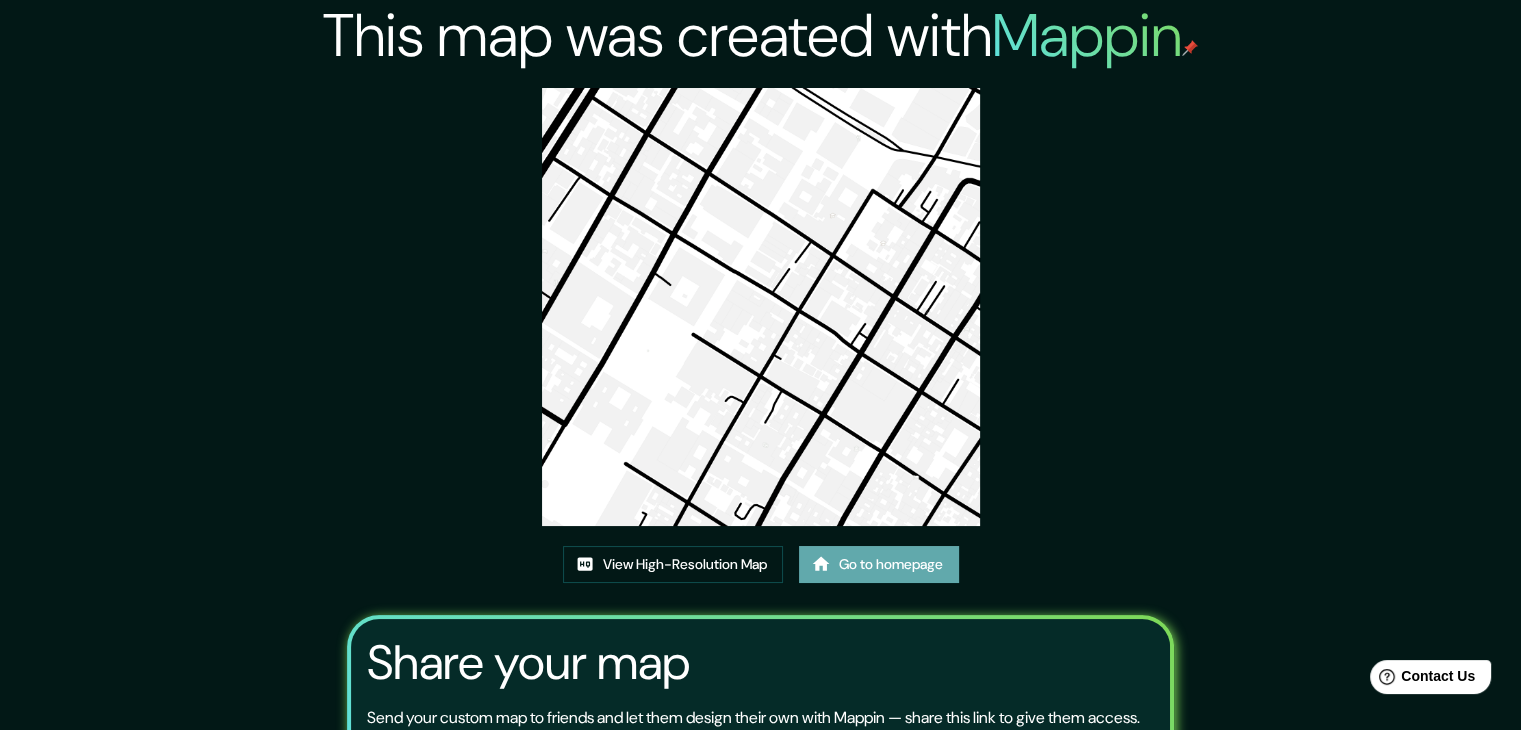 click on "Go to homepage" at bounding box center (879, 564) 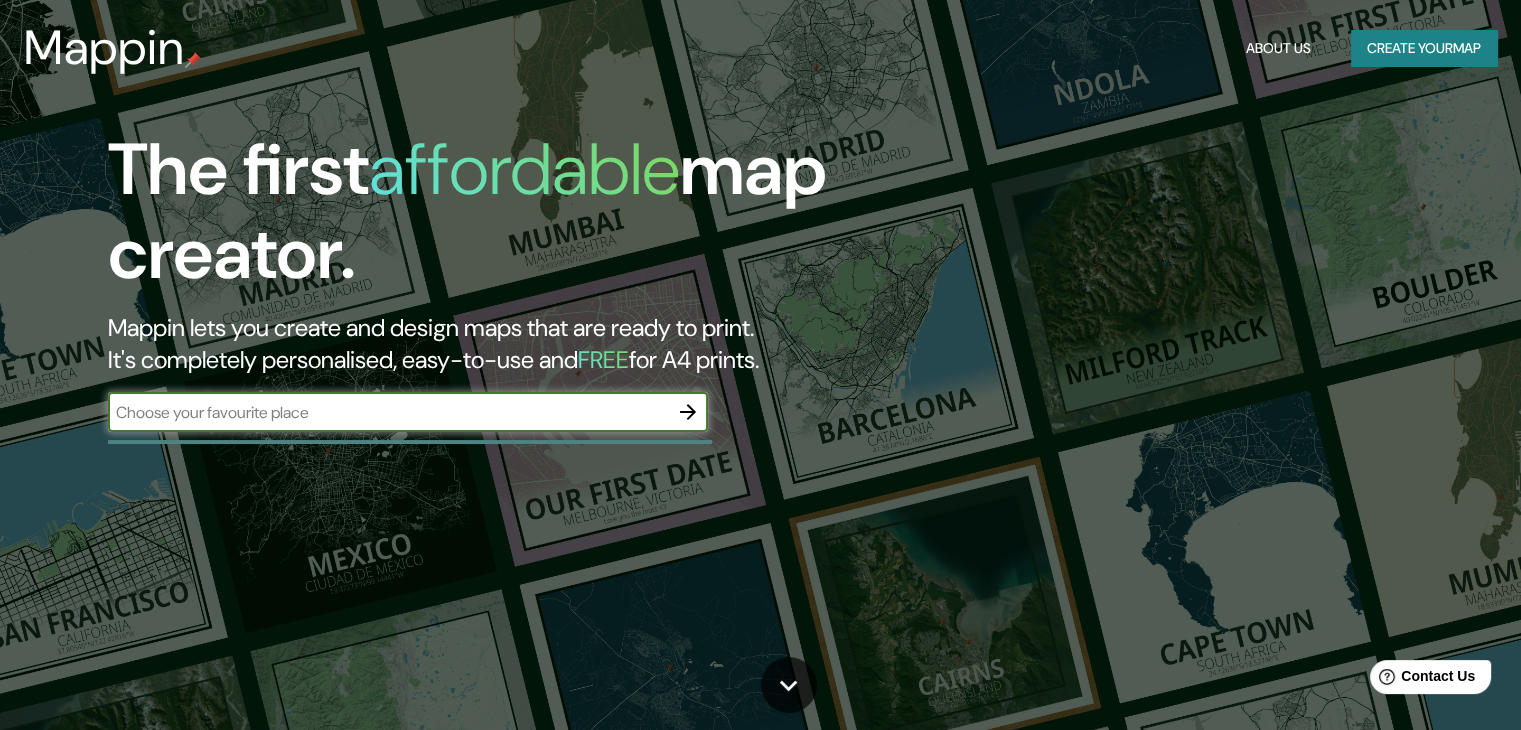 click at bounding box center [388, 412] 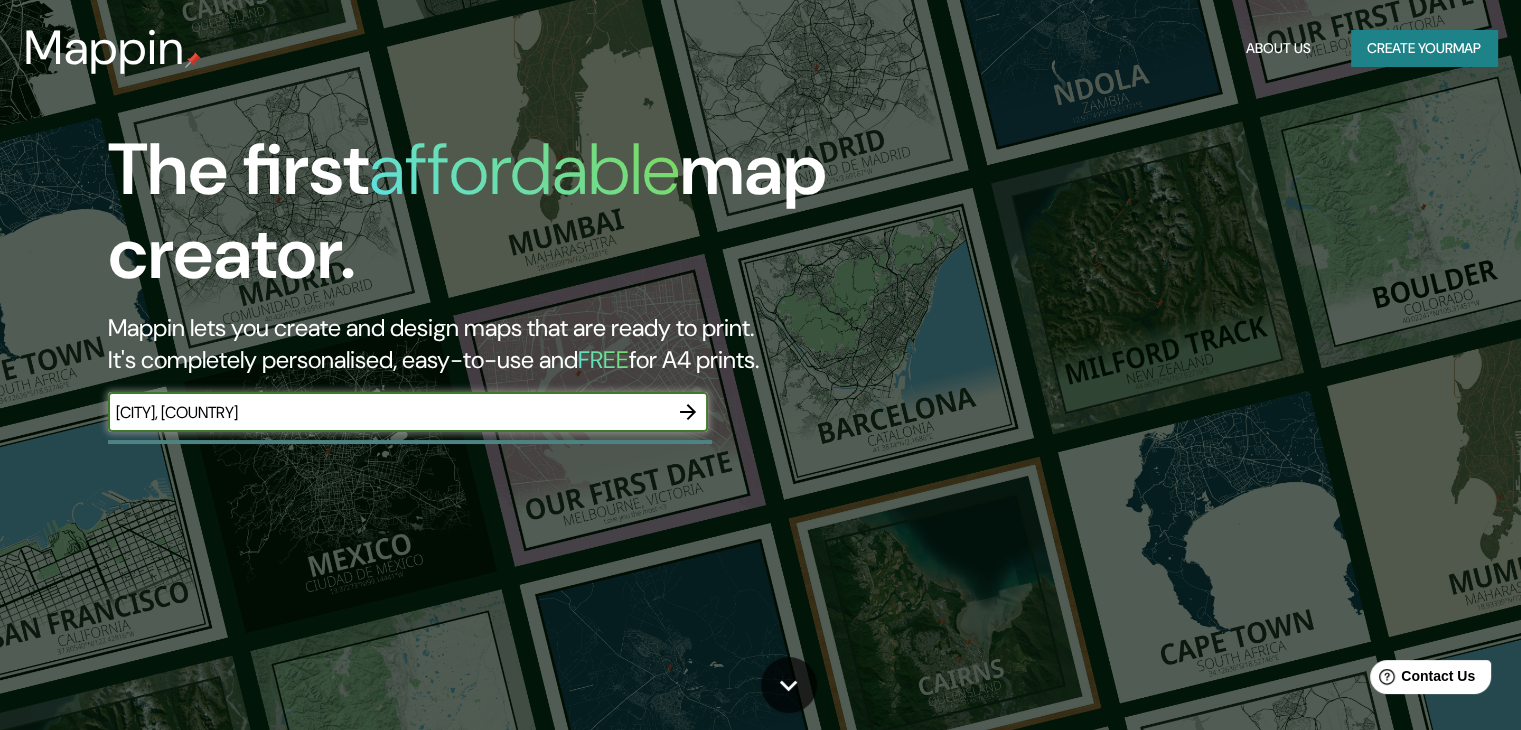 type on "[CITY], [COUNTRY]" 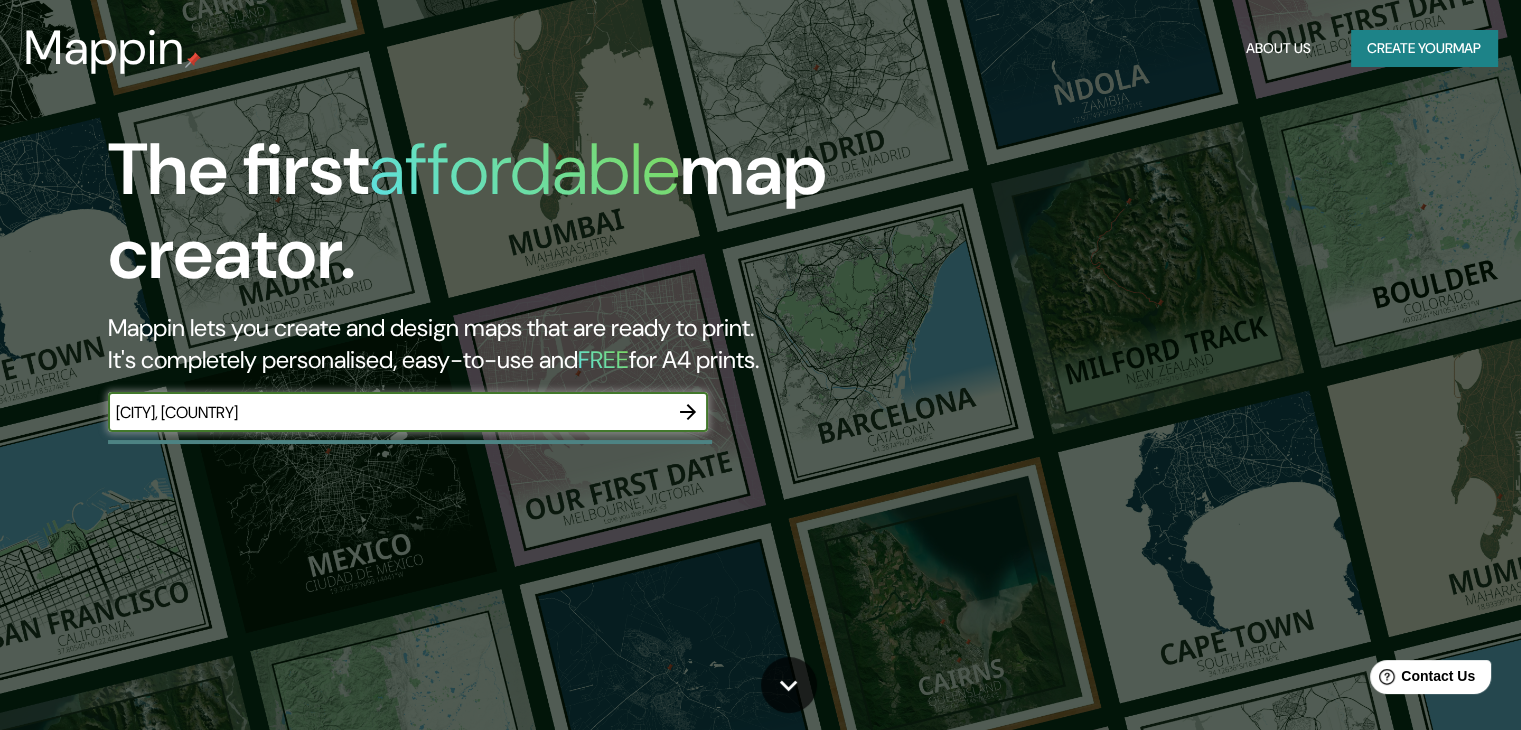 click 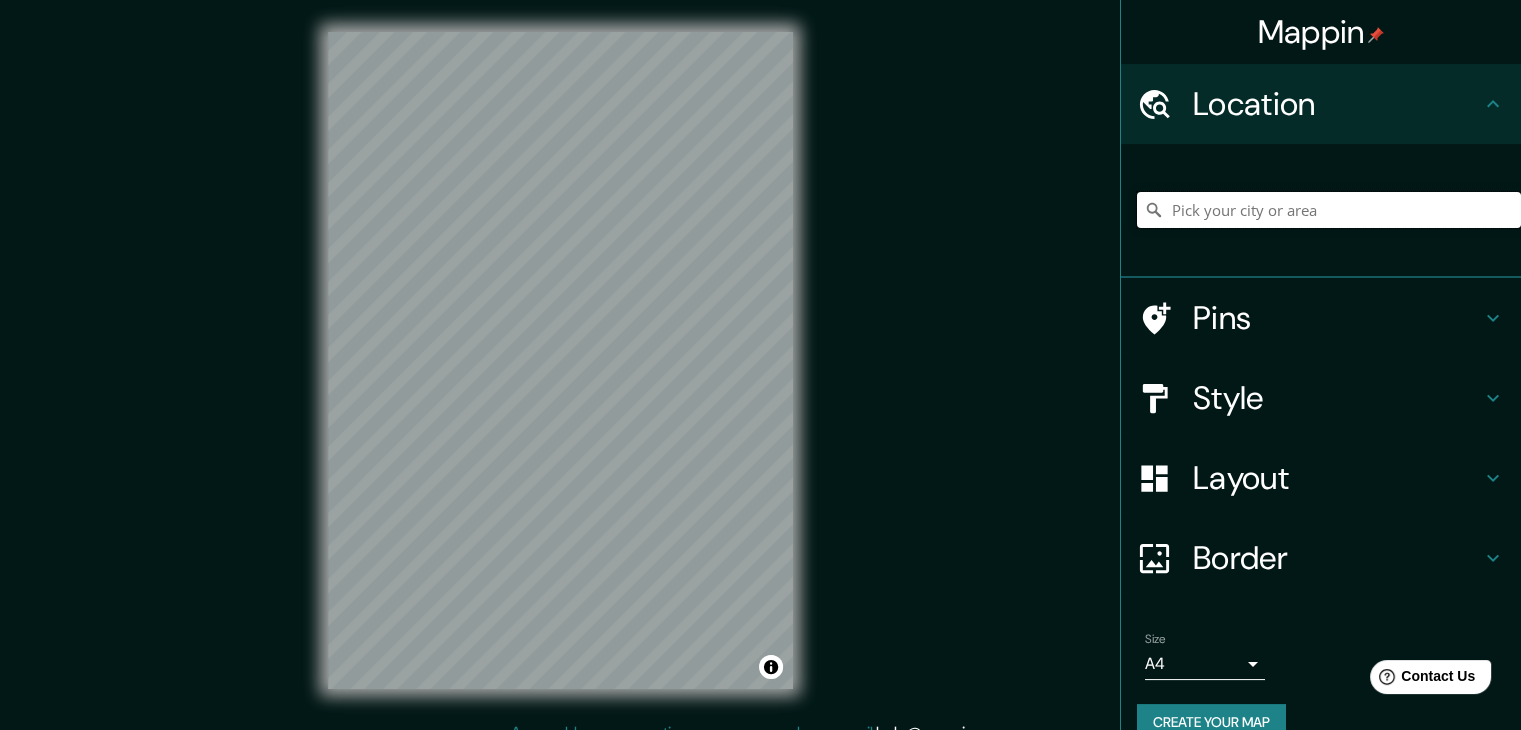 click at bounding box center [1329, 210] 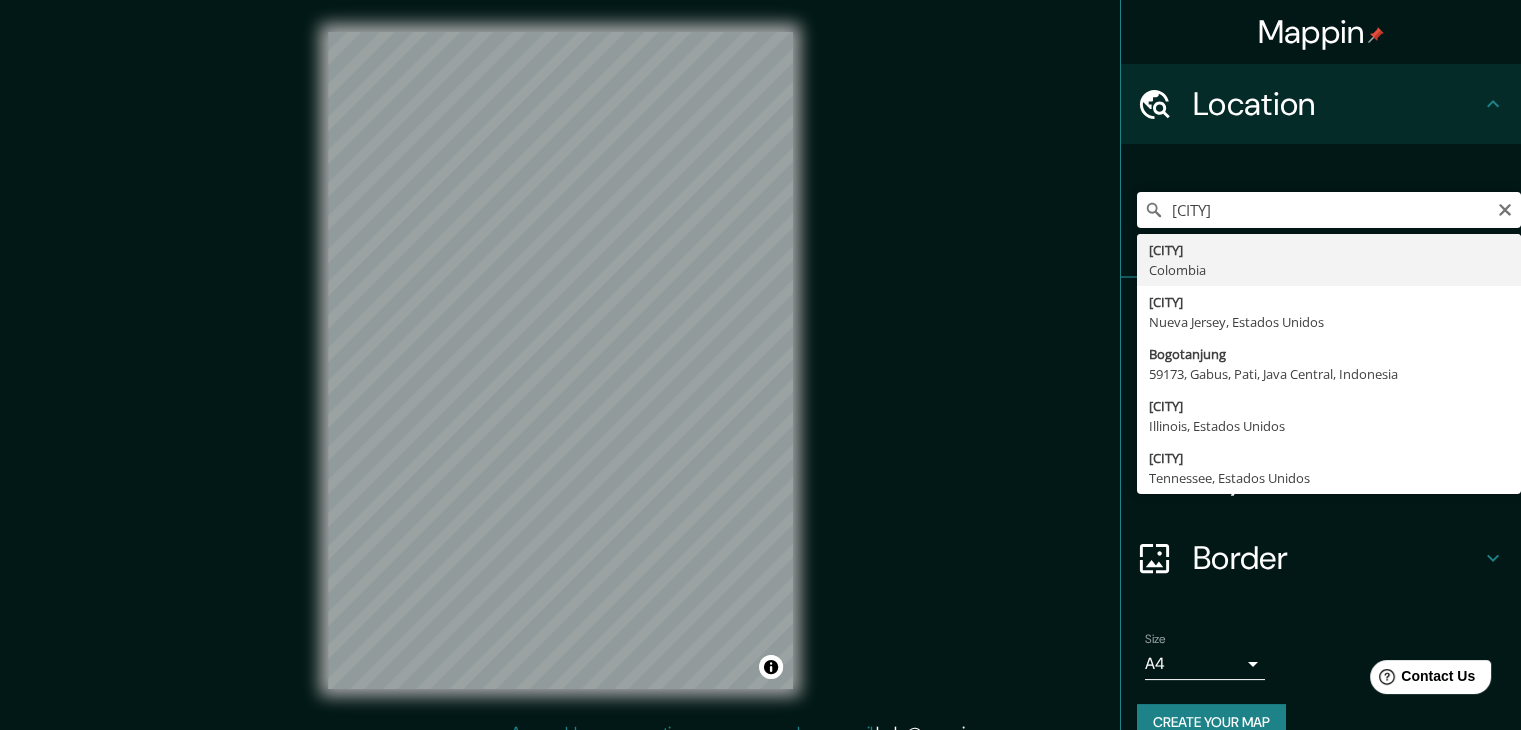 type on "[CITY], [COUNTRY]" 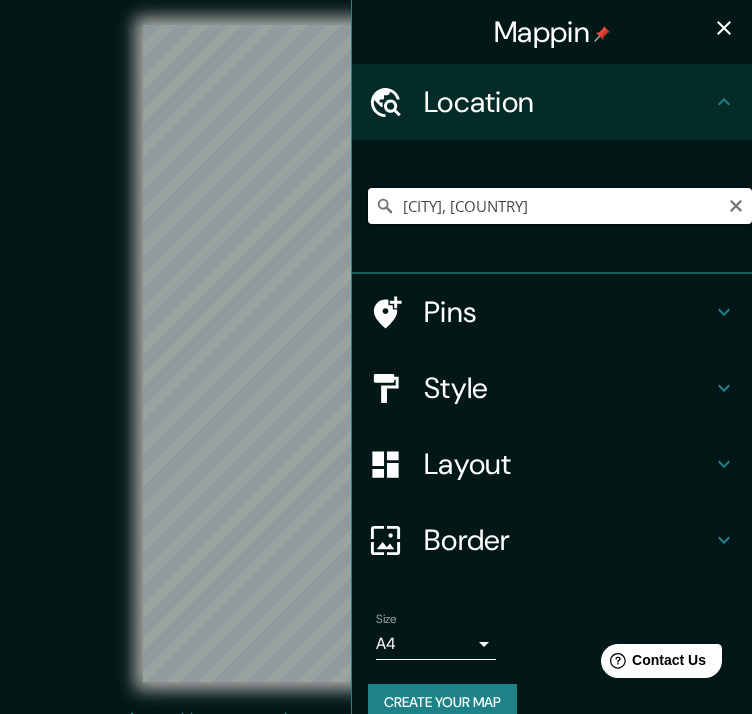 click on "[CITY], [COUNTRY]" at bounding box center [560, 206] 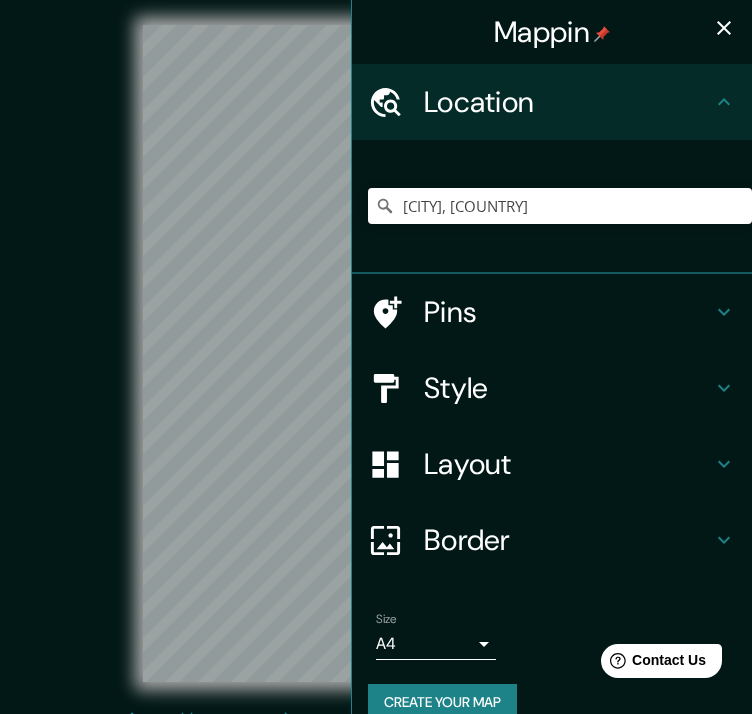 click 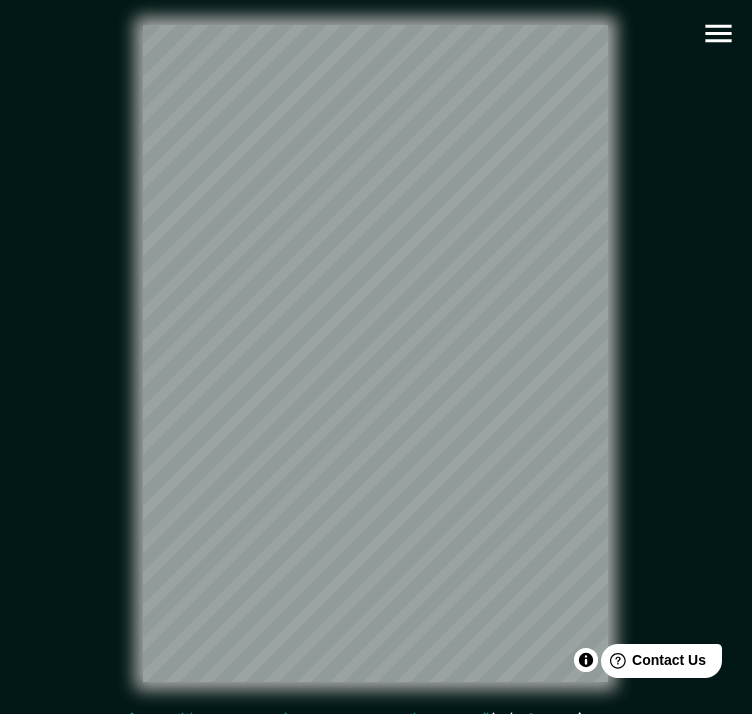 click 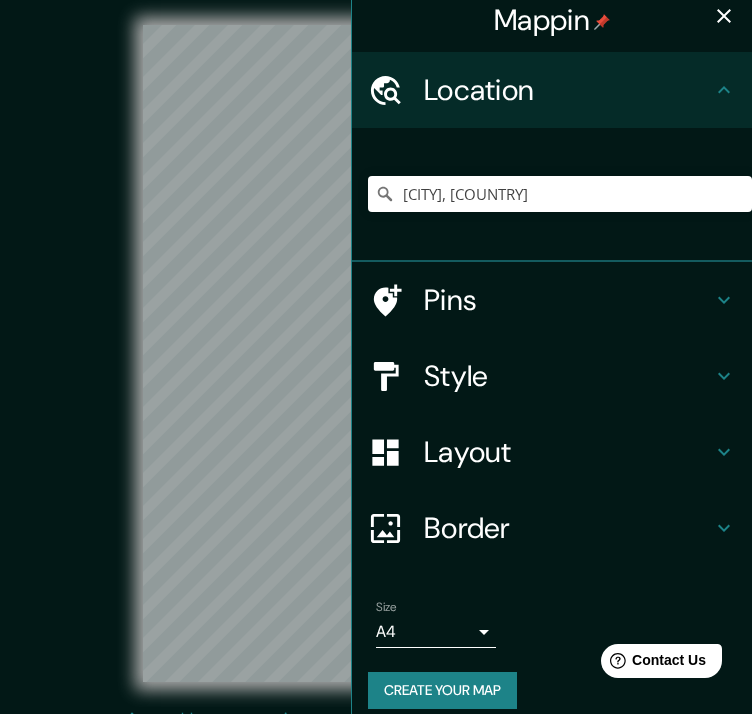 scroll, scrollTop: 29, scrollLeft: 0, axis: vertical 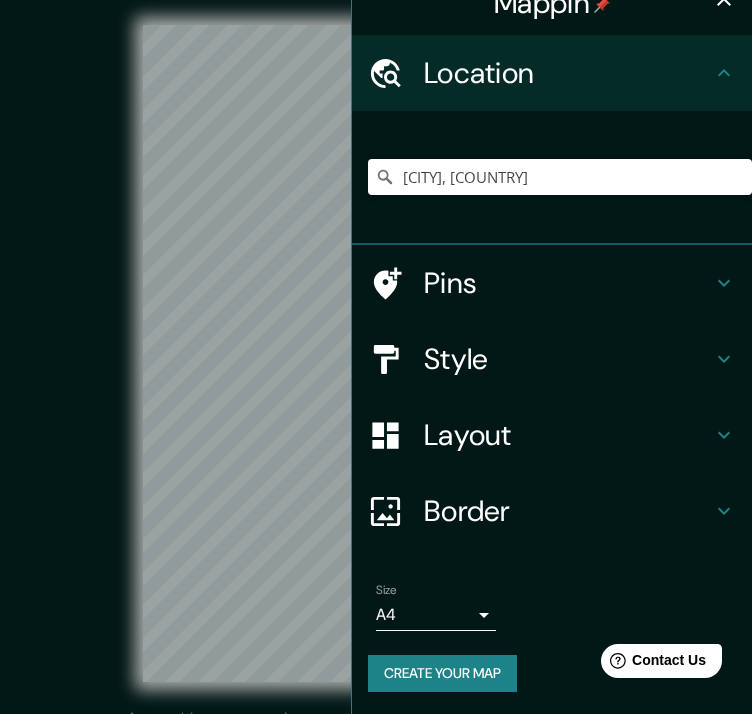 click on "Layout" at bounding box center [568, 435] 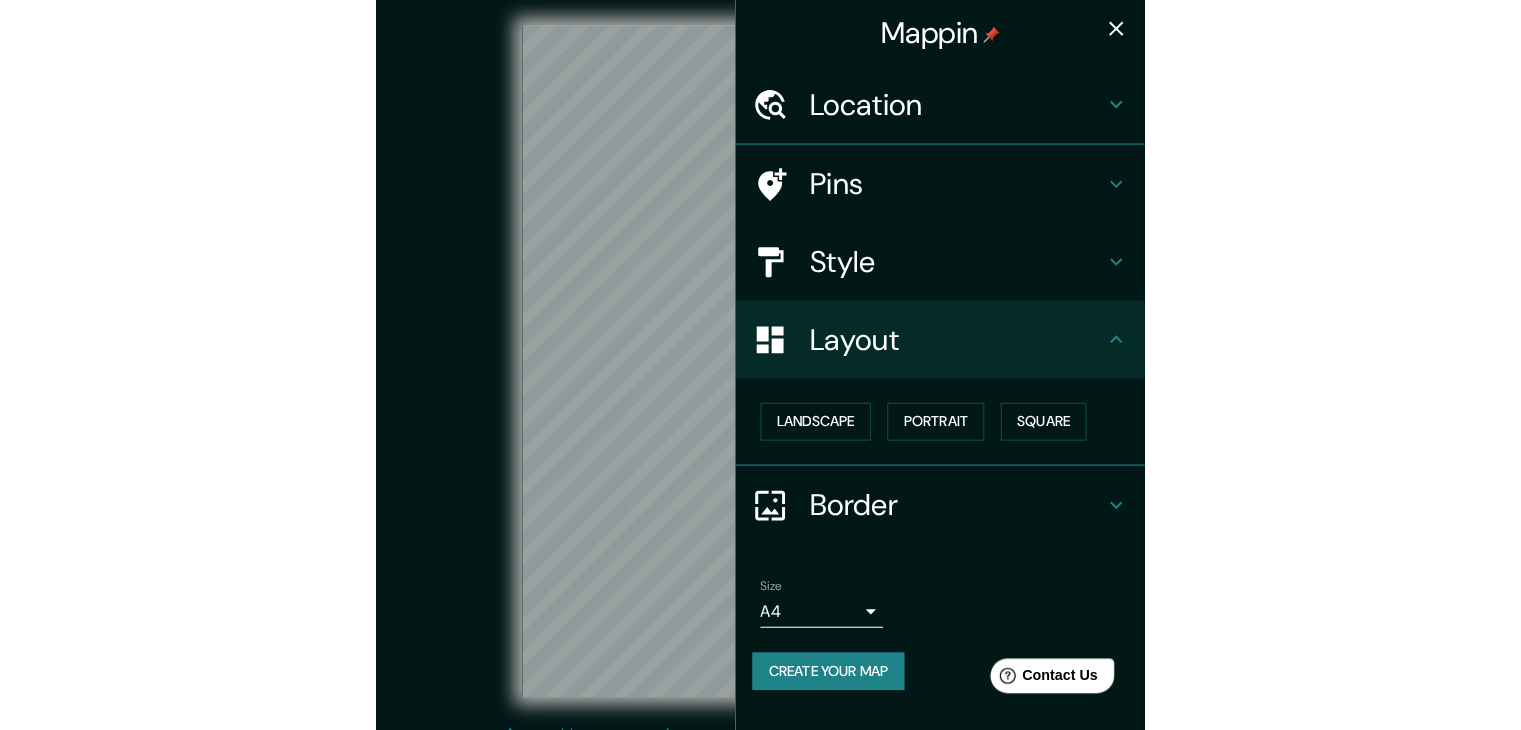 scroll, scrollTop: 0, scrollLeft: 0, axis: both 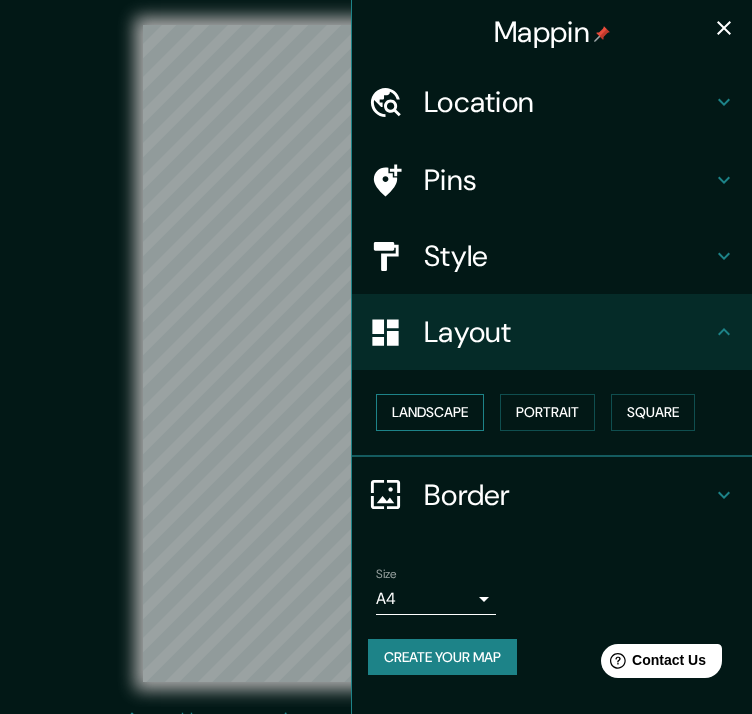 click on "Landscape" at bounding box center (430, 412) 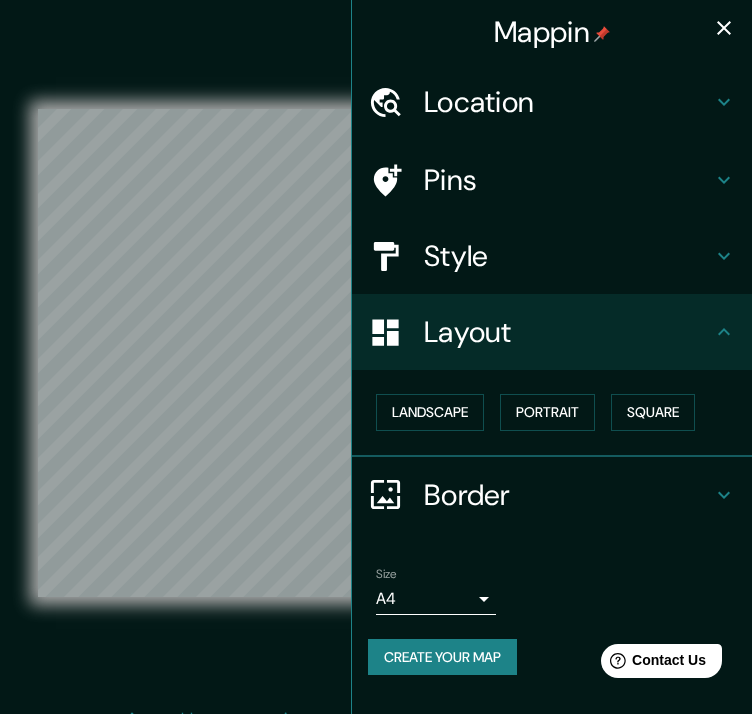 click on "© Mapbox   © OpenStreetMap   Improve this map" at bounding box center [376, 353] 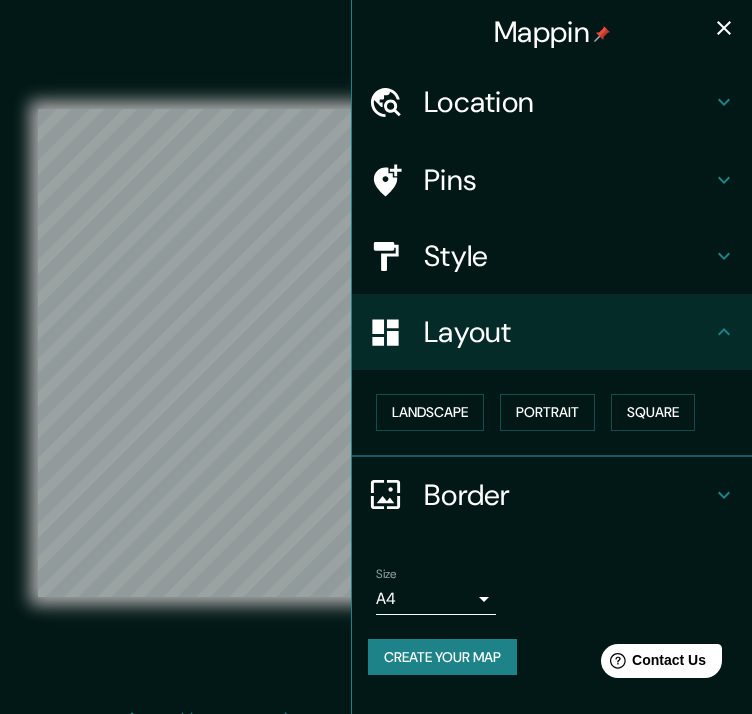 click 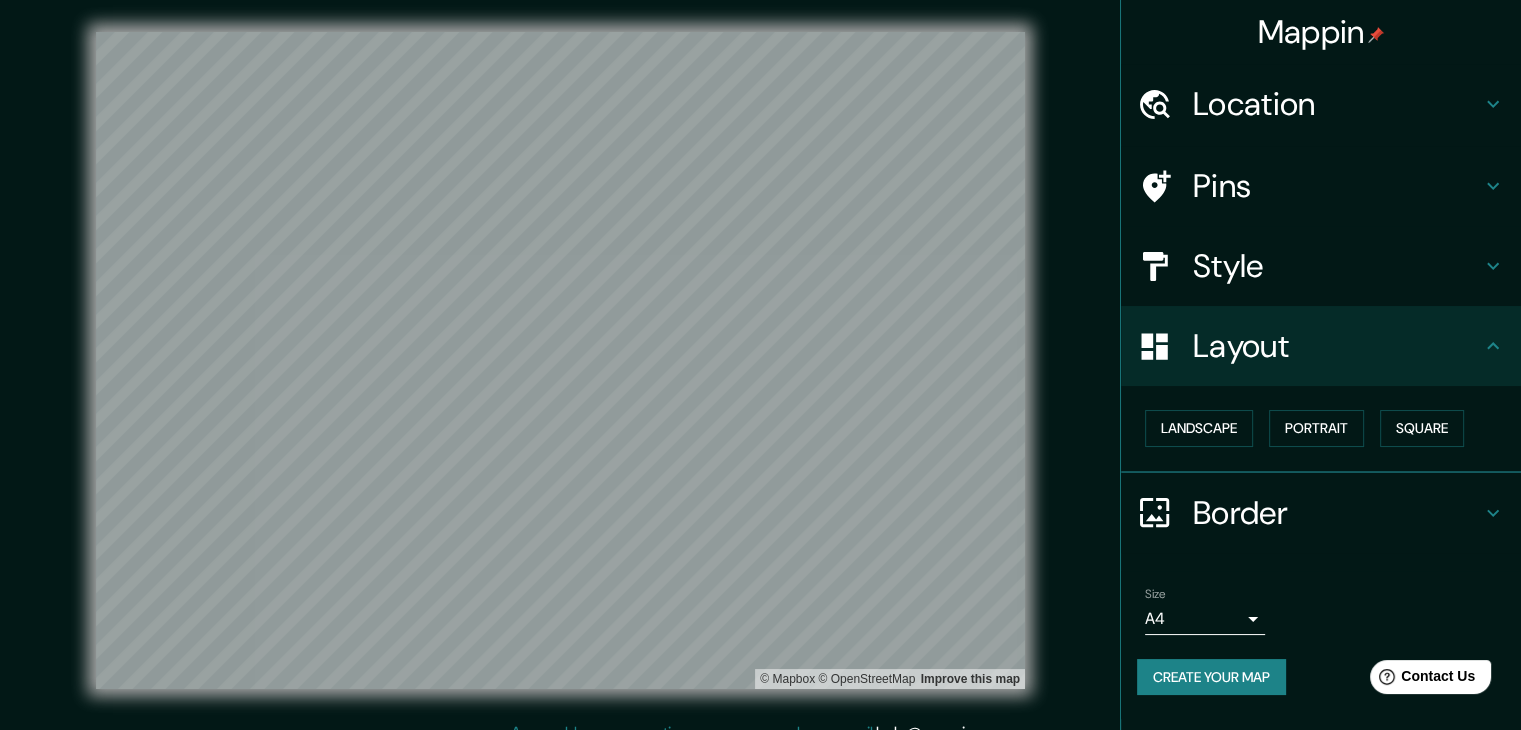 scroll, scrollTop: 0, scrollLeft: 0, axis: both 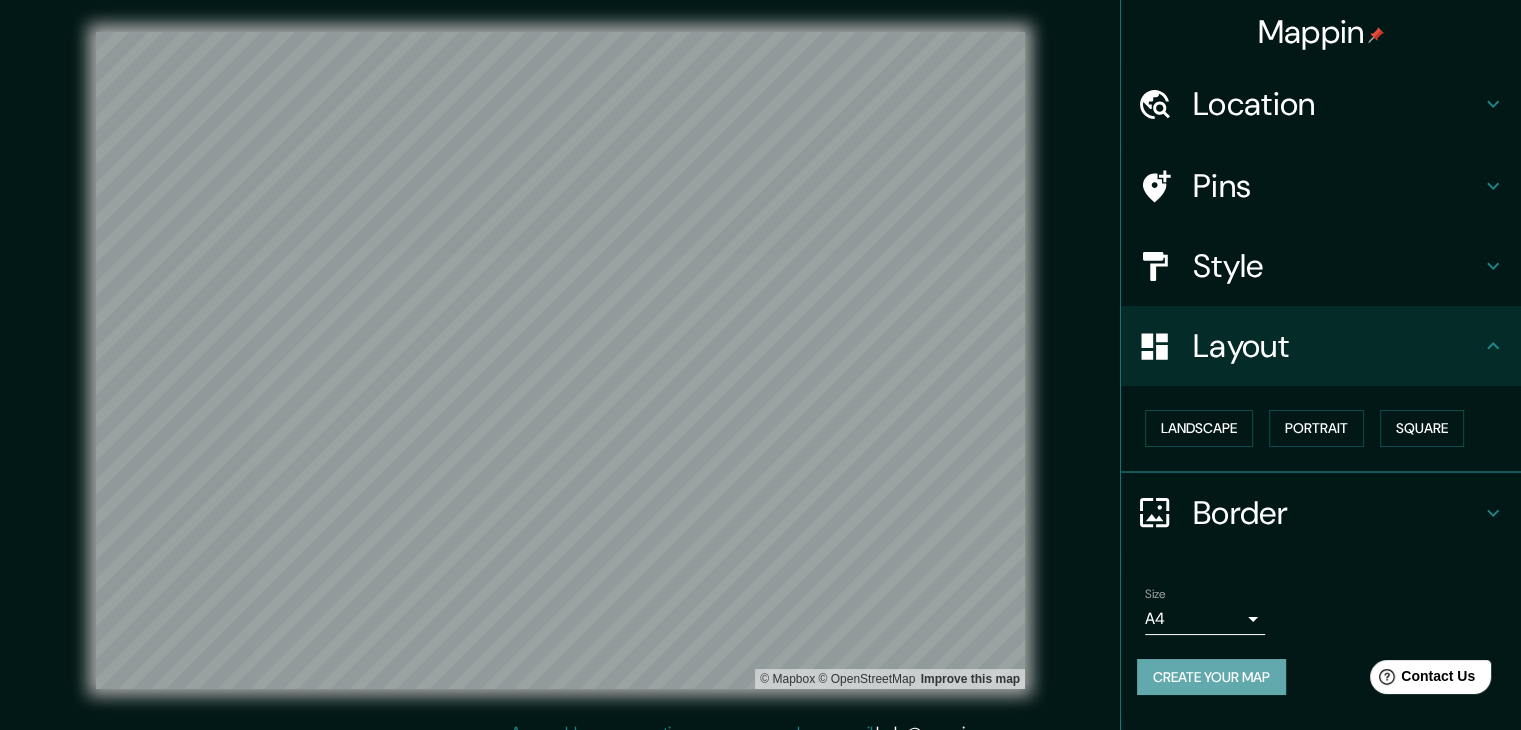 click on "Create your map" at bounding box center (1211, 677) 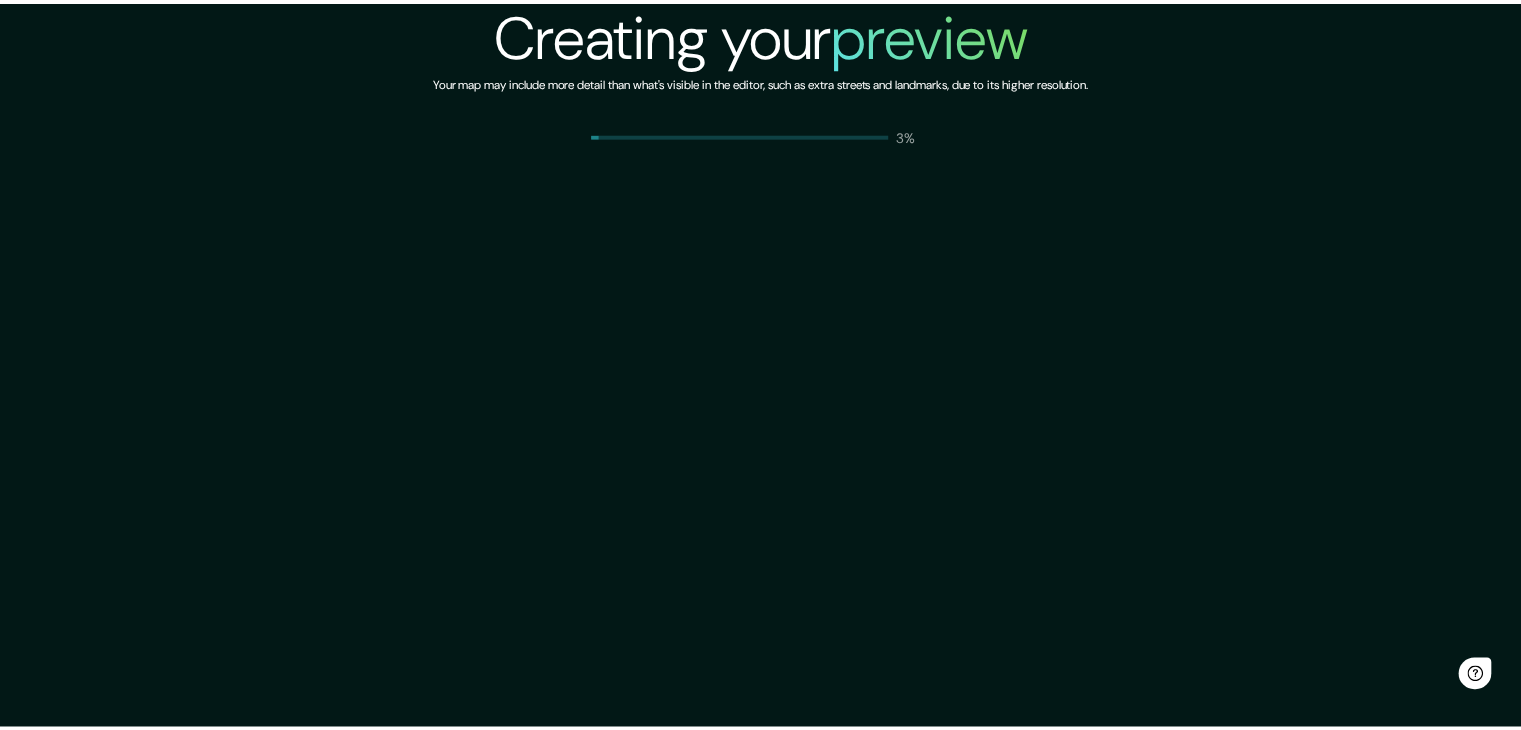 scroll, scrollTop: 0, scrollLeft: 0, axis: both 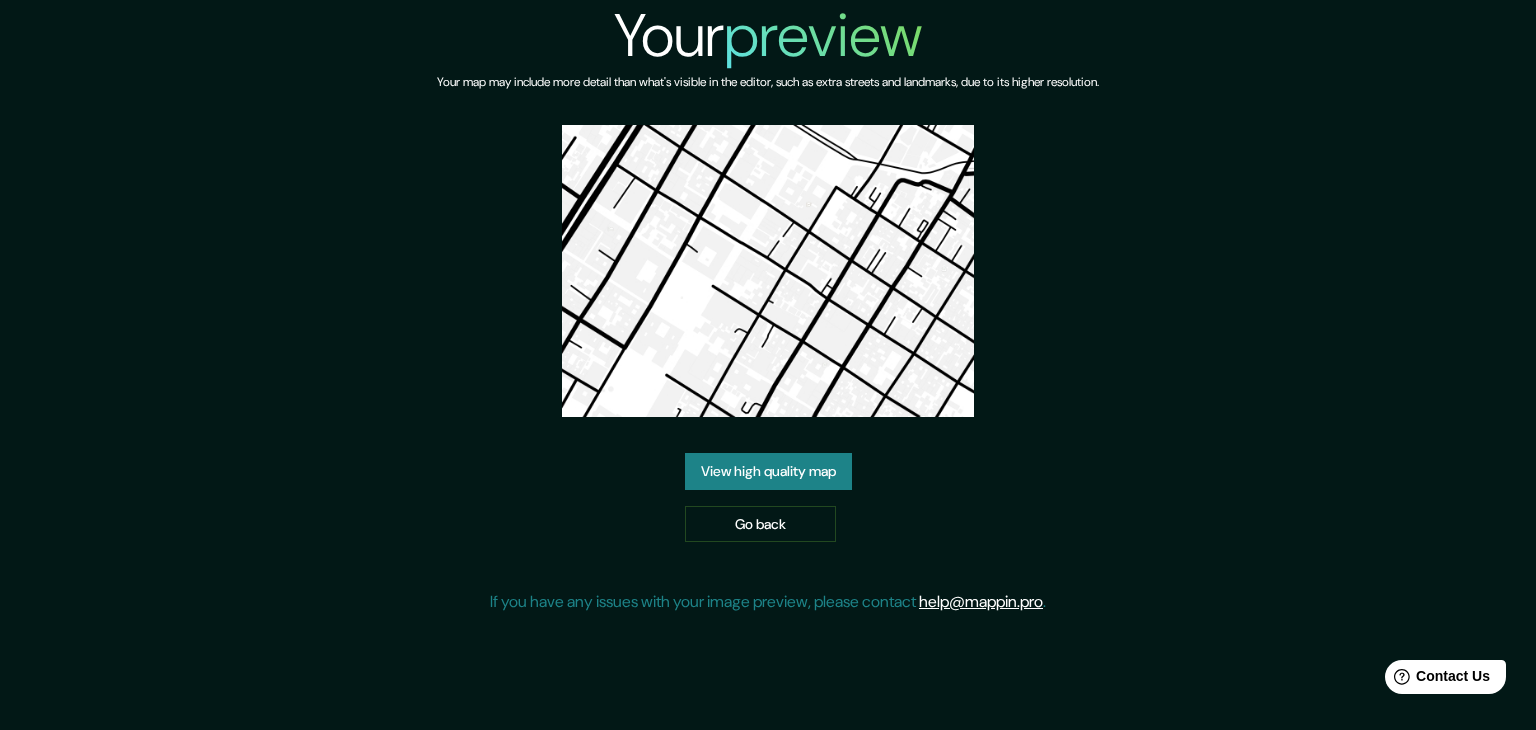 click on "View high quality map" at bounding box center [768, 471] 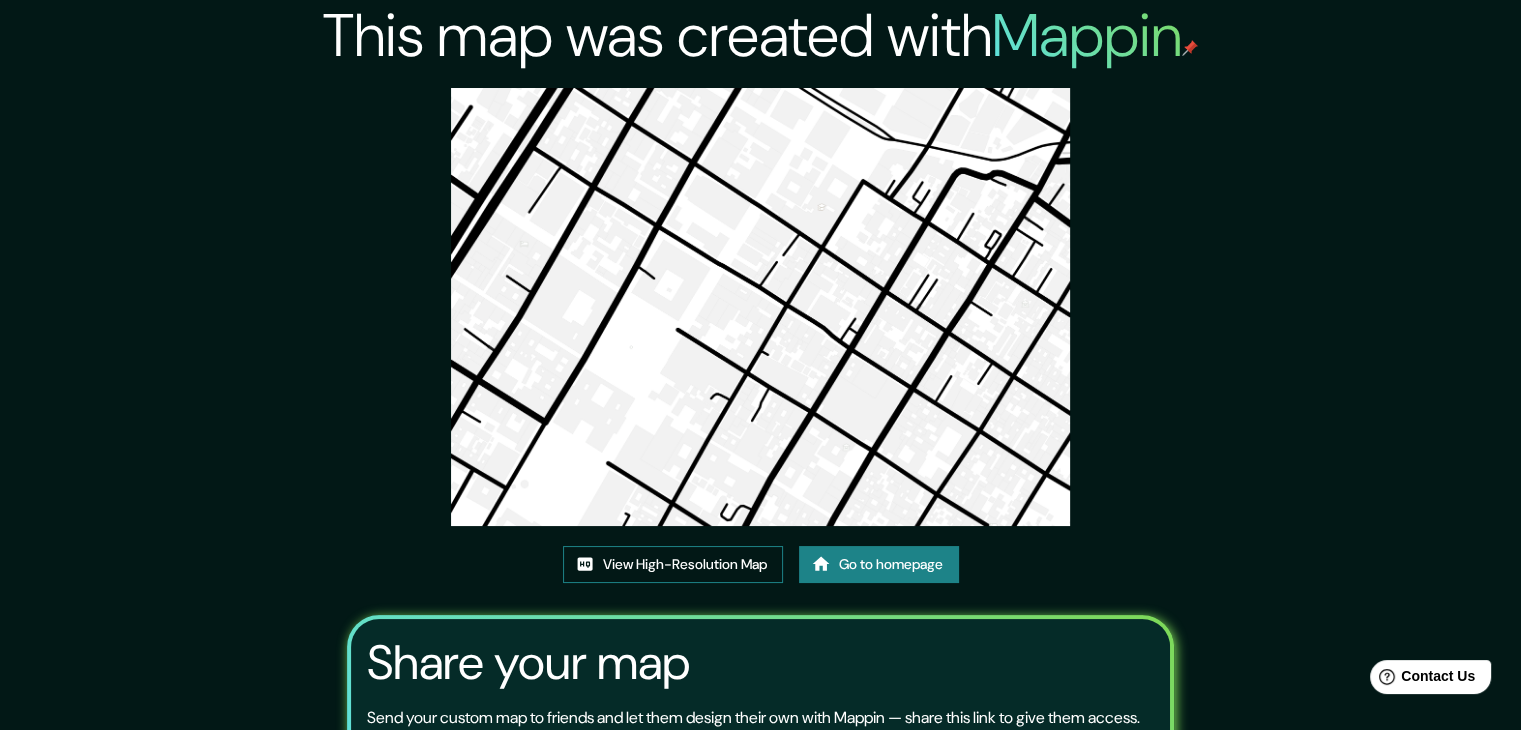 click on "View High-Resolution Map" at bounding box center [673, 564] 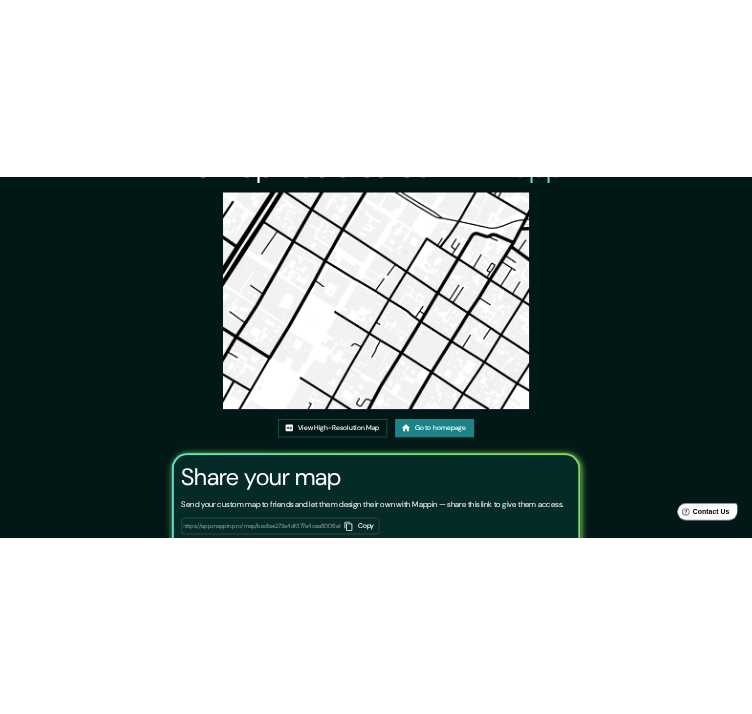 scroll, scrollTop: 0, scrollLeft: 0, axis: both 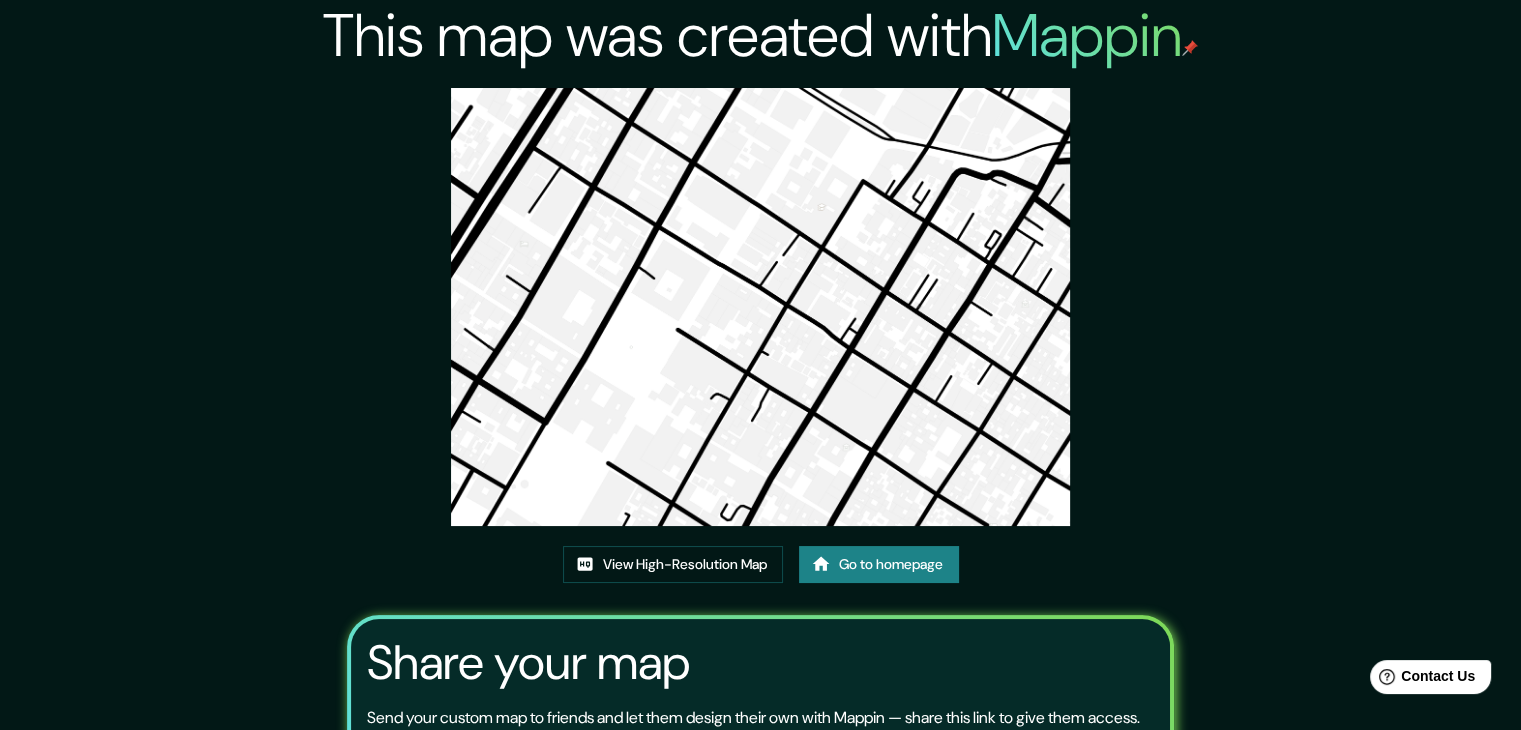 click on "Go to homepage" at bounding box center [879, 564] 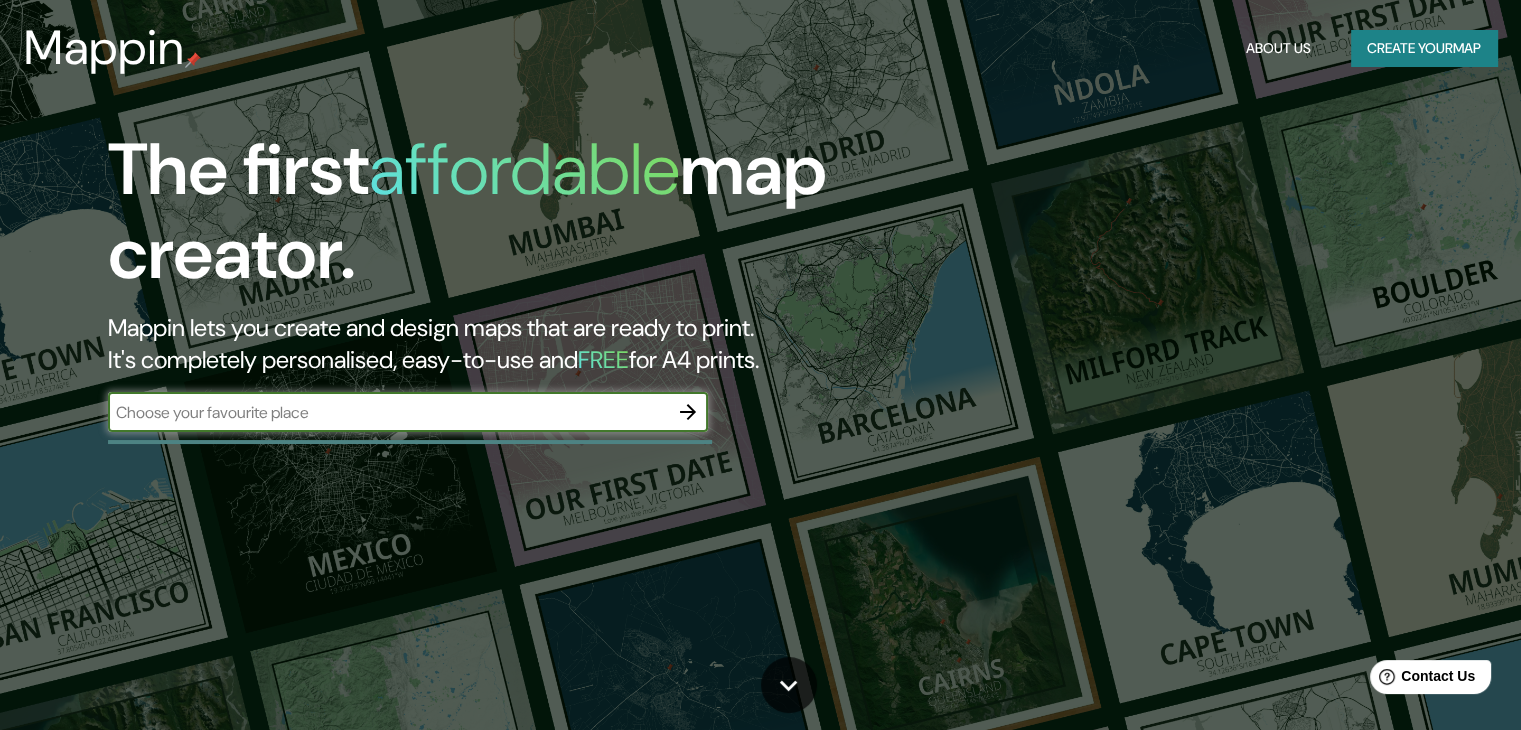click at bounding box center [388, 412] 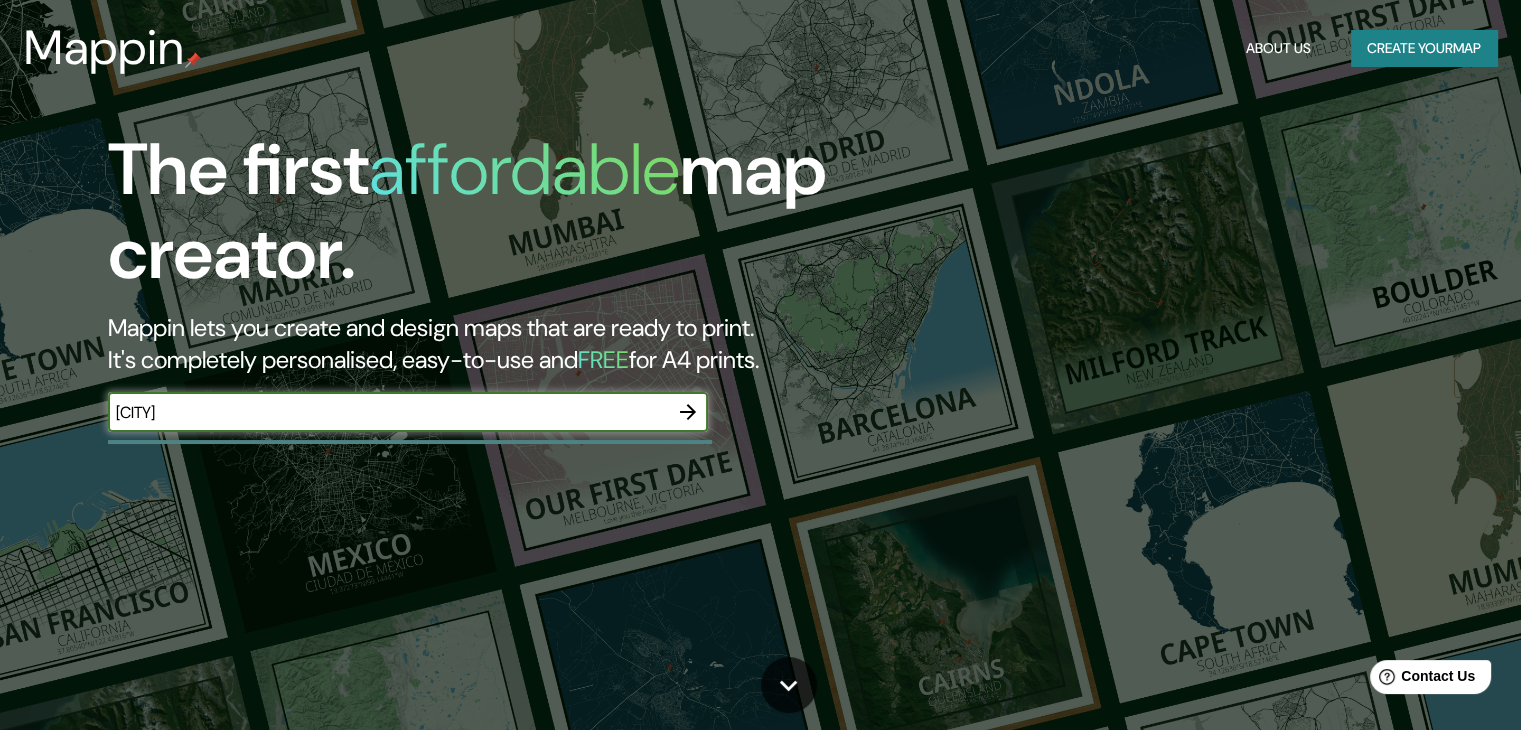type on "bogota" 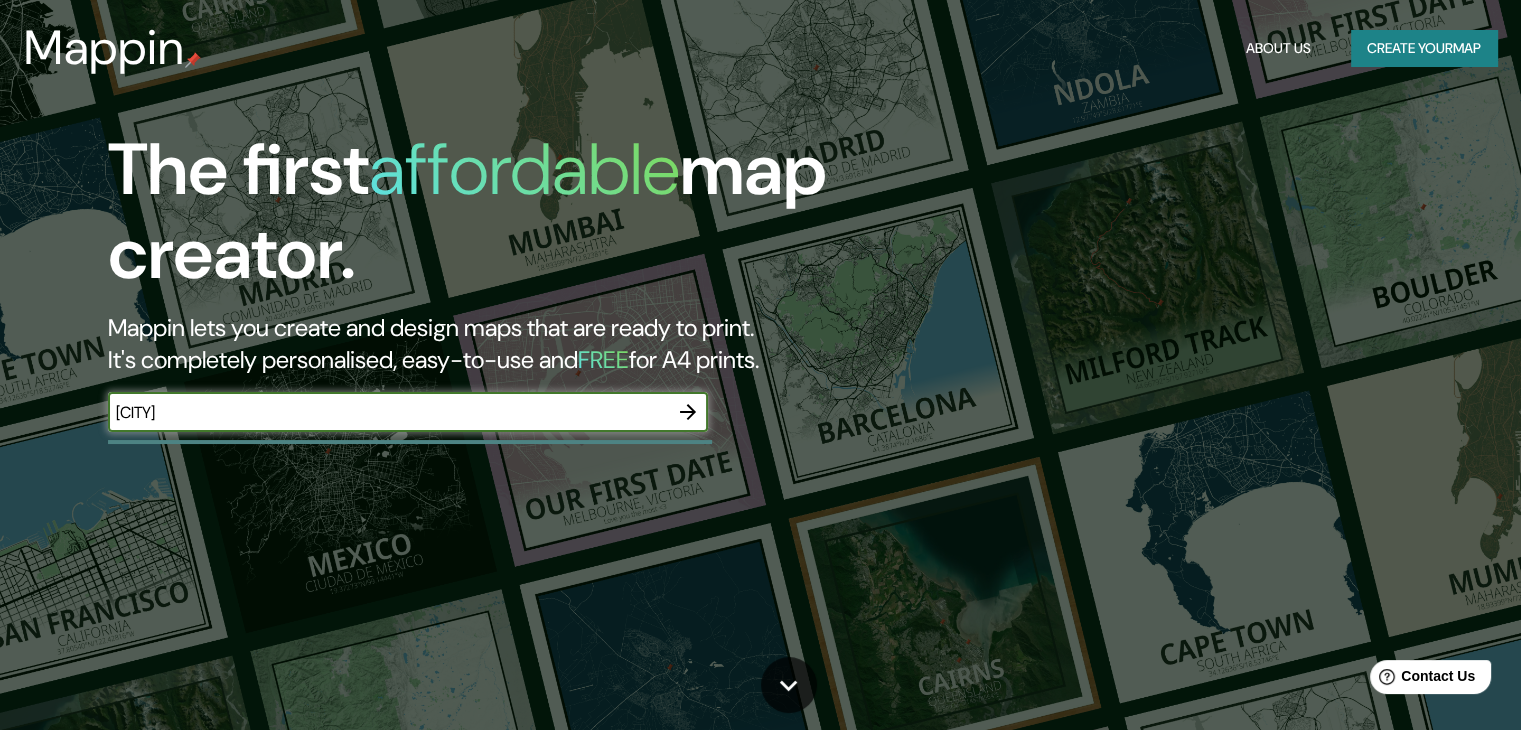 click 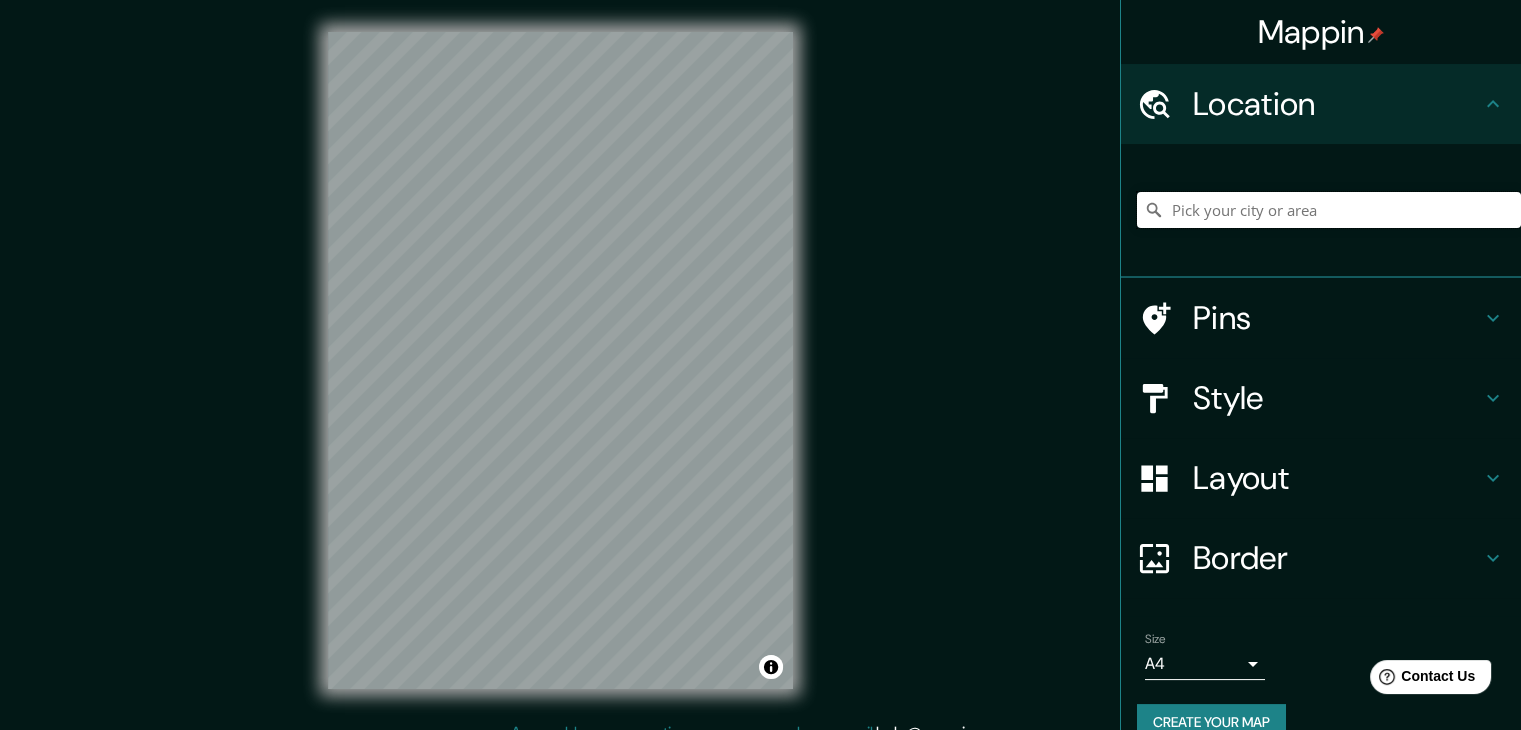 click at bounding box center [1329, 210] 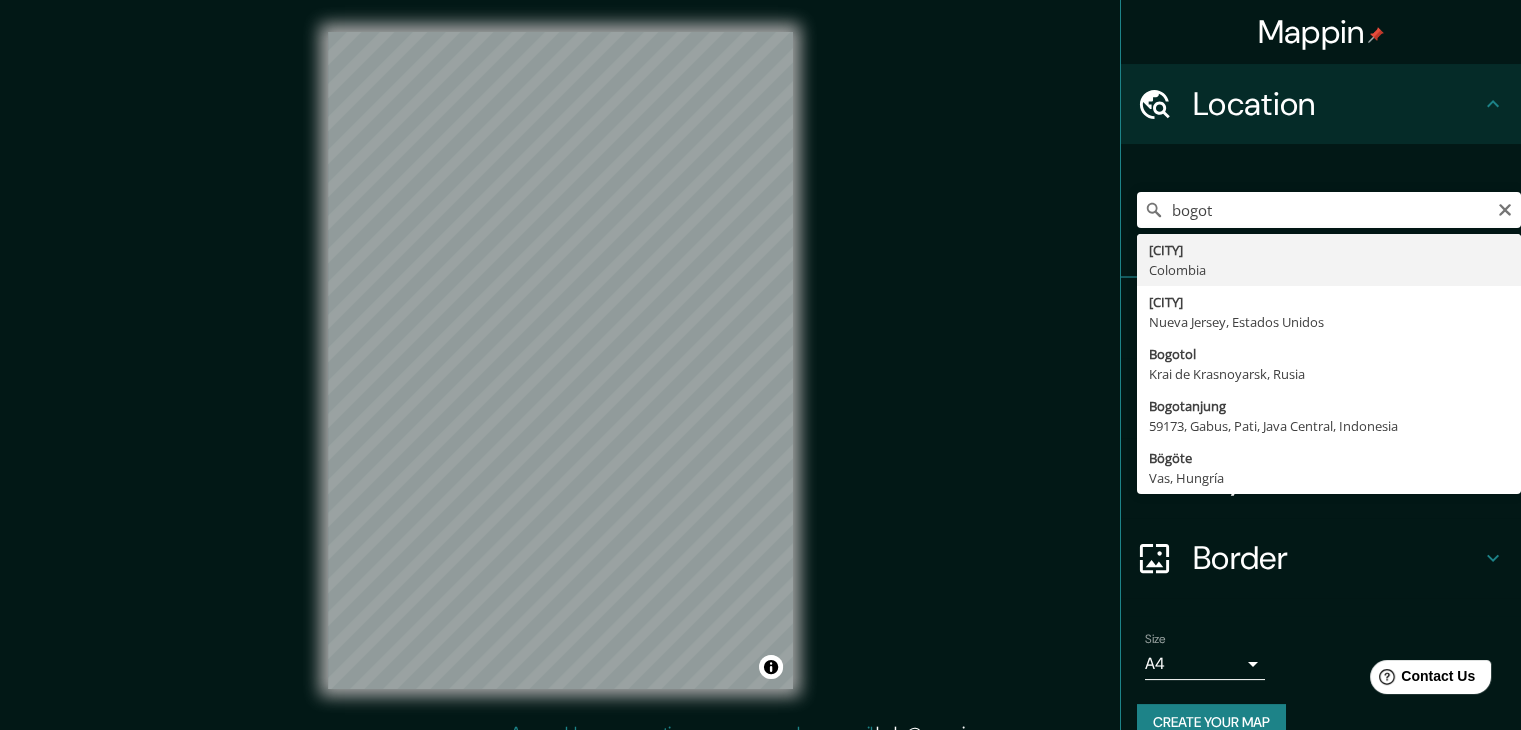 type on "Bogotá, Colombia" 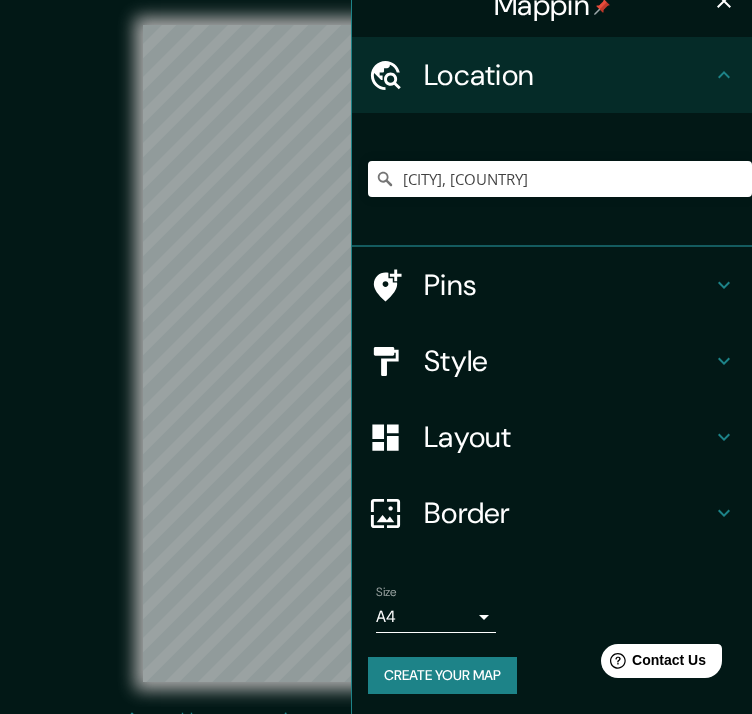 scroll, scrollTop: 29, scrollLeft: 0, axis: vertical 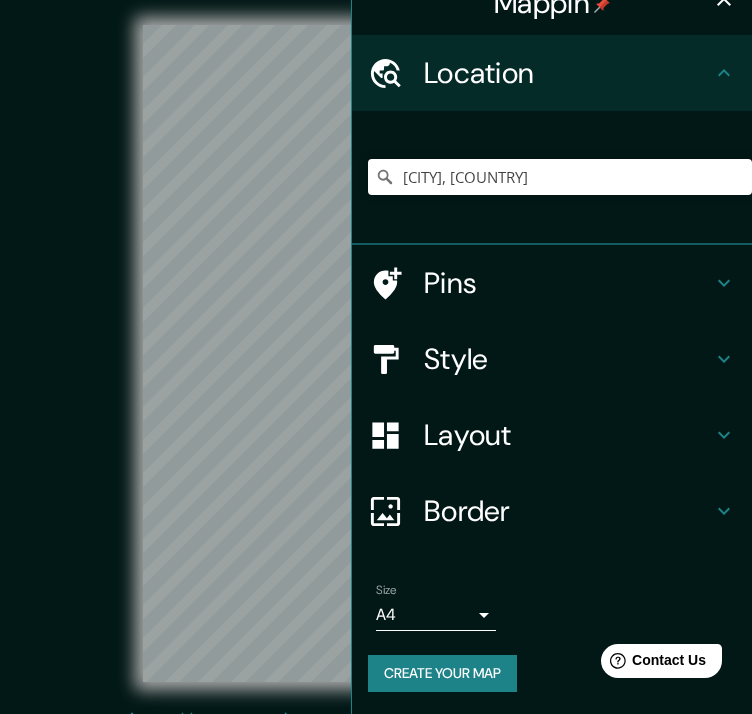 click on "Border" at bounding box center (568, 511) 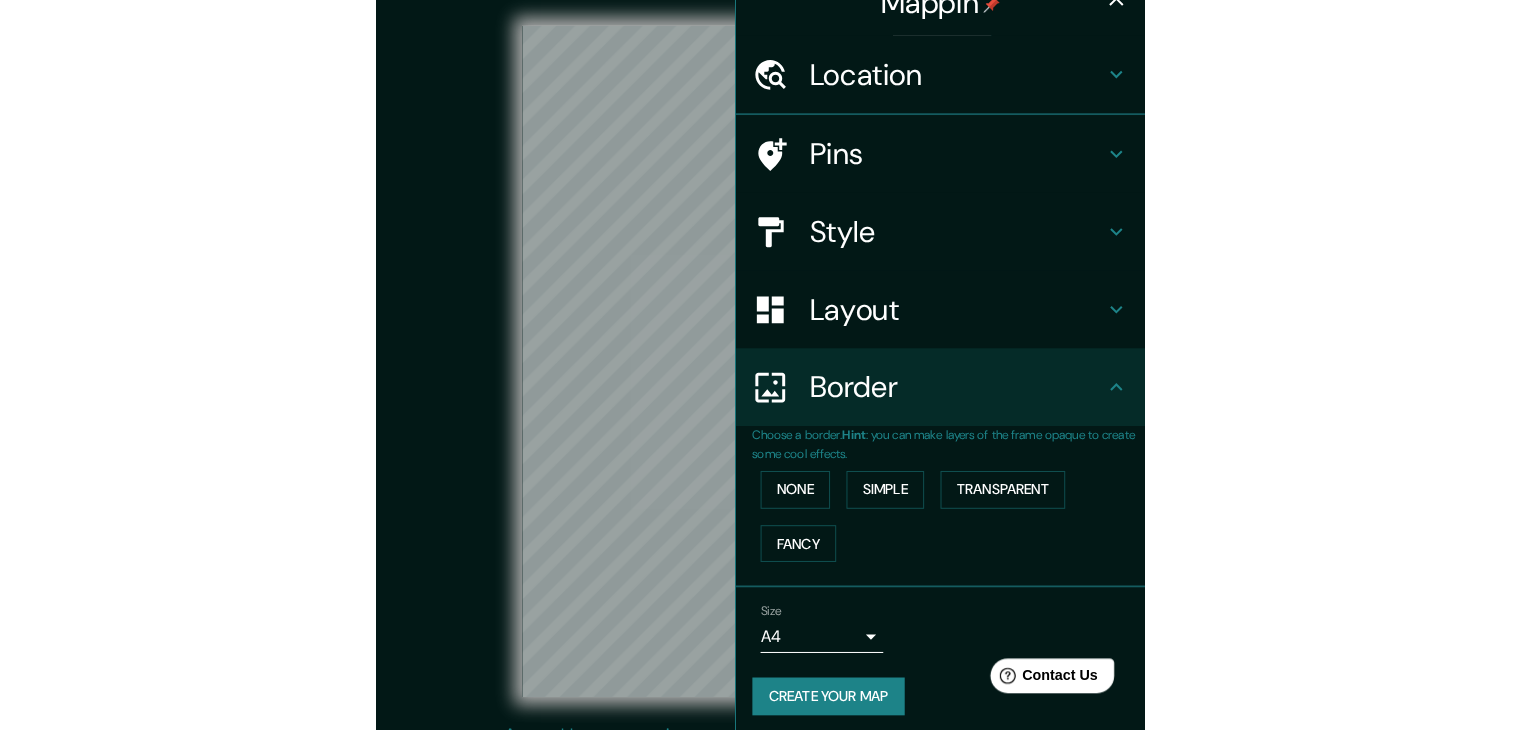 scroll, scrollTop: 0, scrollLeft: 0, axis: both 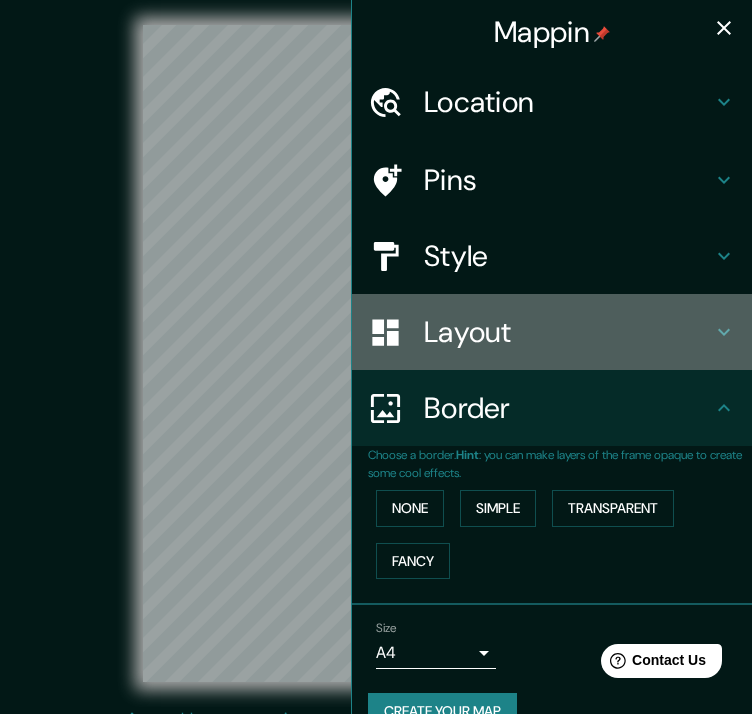 click on "Layout" at bounding box center (568, 332) 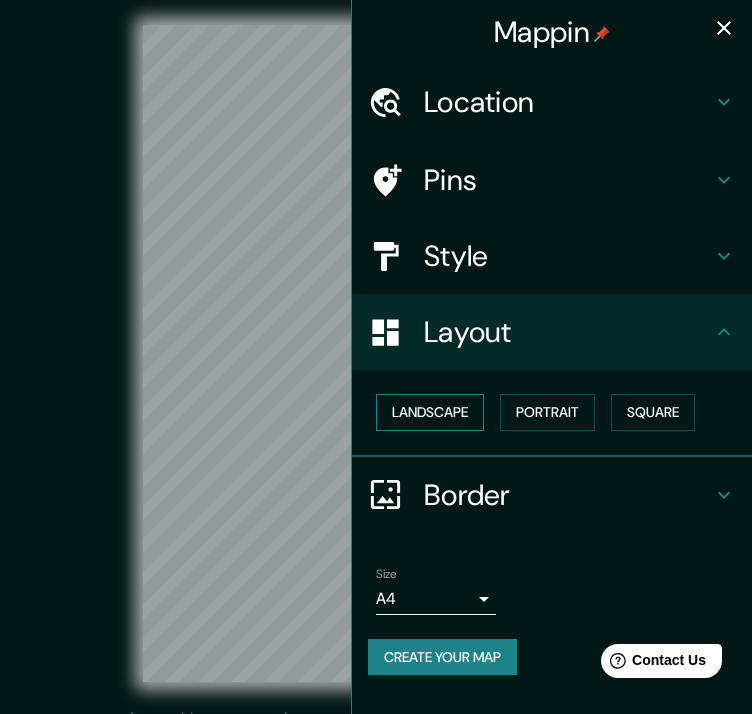 click on "Landscape" at bounding box center (430, 412) 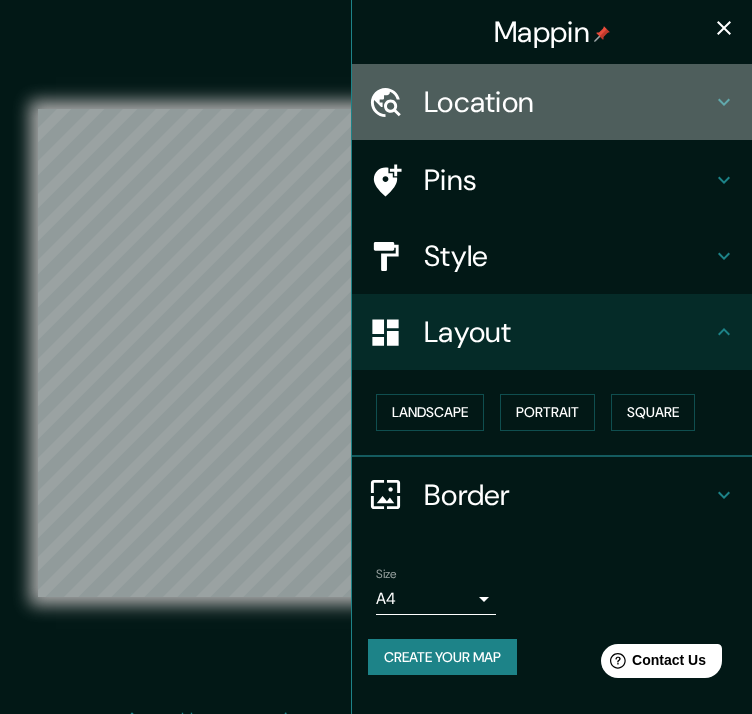 click on "Location" at bounding box center [568, 102] 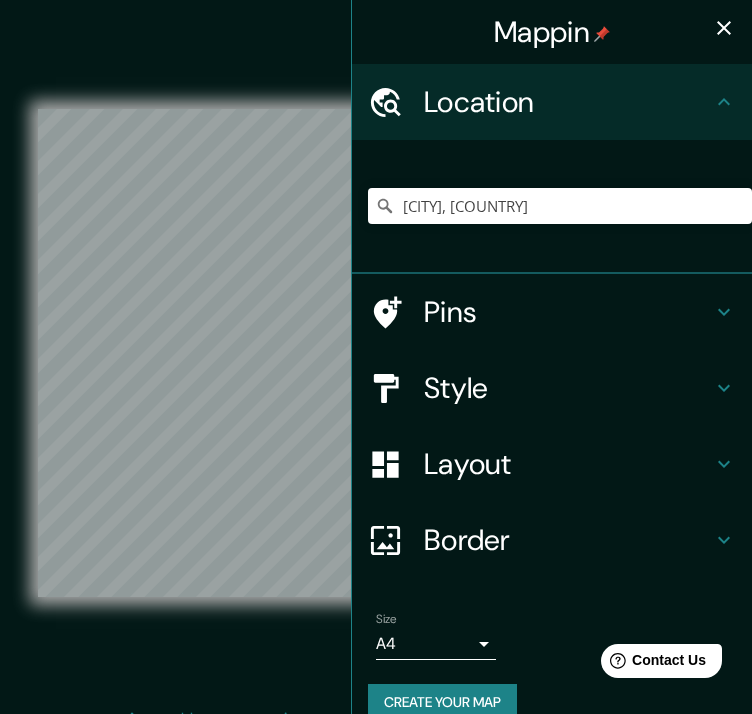 click on "© Mapbox   © OpenStreetMap   Improve this map" at bounding box center [376, 353] 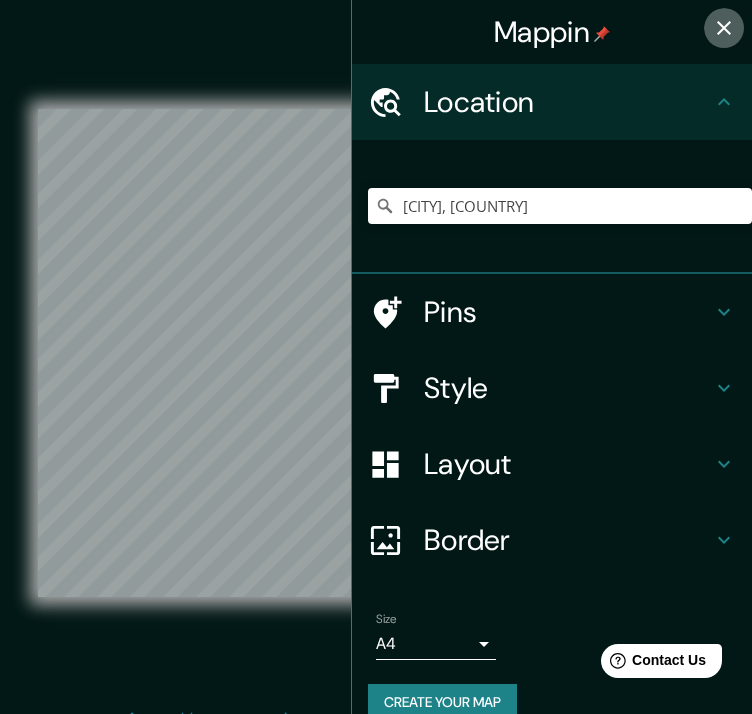 click at bounding box center [724, 28] 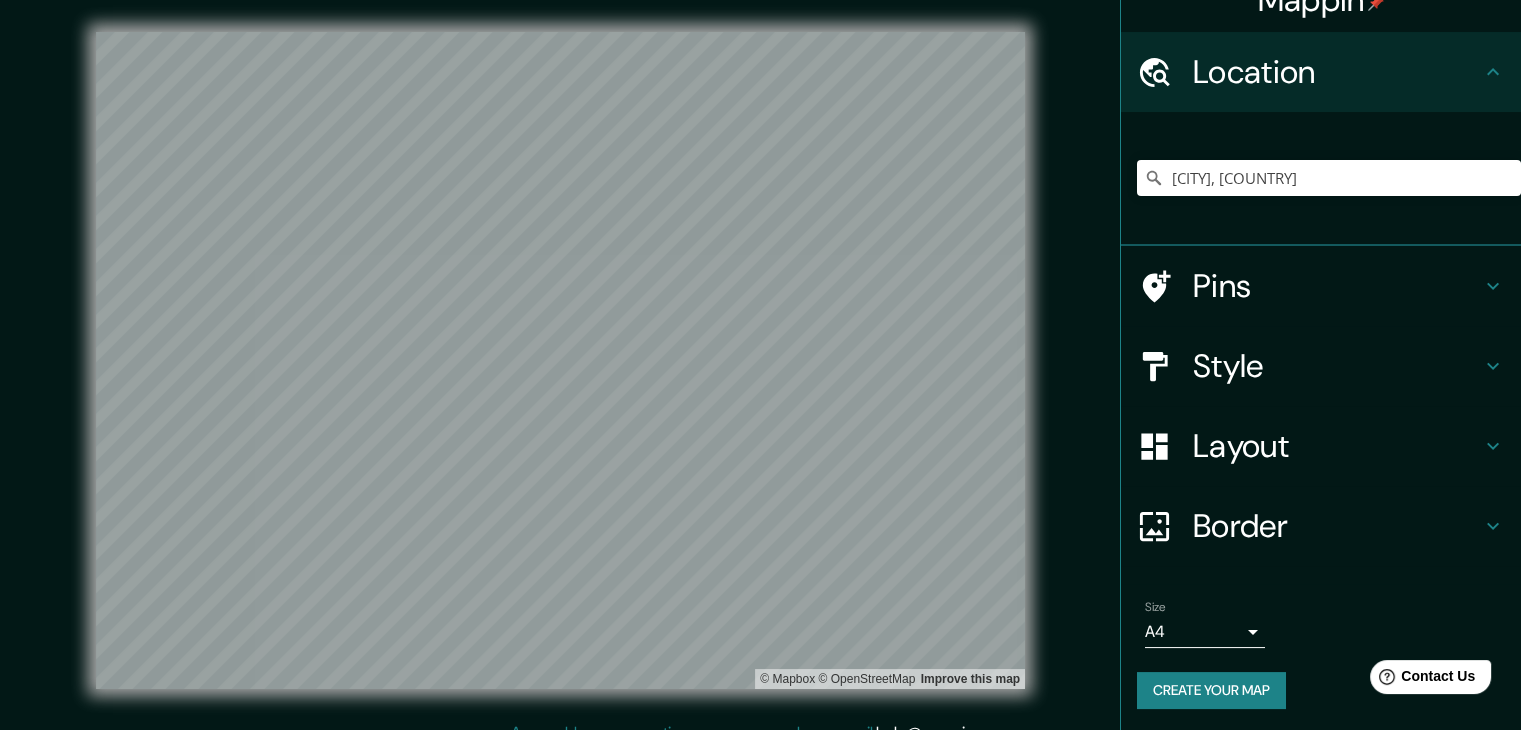 scroll, scrollTop: 34, scrollLeft: 0, axis: vertical 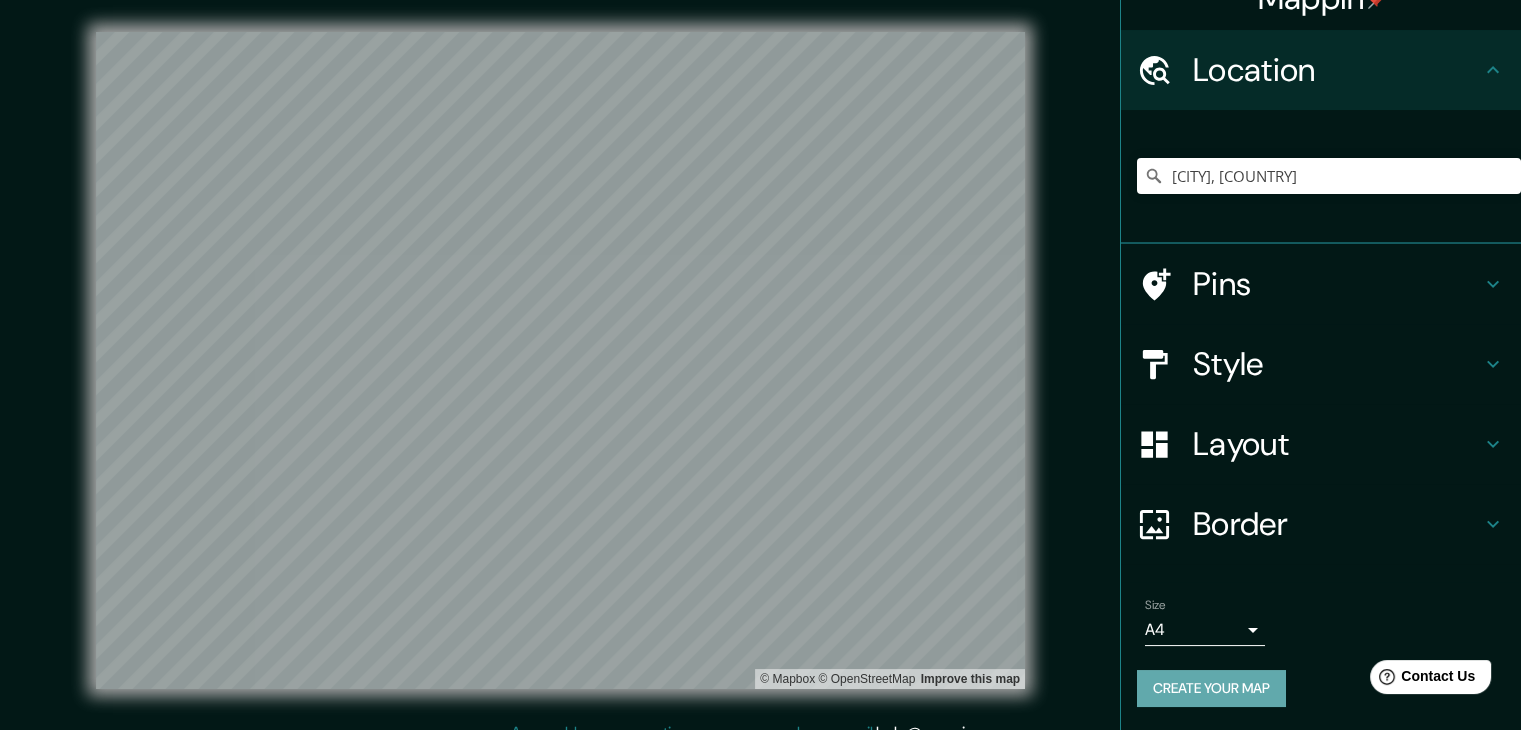 click on "Create your map" at bounding box center (1211, 688) 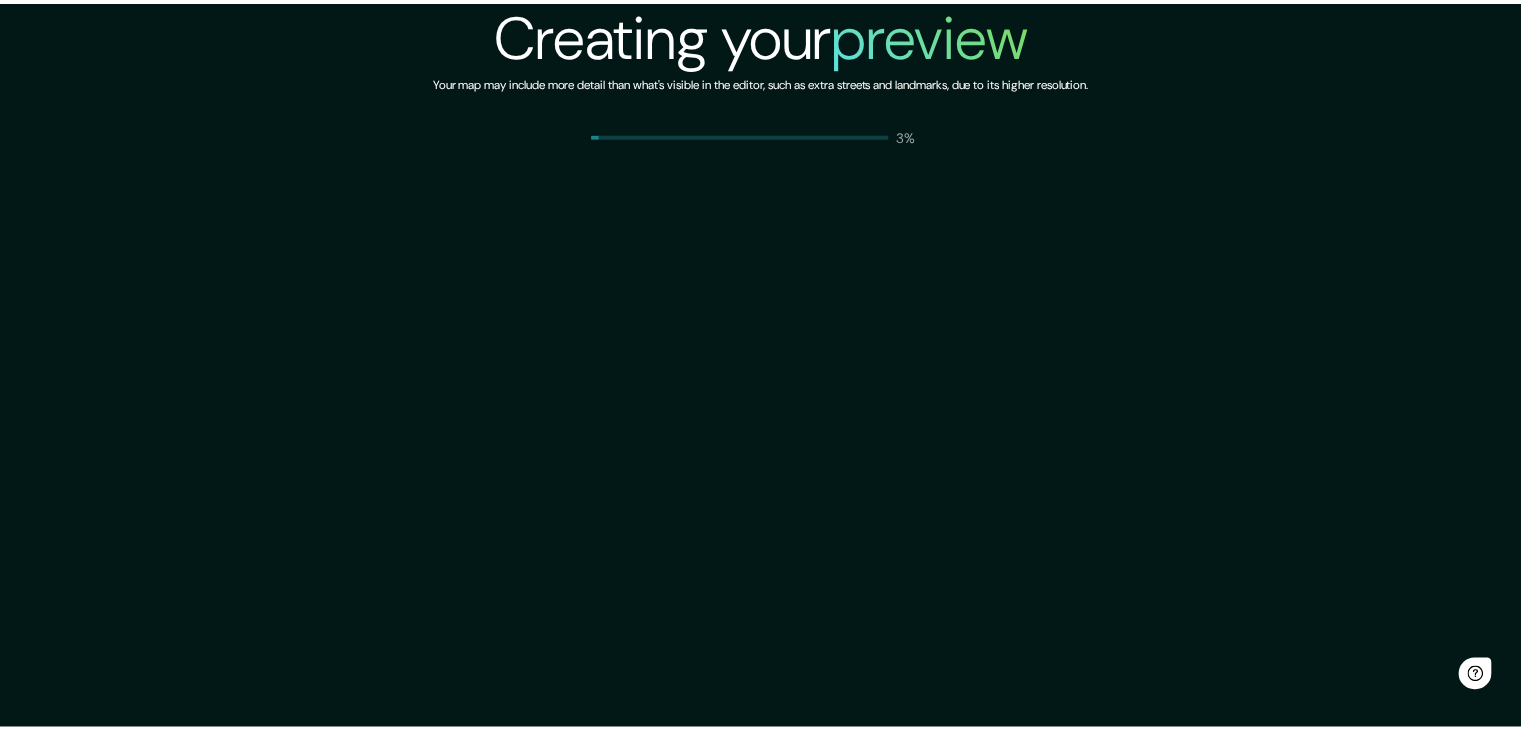 scroll, scrollTop: 0, scrollLeft: 0, axis: both 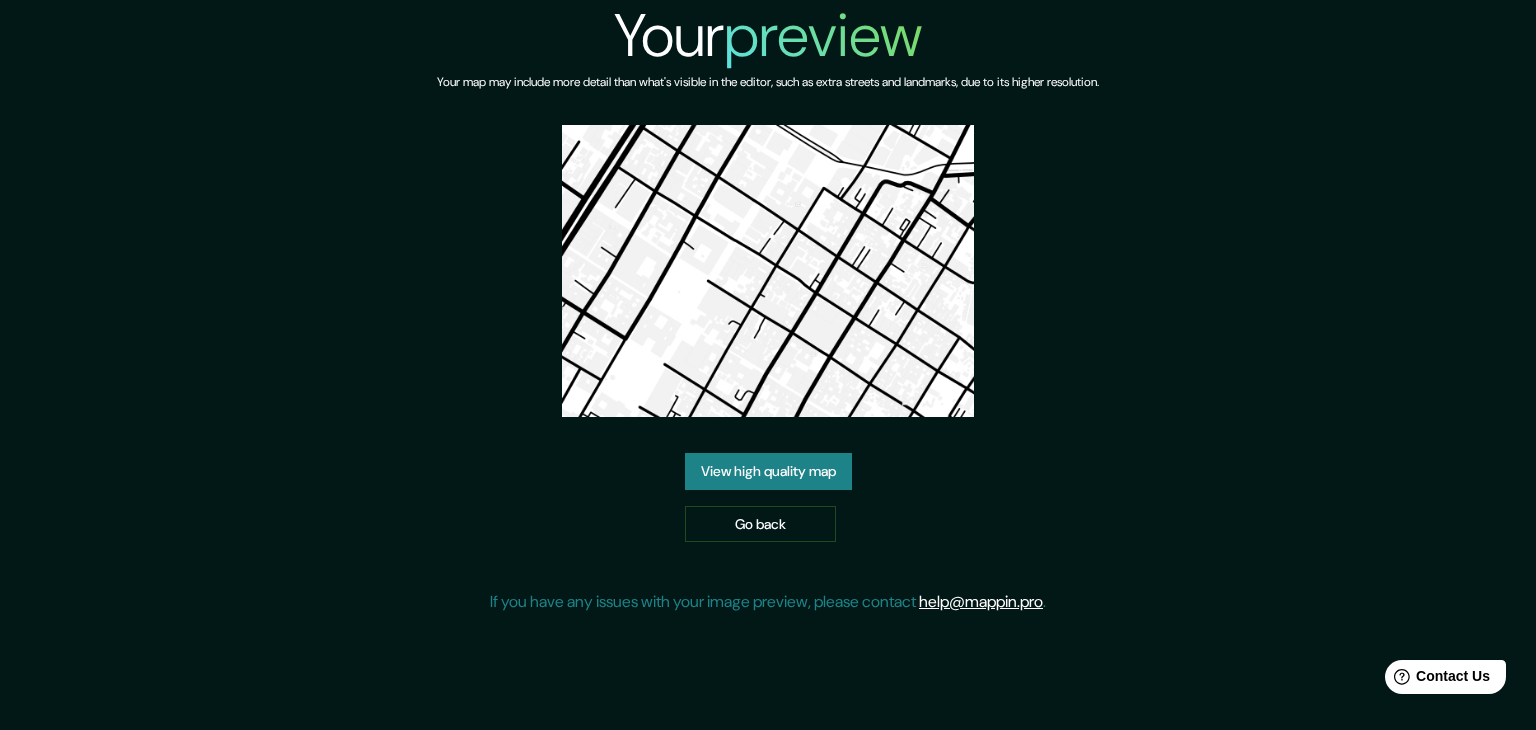 click on "View high quality map" at bounding box center [768, 471] 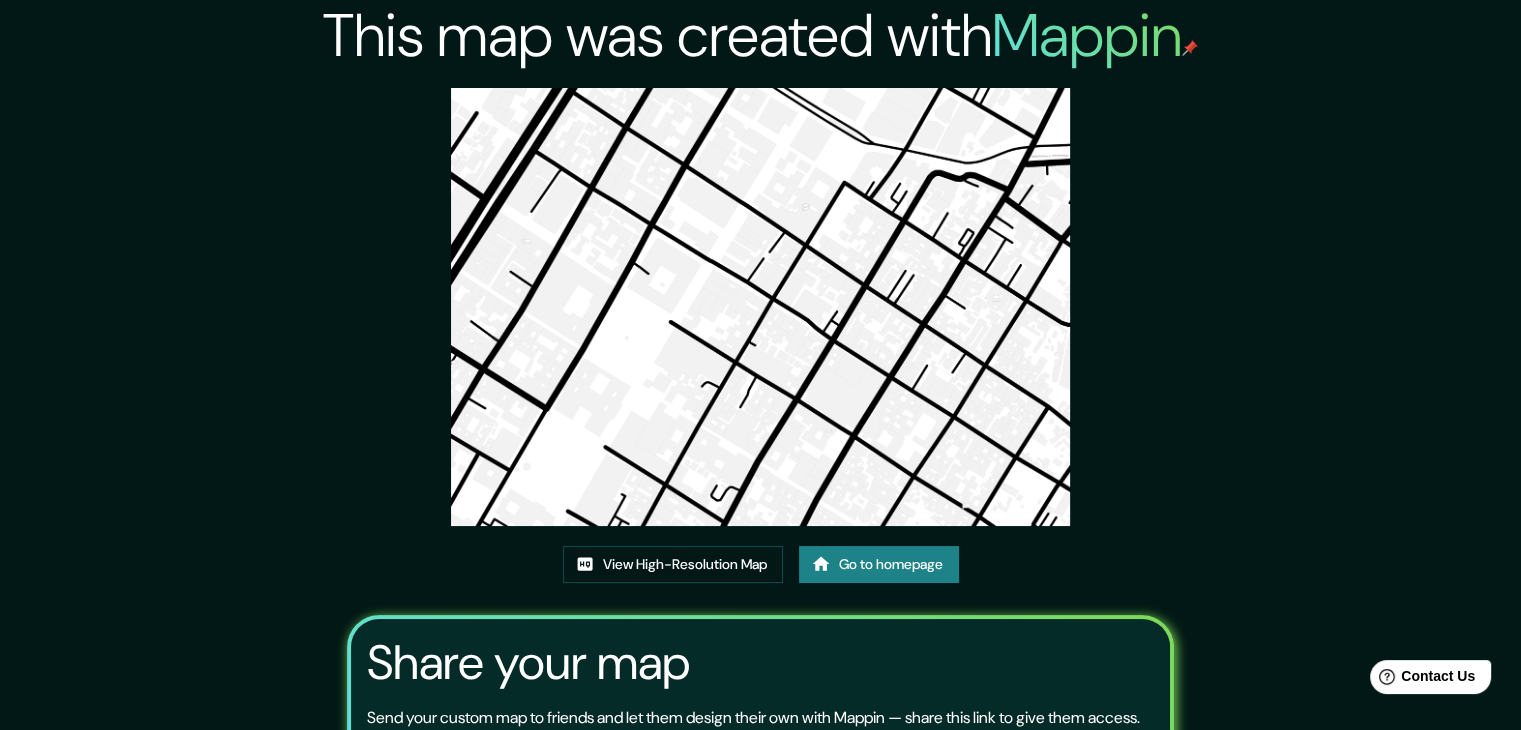 click at bounding box center (760, 307) 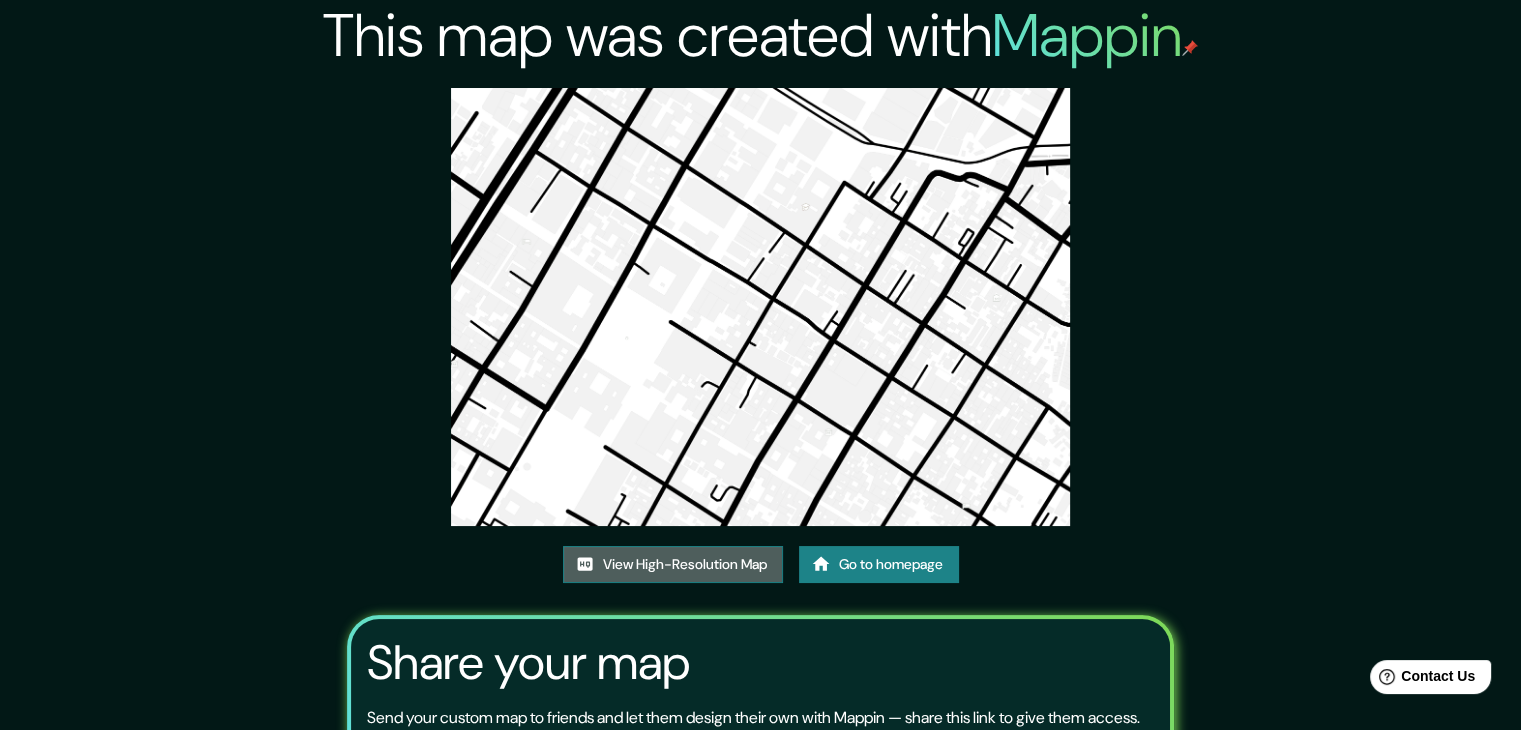 click on "View High-Resolution Map" at bounding box center [673, 564] 